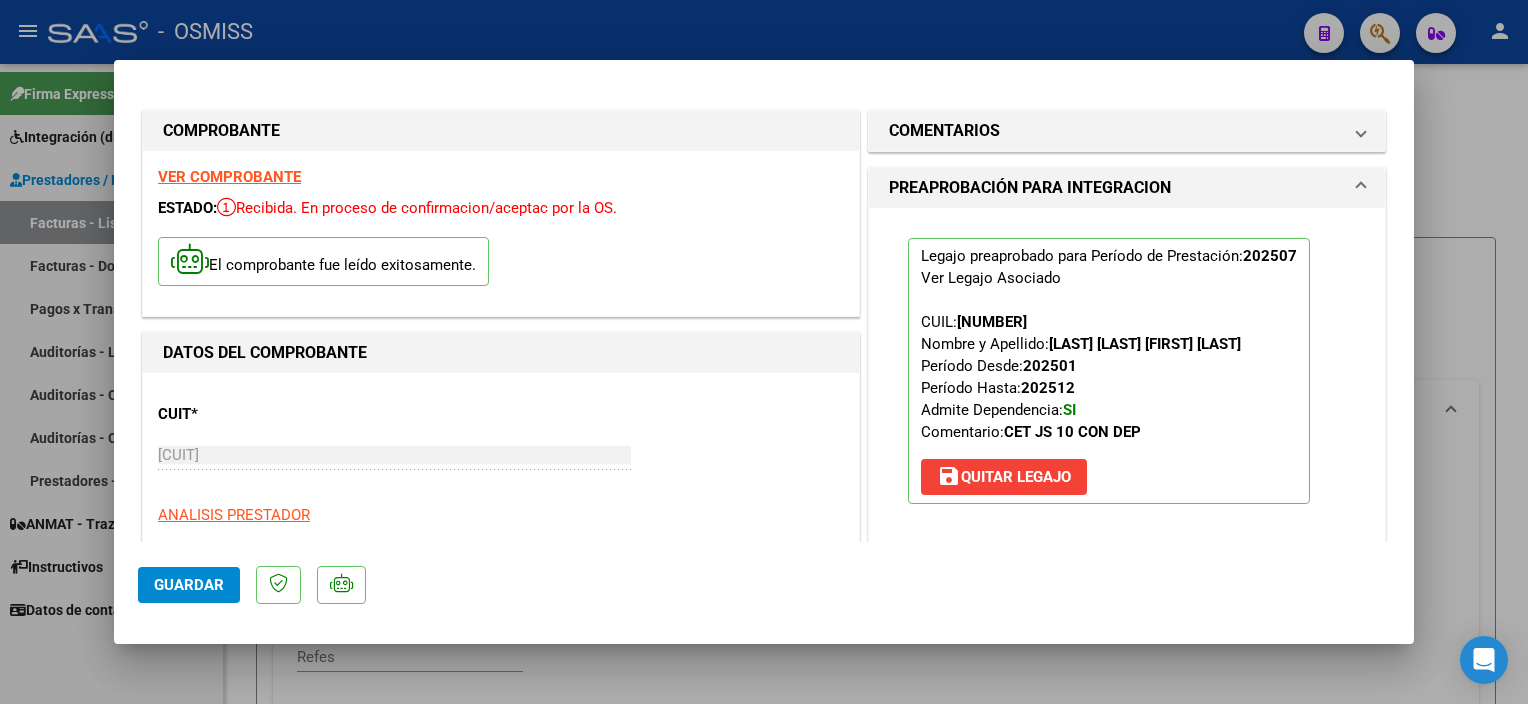 scroll, scrollTop: 0, scrollLeft: 0, axis: both 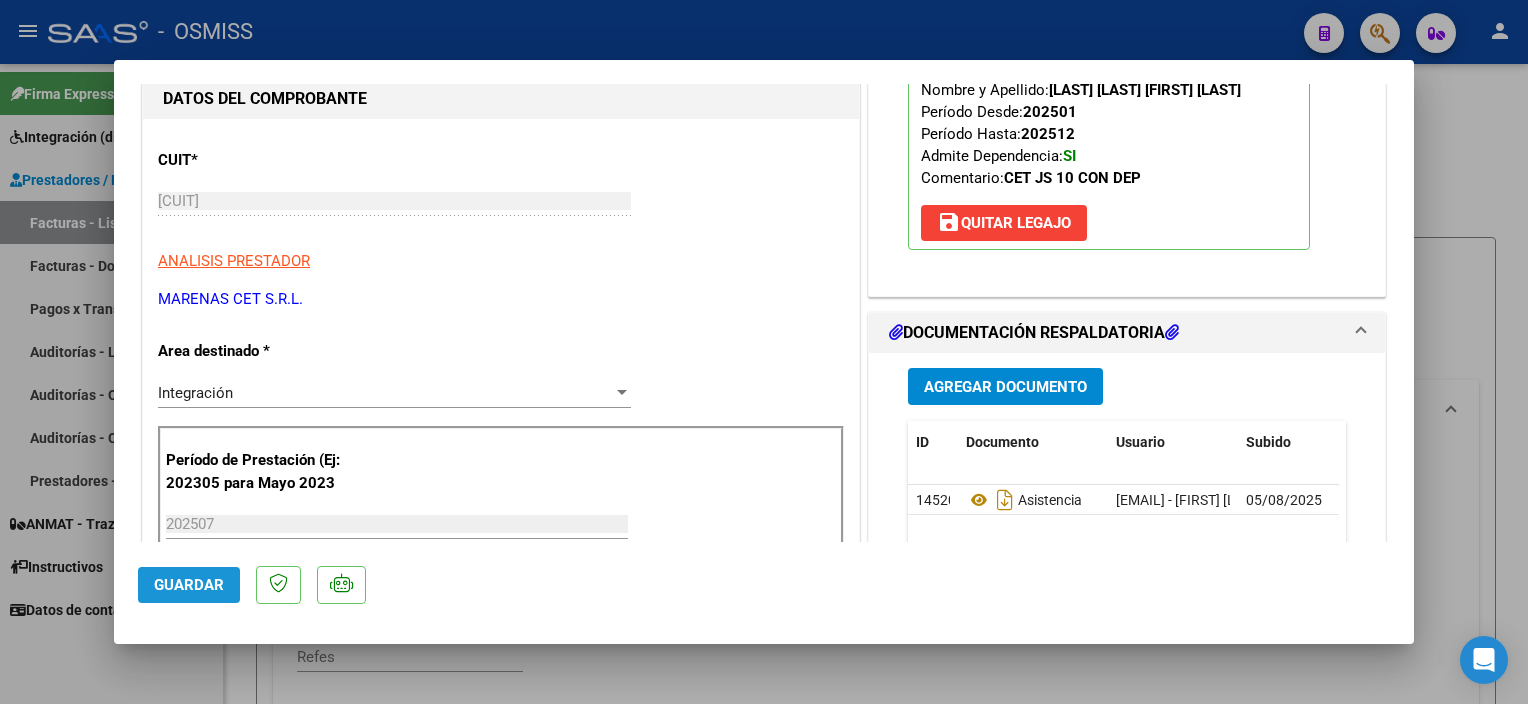 click on "Guardar" 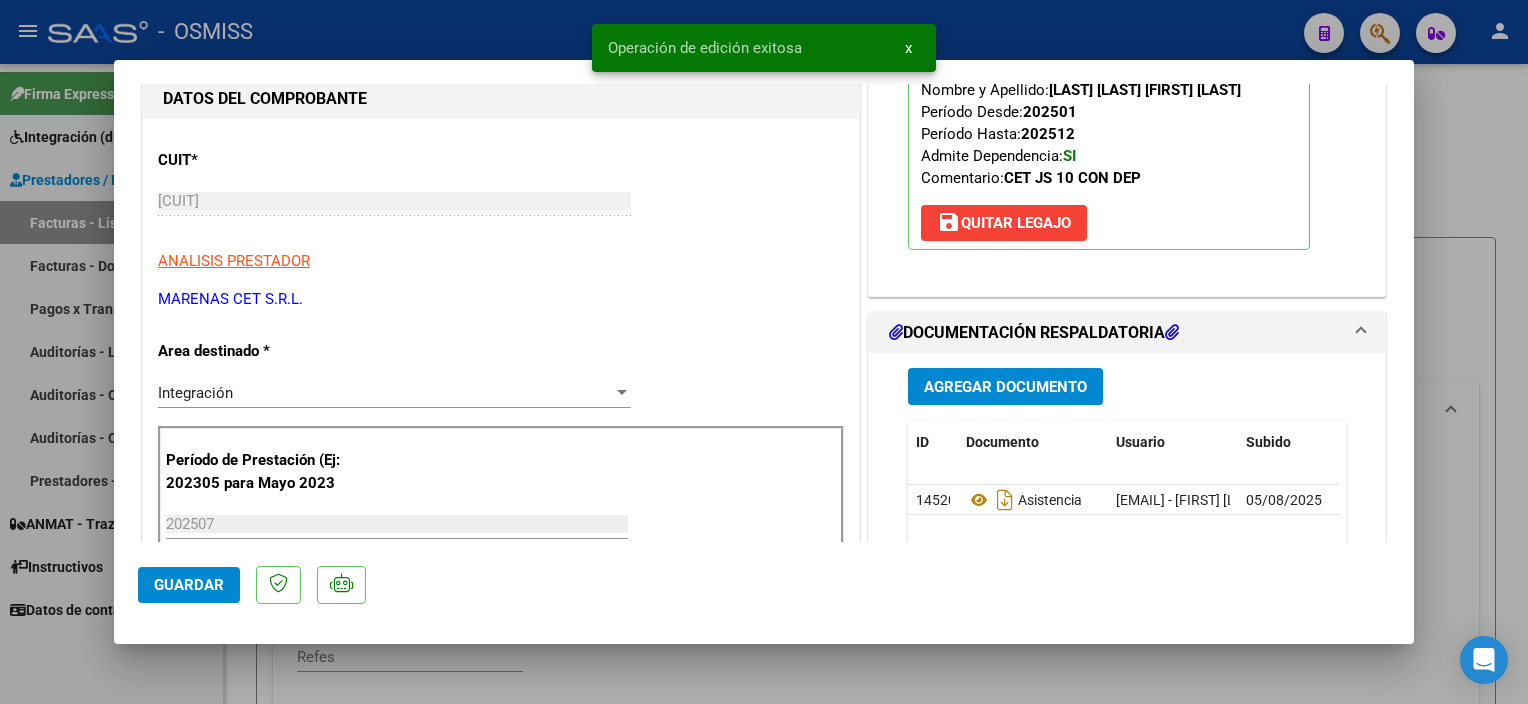 click at bounding box center (764, 352) 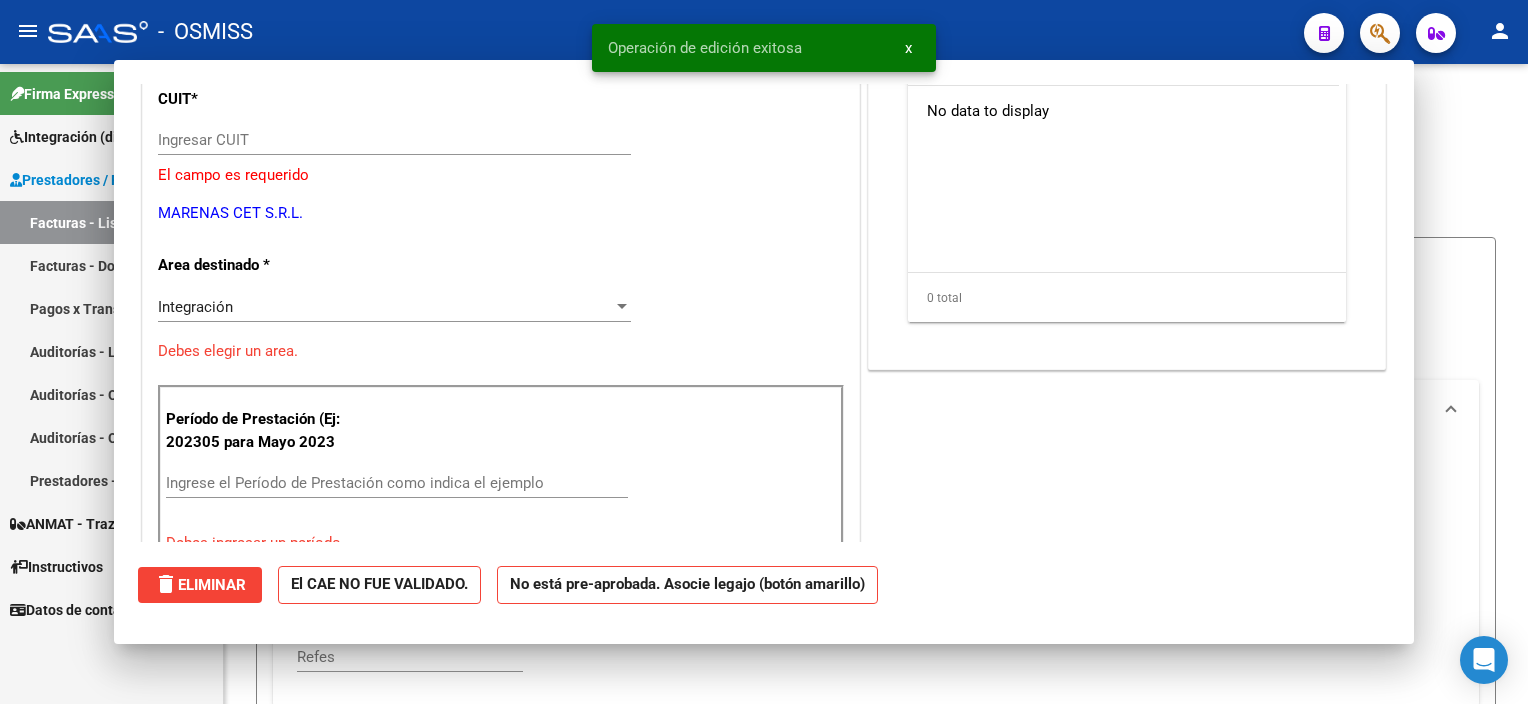 scroll, scrollTop: 0, scrollLeft: 0, axis: both 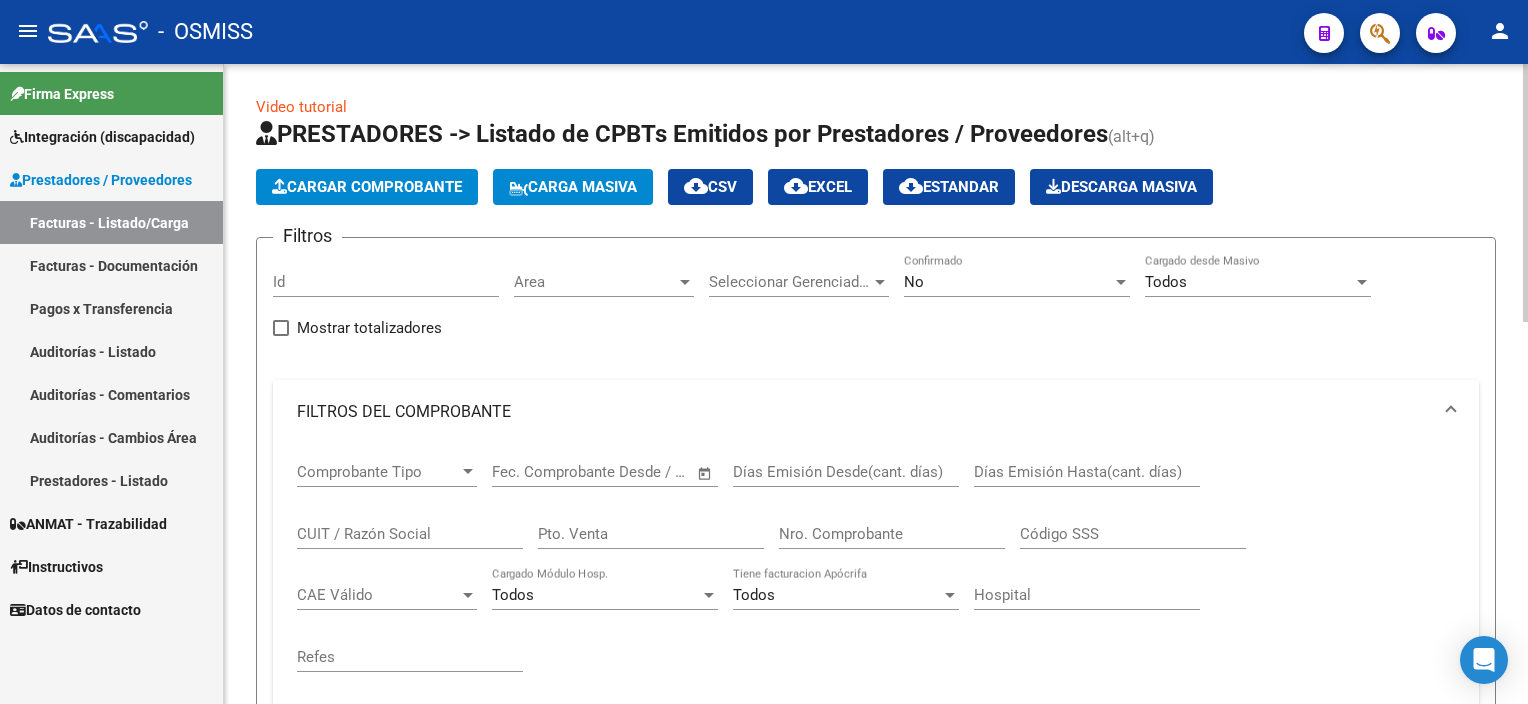 click on "CUIT / Razón Social" at bounding box center (410, 534) 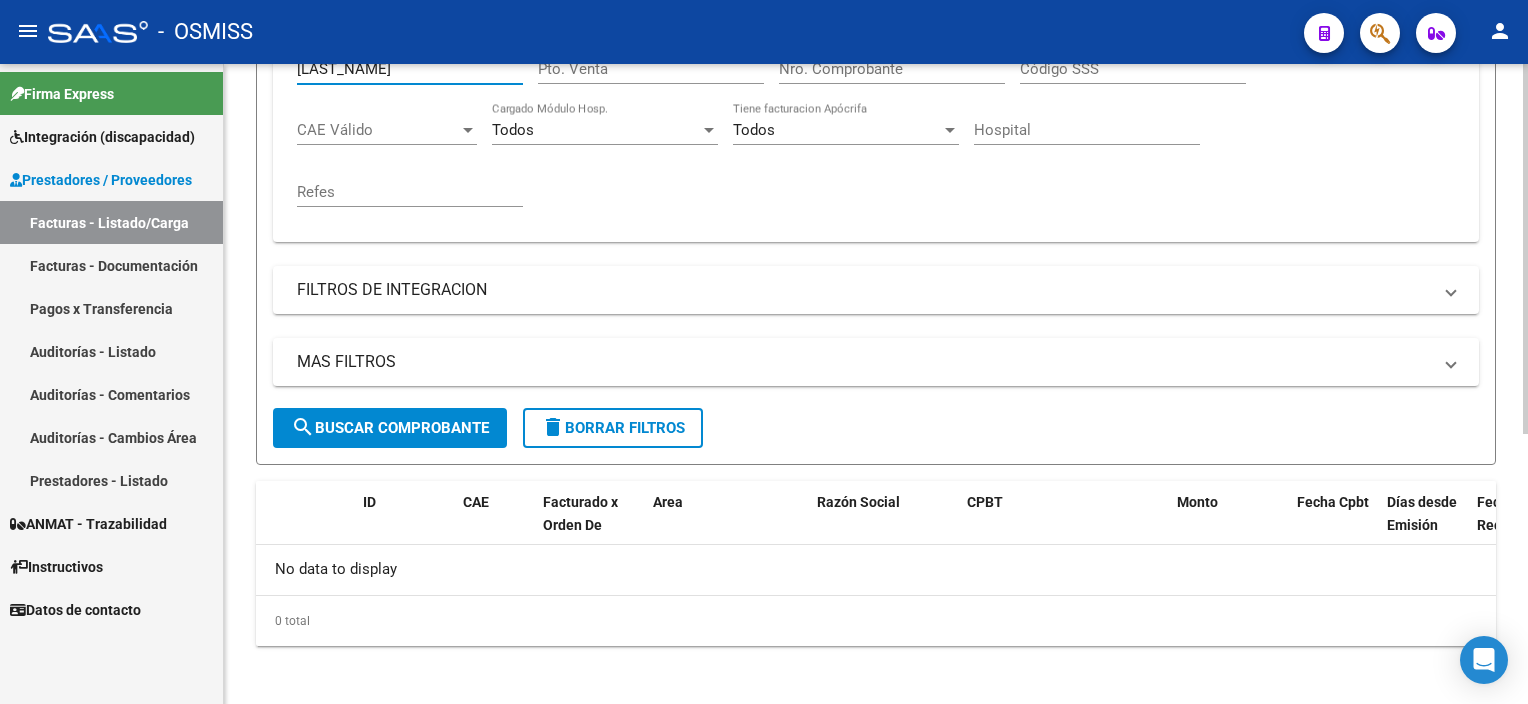scroll, scrollTop: 468, scrollLeft: 0, axis: vertical 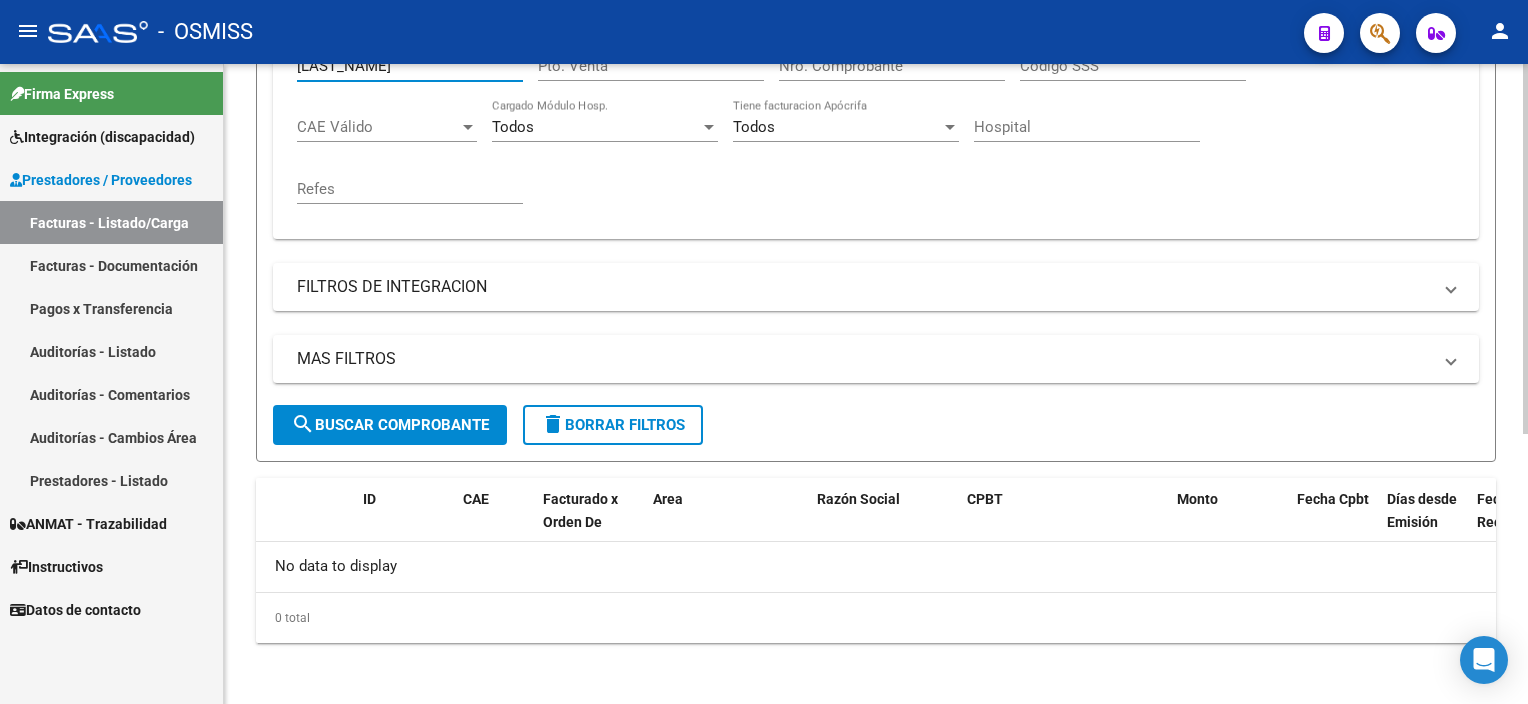 click on "Video tutorial   PRESTADORES -> Listado de CPBTs Emitidos por Prestadores / Proveedores (alt+q)   Cargar Comprobante
Carga Masiva  cloud_download  CSV  cloud_download  EXCEL  cloud_download  Estandar   Descarga Masiva
Filtros Id Area Area Seleccionar Gerenciador Seleccionar Gerenciador No Confirmado Todos Cargado desde Masivo   Mostrar totalizadores   FILTROS DEL COMPROBANTE  Comprobante Tipo Comprobante Tipo Start date – End date Fec. Comprobante Desde / Hasta Días Emisión Desde(cant. días) Días Emisión Hasta(cant. días) carvajal CUIT / Razón Social Pto. Venta Nro. Comprobante Código SSS CAE Válido CAE Válido Todos Cargado Módulo Hosp. Todos Tiene facturacion Apócrifa Hospital Refes  FILTROS DE INTEGRACION  Período De Prestación Campos del Archivo de Rendición Devuelto x SSS (dr_envio) Todos Rendido x SSS (dr_envio) Tipo de Registro Tipo de Registro Período Presentación Período Presentación Campos del Legajo Asociado (preaprobación) Afiliado Legajo (cuil/nombre) Todos Todos –" 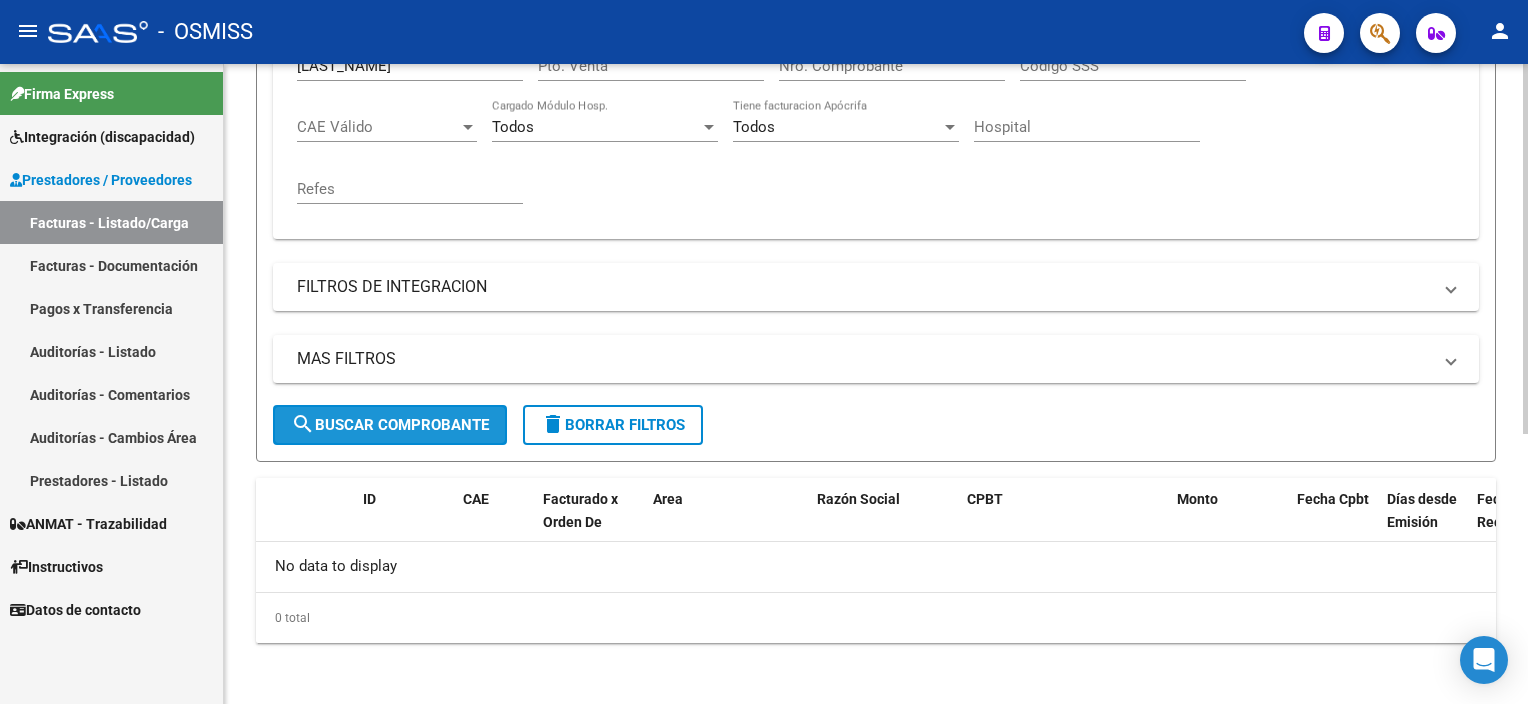 click on "search  Buscar Comprobante" 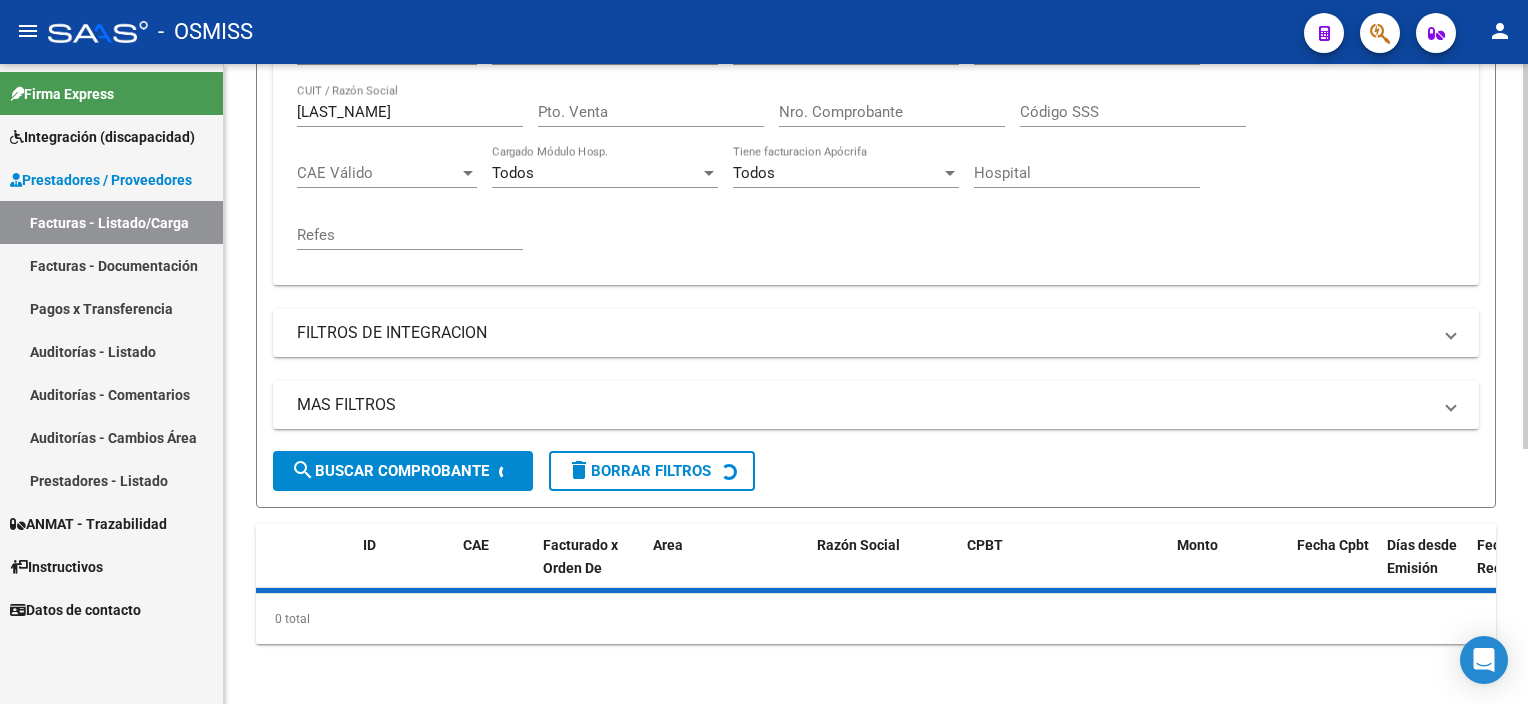 scroll, scrollTop: 468, scrollLeft: 0, axis: vertical 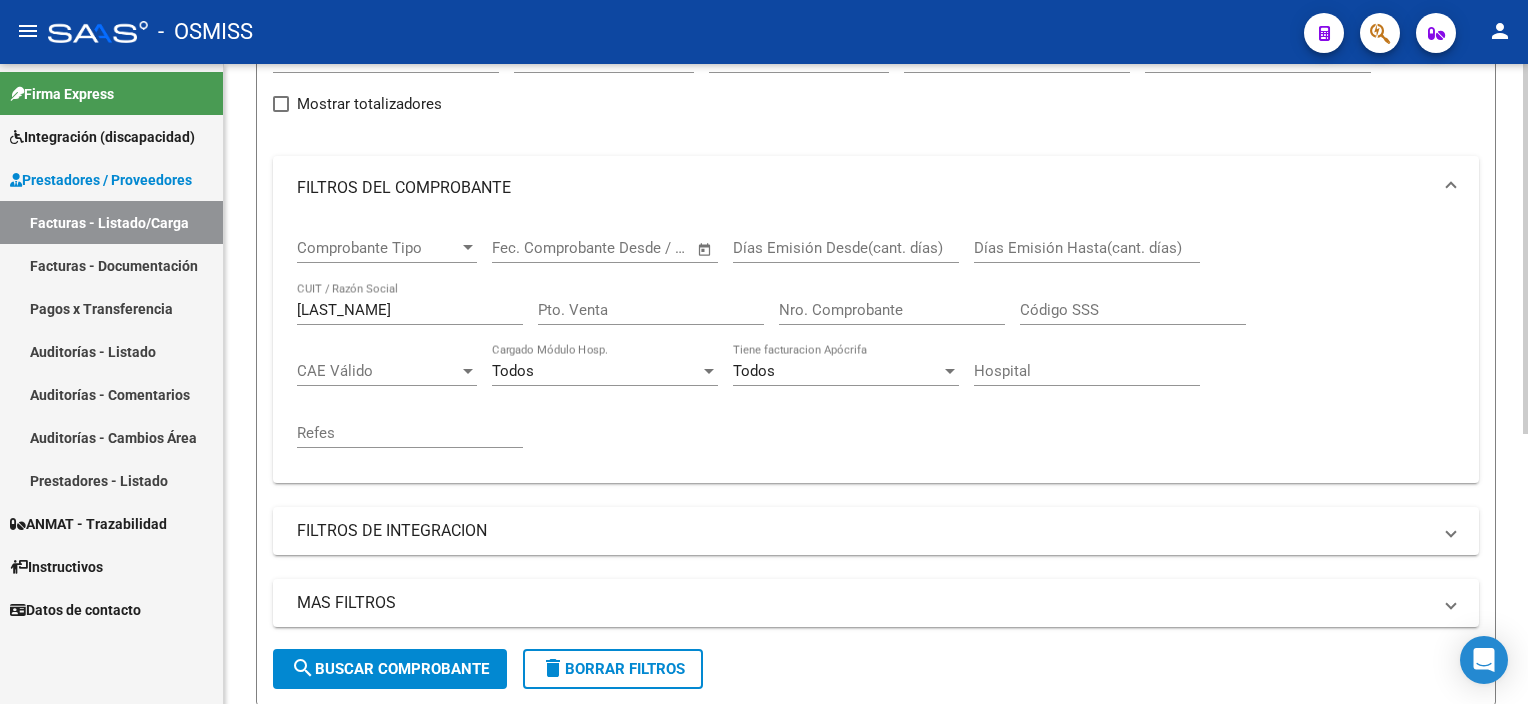 click on "Video tutorial   PRESTADORES -> Listado de CPBTs Emitidos por Prestadores / Proveedores (alt+q)   Cargar Comprobante
Carga Masiva  cloud_download  CSV  cloud_download  EXCEL  cloud_download  Estandar   Descarga Masiva
Filtros Id Area Area Seleccionar Gerenciador Seleccionar Gerenciador No Confirmado Todos Cargado desde Masivo   Mostrar totalizadores   FILTROS DEL COMPROBANTE  Comprobante Tipo Comprobante Tipo Start date – End date Fec. Comprobante Desde / Hasta Días Emisión Desde(cant. días) Días Emisión Hasta(cant. días) carvajal CUIT / Razón Social Pto. Venta Nro. Comprobante Código SSS CAE Válido CAE Válido Todos Cargado Módulo Hosp. Todos Tiene facturacion Apócrifa Hospital Refes  FILTROS DE INTEGRACION  Período De Prestación Campos del Archivo de Rendición Devuelto x SSS (dr_envio) Todos Rendido x SSS (dr_envio) Tipo de Registro Tipo de Registro Período Presentación Período Presentación Campos del Legajo Asociado (preaprobación) Afiliado Legajo (cuil/nombre) Todos Todos –" 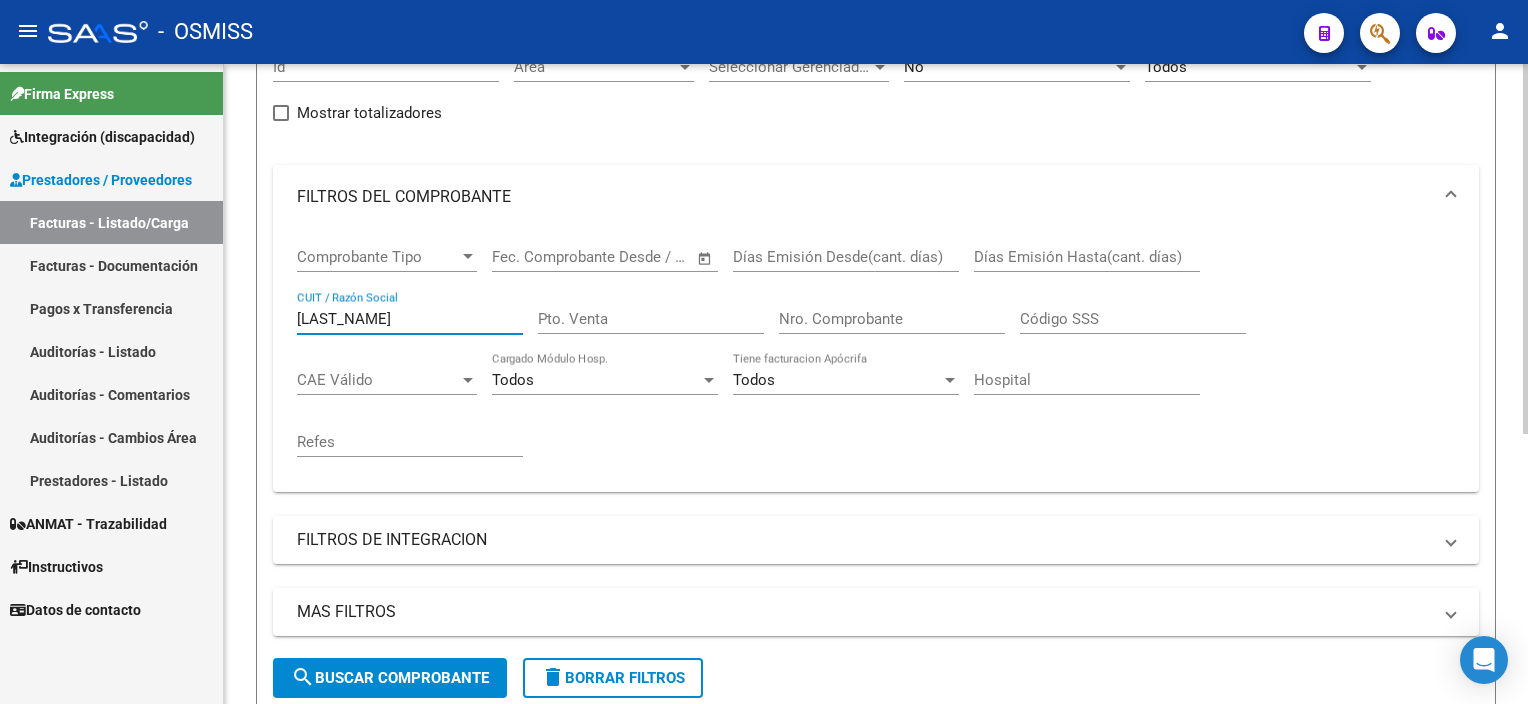 click on "[LAST_NAME]" at bounding box center [410, 319] 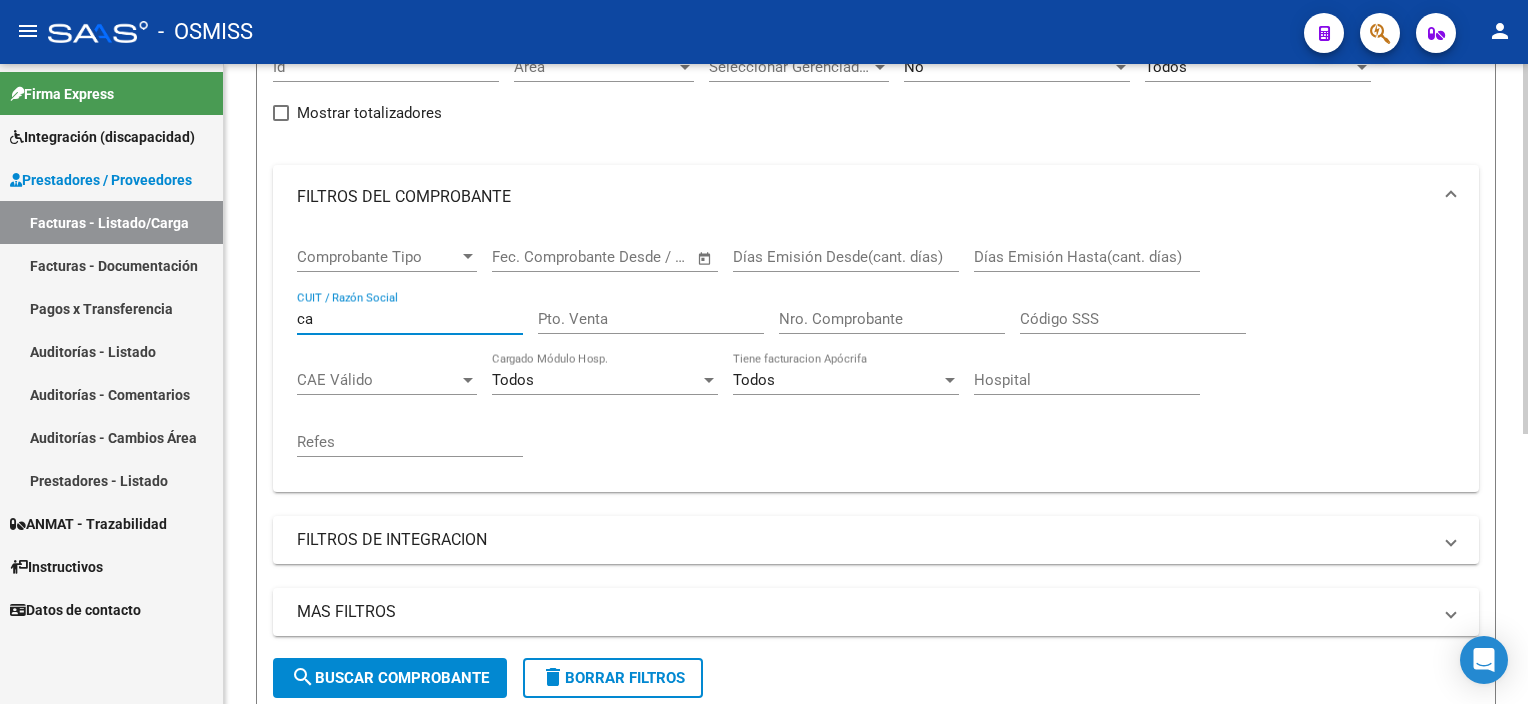type on "c" 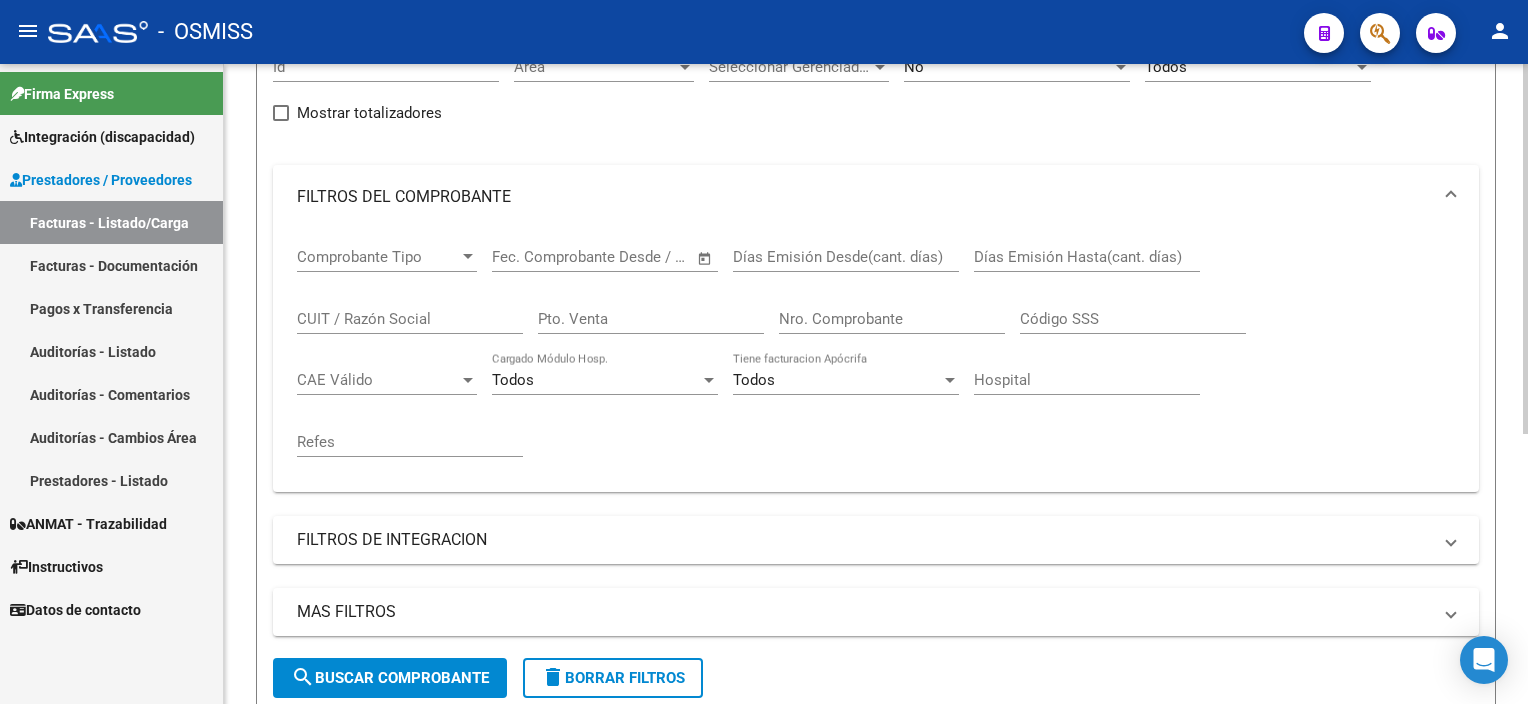 click on "Comprobante Tipo Comprobante Tipo Start date – End date Fec. Comprobante Desde / Hasta Días Emisión Desde(cant. días) Días Emisión Hasta(cant. días) CUIT / Razón Social Pto. Venta Nro. Comprobante Código SSS CAE Válido CAE Válido Todos Cargado Módulo Hosp. Todos Tiene facturacion Apócrifa Hospital Refes" at bounding box center (876, 352) 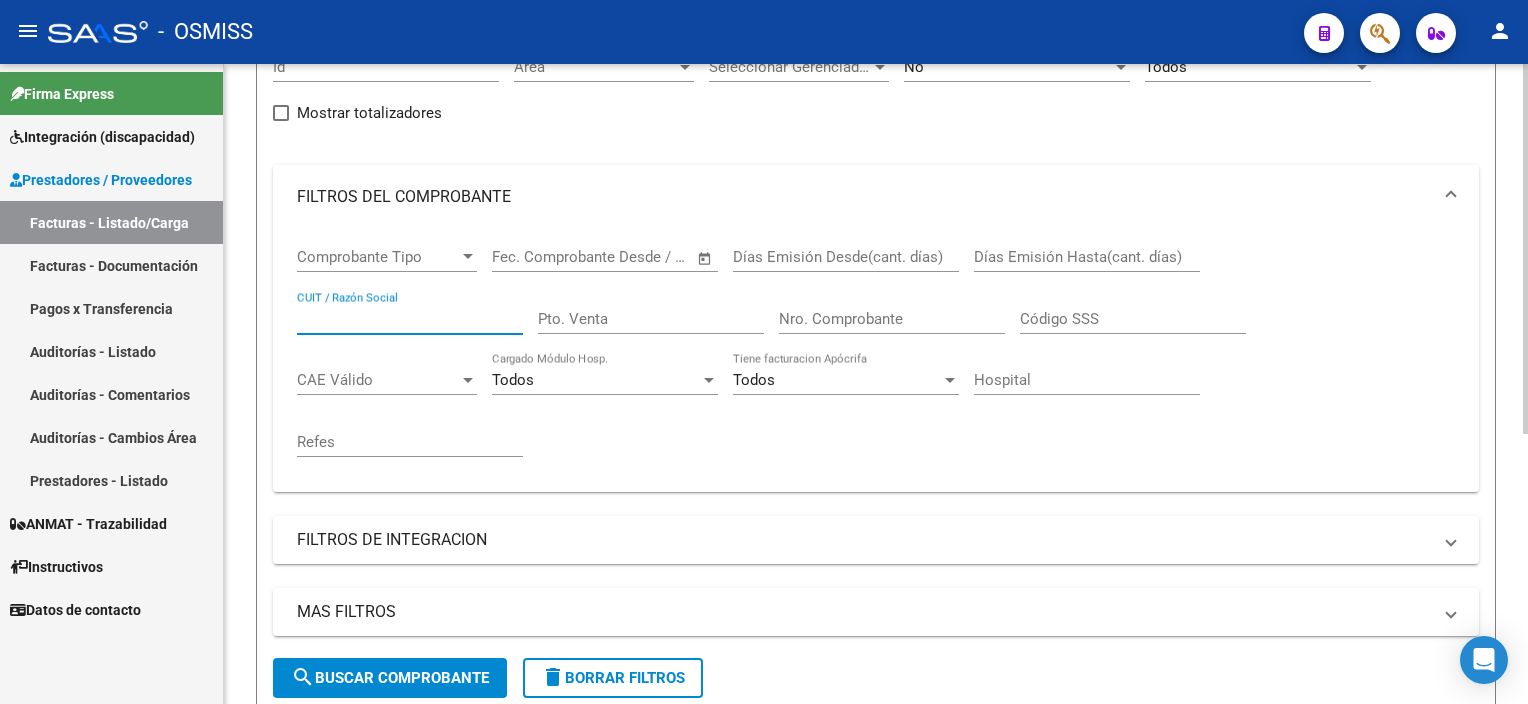 click on "CUIT / Razón Social" at bounding box center [410, 319] 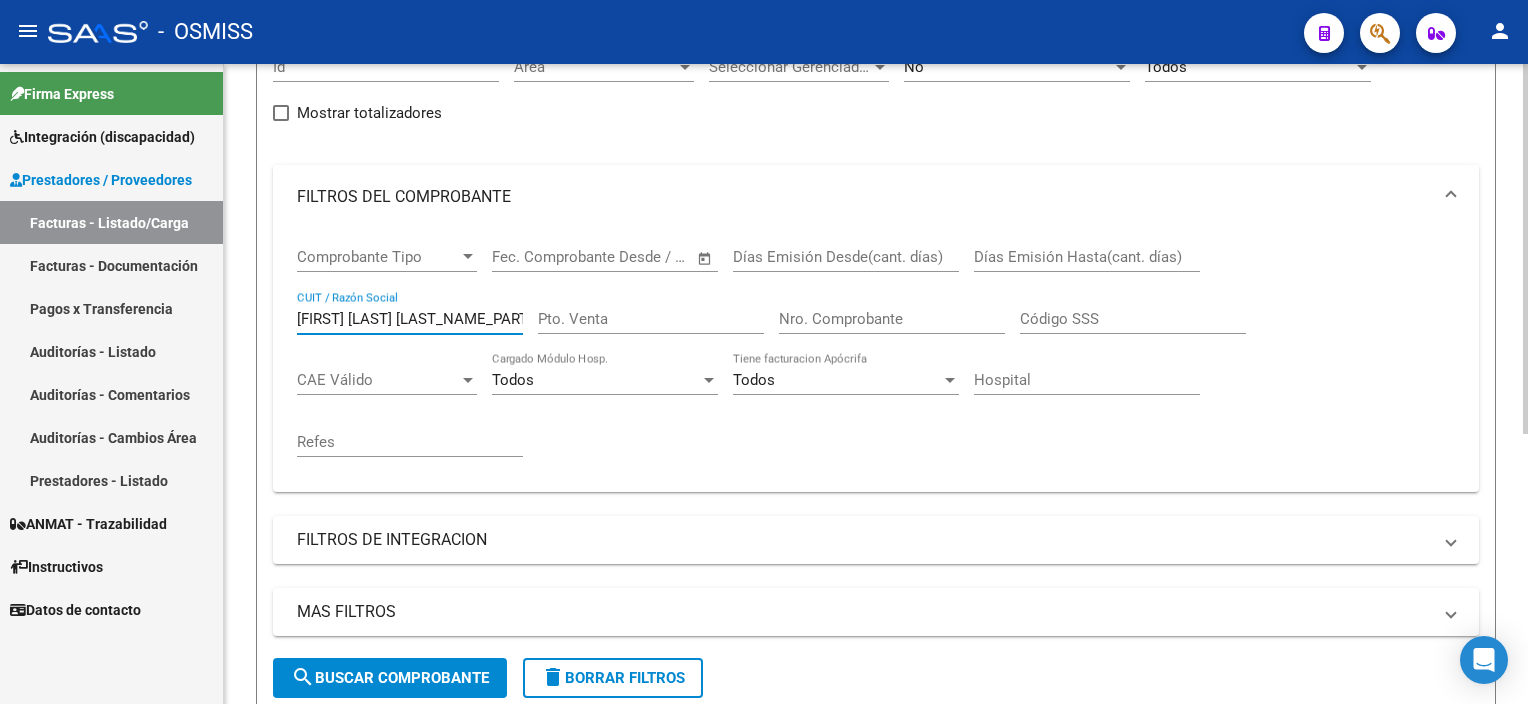type on "[FIRST] [LAST] [LAST_NAME_PART]" 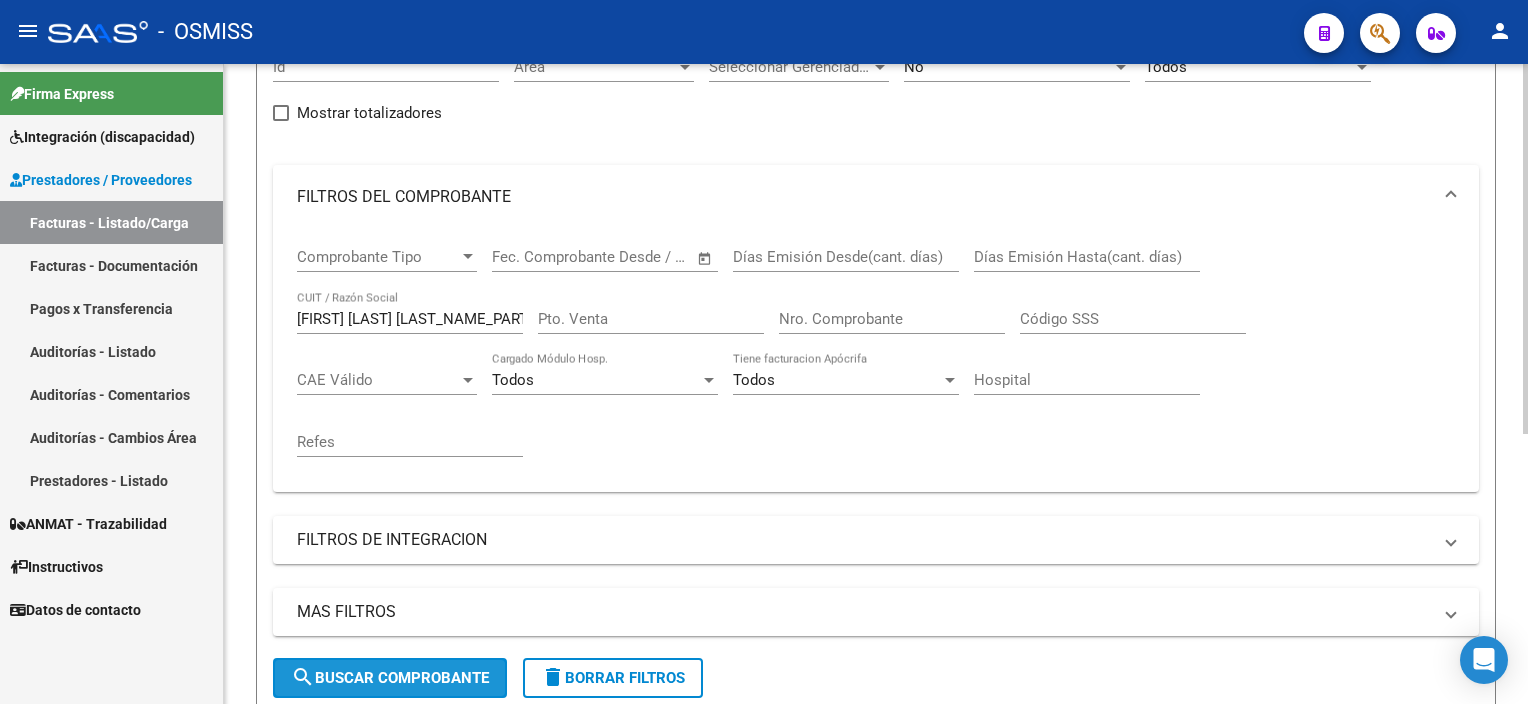 click on "search  Buscar Comprobante" 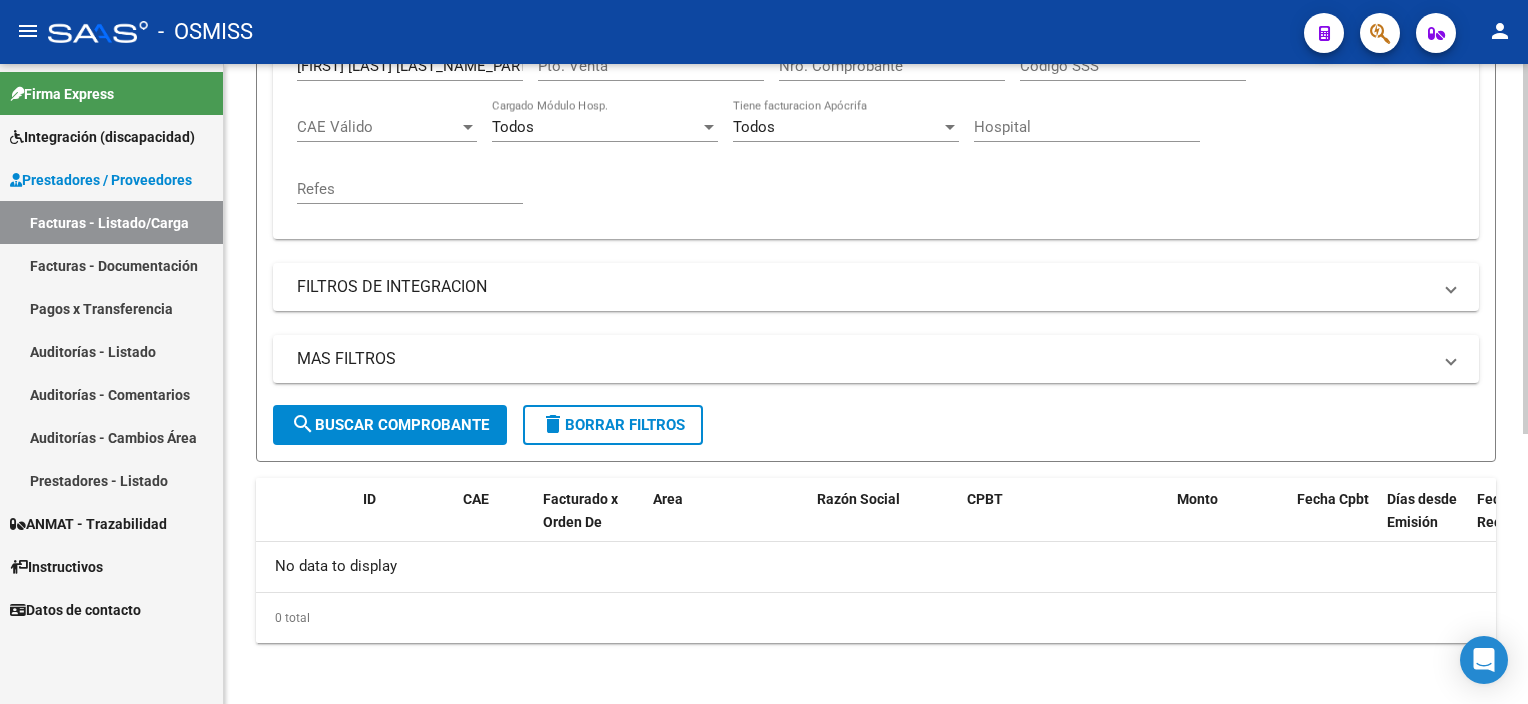 scroll, scrollTop: 0, scrollLeft: 0, axis: both 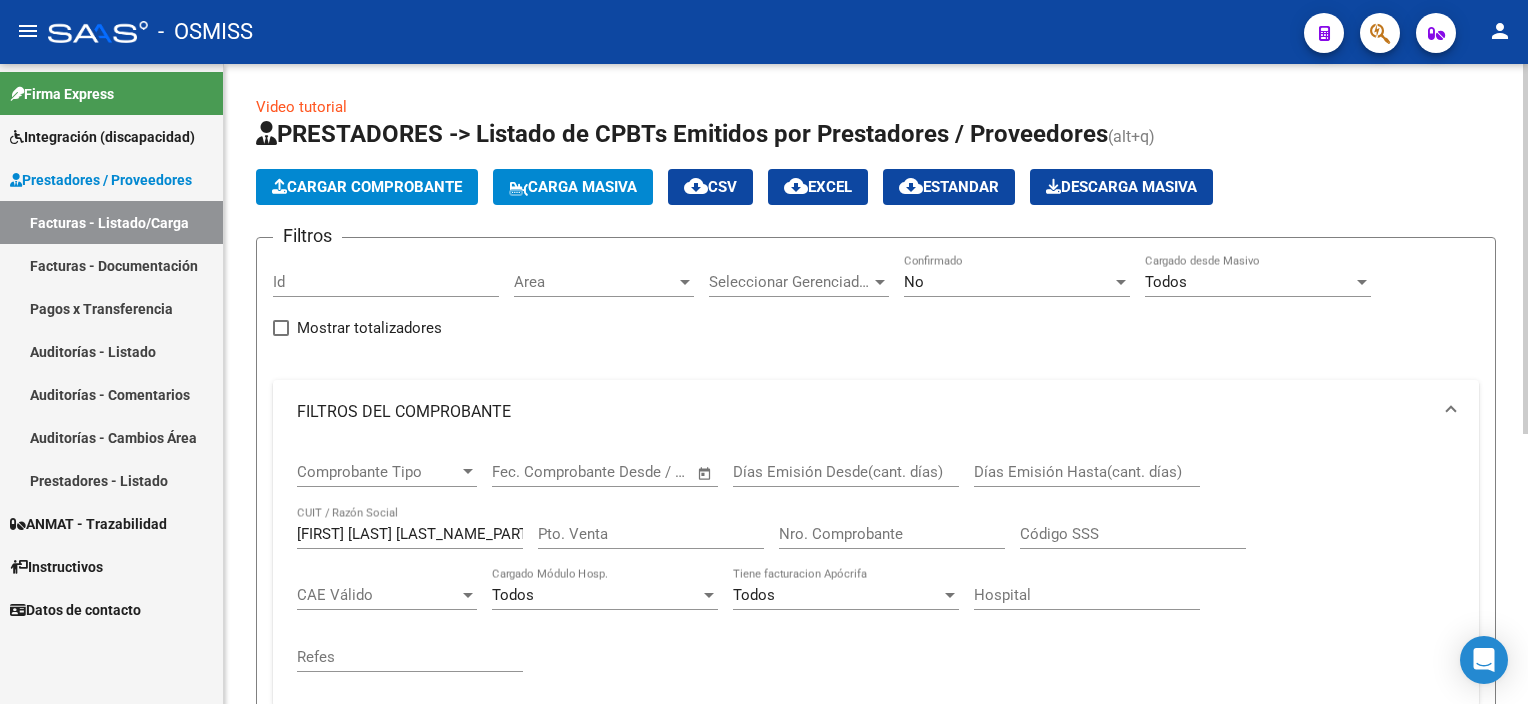 click on "Video tutorial   PRESTADORES -> Listado de CPBTs Emitidos por Prestadores / Proveedores (alt+q)   Cargar Comprobante
Carga Masiva  cloud_download  CSV  cloud_download  EXCEL  cloud_download  Estandar   Descarga Masiva
Filtros Id Area Area Seleccionar Gerenciador Seleccionar Gerenciador No Confirmado Todos Cargado desde Masivo   Mostrar totalizadores   FILTROS DEL COMPROBANTE  Comprobante Tipo Comprobante Tipo Start date – End date Fec. Comprobante Desde / Hasta Días Emisión Desde(cant. días) Días Emisión Hasta(cant. días) [FIRST] [LAST] CUIT / Razón Social Pto. Venta Nro. Comprobante Código SSS CAE Válido CAE Válido Todos Cargado Módulo Hosp. Todos Tiene facturacion Apócrifa Hospital Refes  FILTROS DE INTEGRACION  Período De Prestación Campos del Archivo de Rendición Devuelto x SSS (dr_envio) Todos Rendido x SSS (dr_envio) Tipo de Registro Tipo de Registro Período Presentación Período Presentación Campos del Legajo Asociado (preaprobación) Afiliado Legajo (cuil/nombre) –" 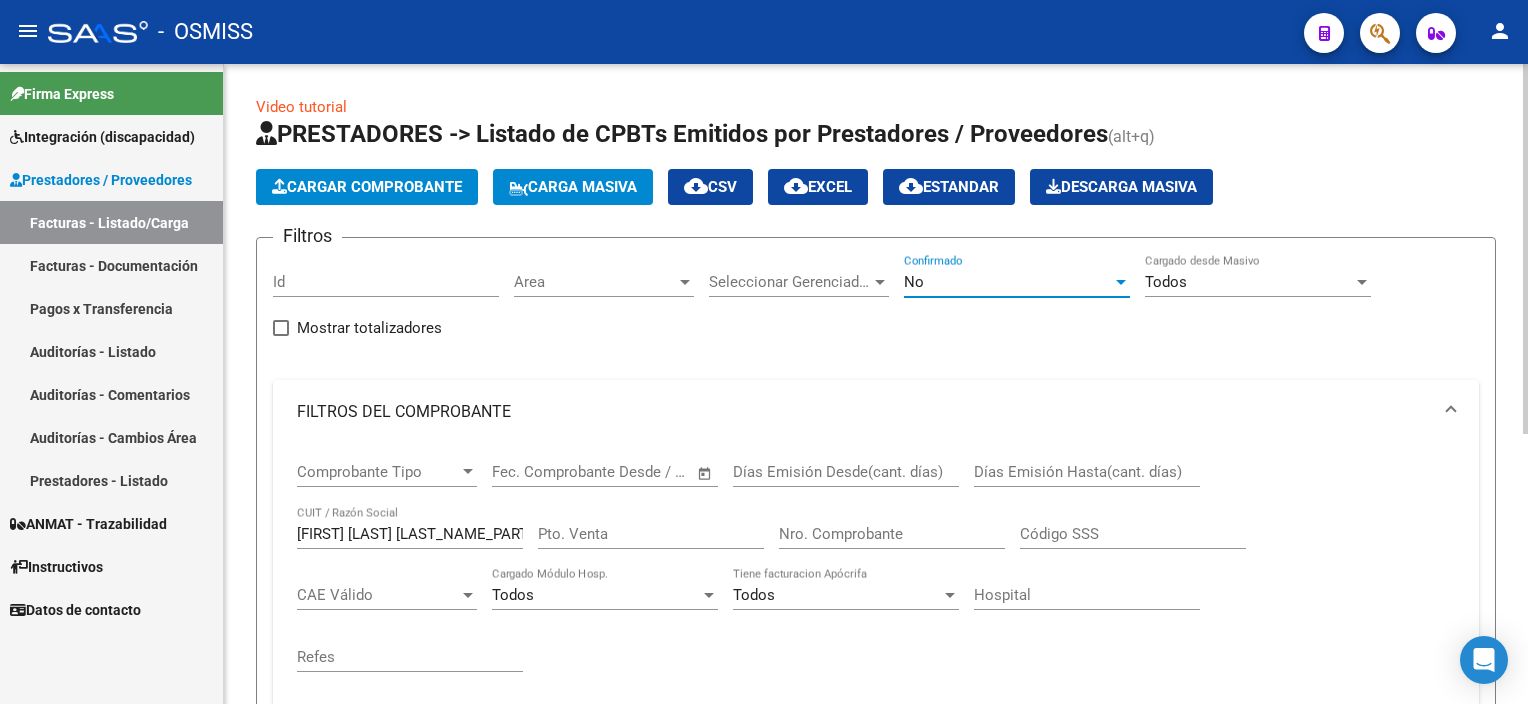 click at bounding box center (1121, 282) 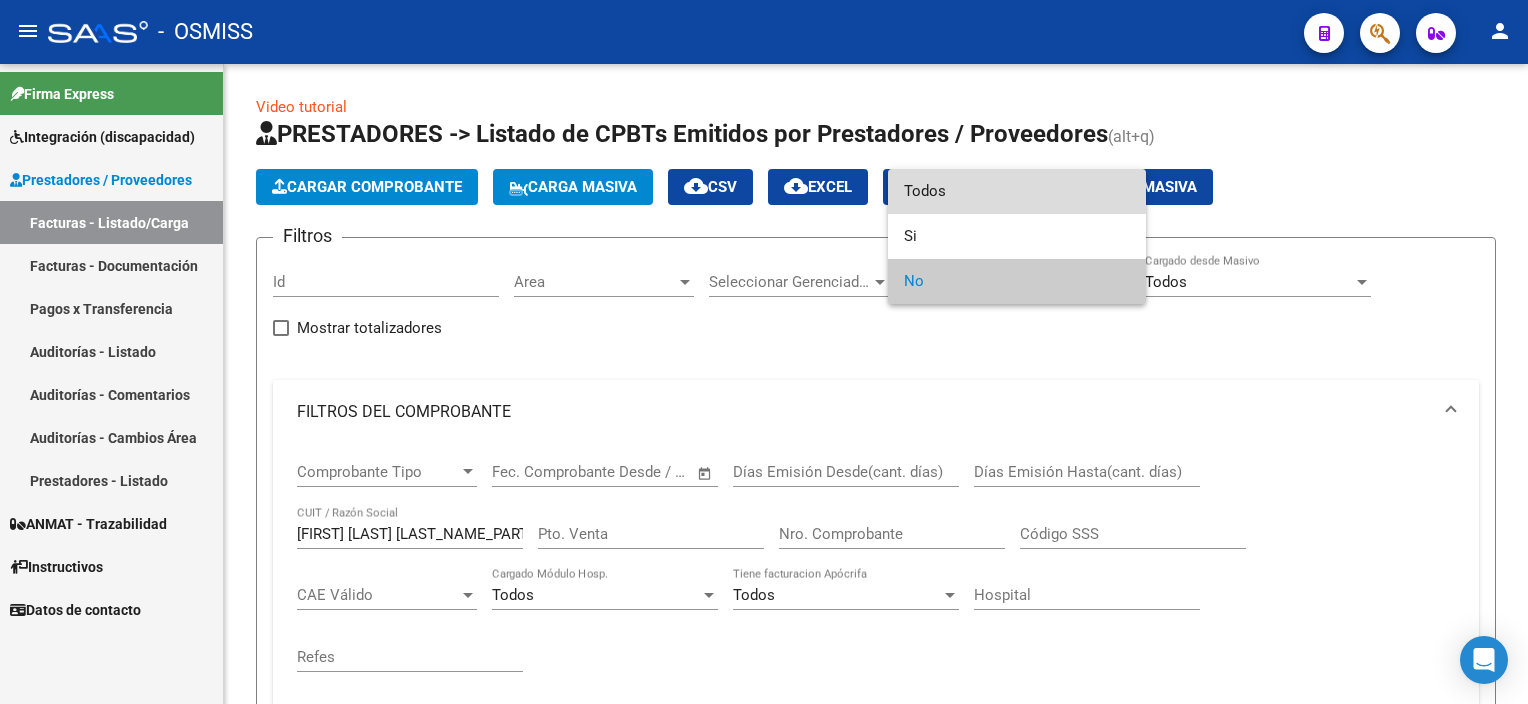 click on "Todos" at bounding box center (1017, 191) 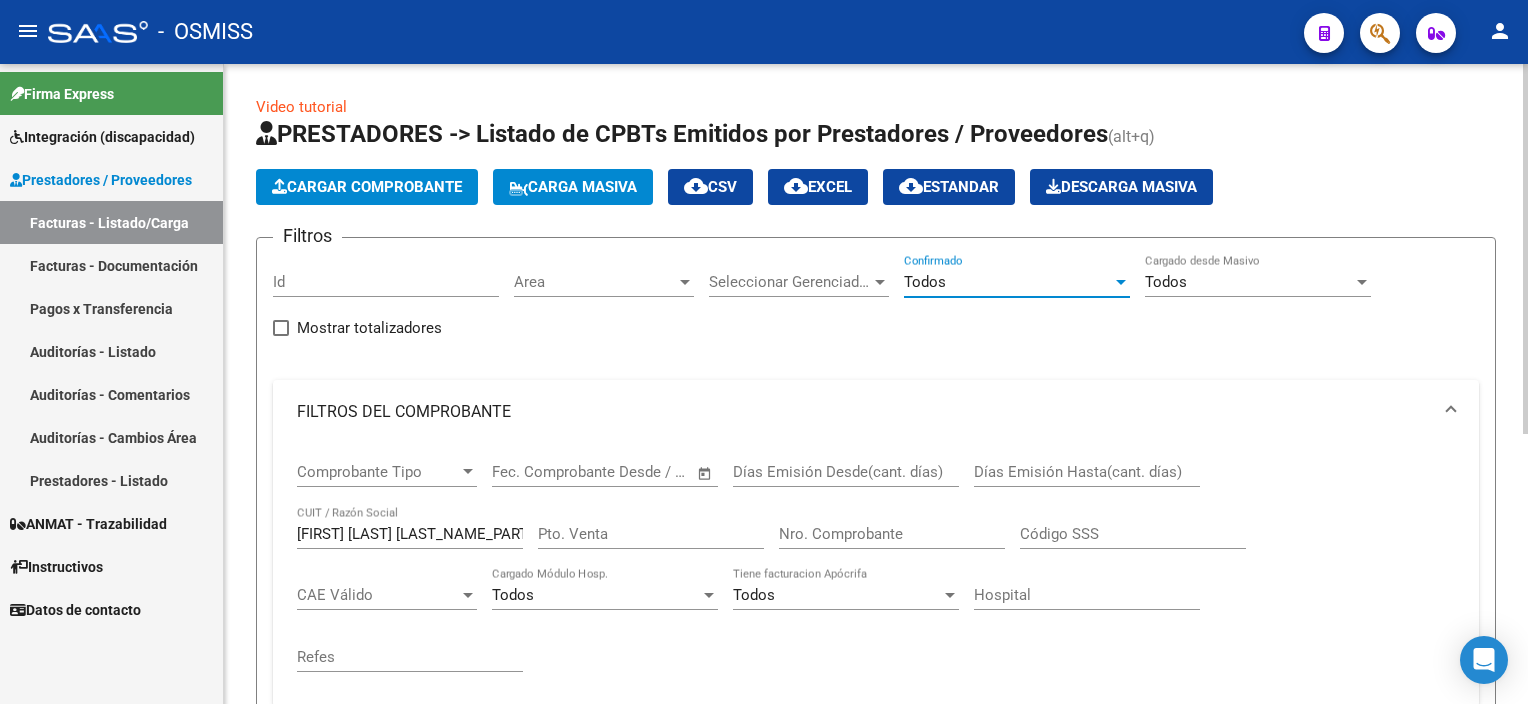 click on "[FIRST] [LAST] [LAST_NAME_PART]" at bounding box center (410, 534) 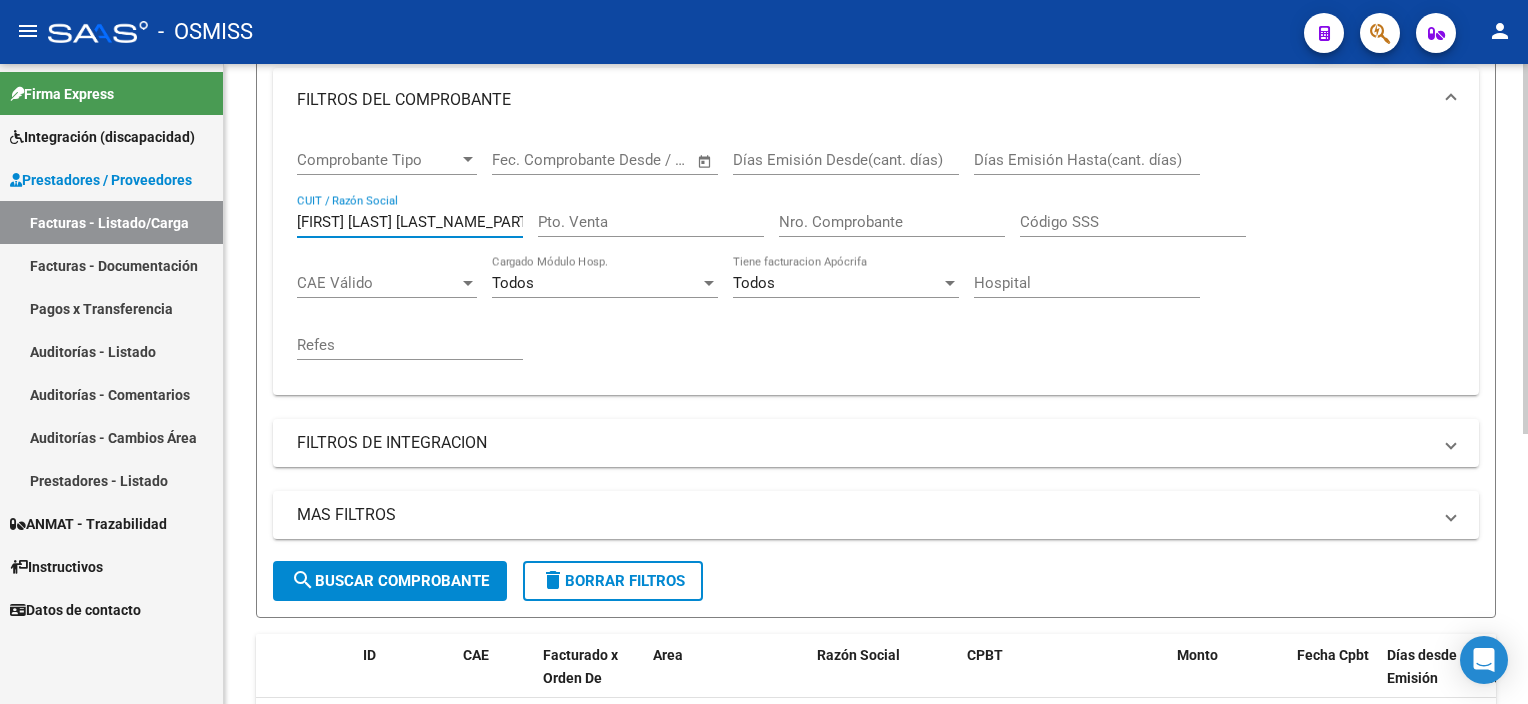 scroll, scrollTop: 293, scrollLeft: 0, axis: vertical 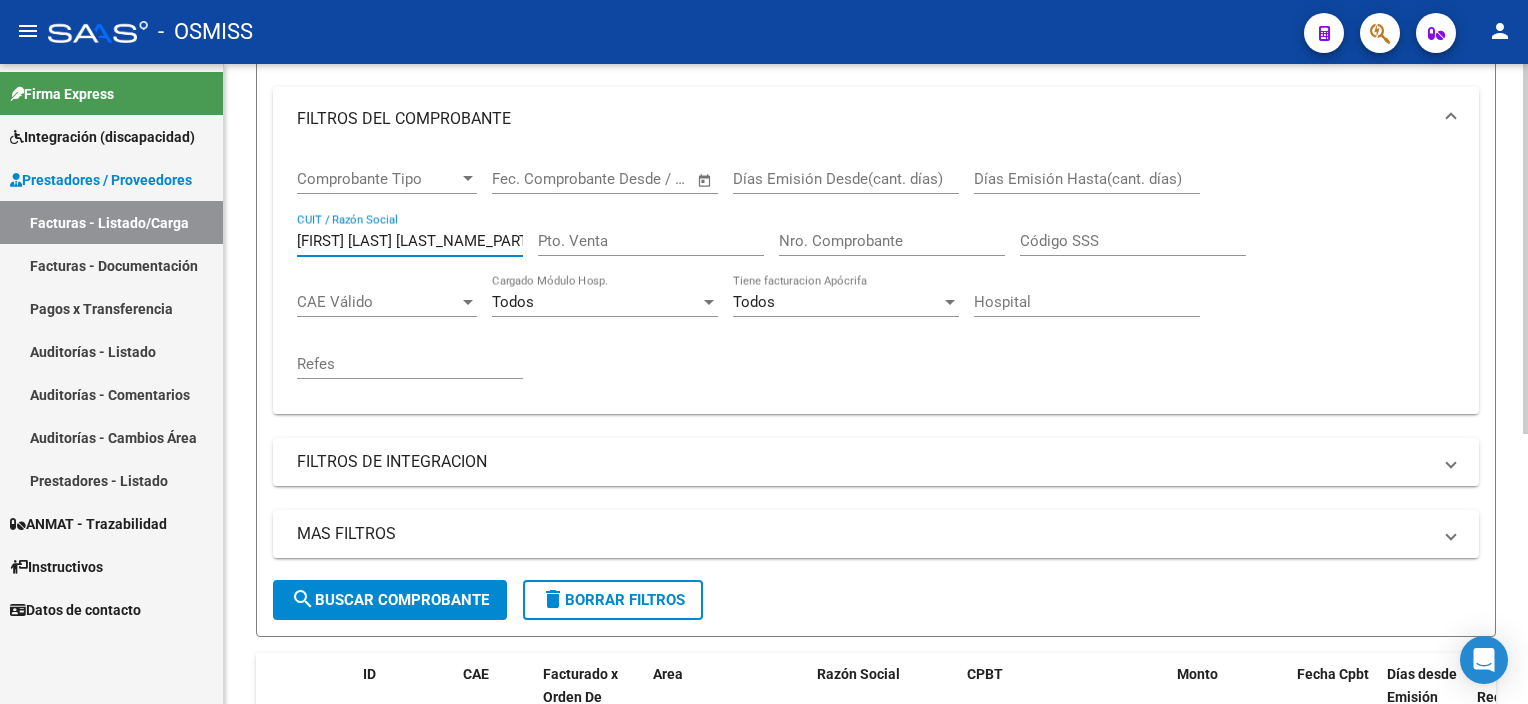 click on "Video tutorial   PRESTADORES -> Listado de CPBTs Emitidos por Prestadores / Proveedores (alt+q)   Cargar Comprobante
Carga Masiva  cloud_download  CSV  cloud_download  EXCEL  cloud_download  Estandar   Descarga Masiva
Filtros Id Area Area Seleccionar Gerenciador Seleccionar Gerenciador Todos Confirmado Todos Cargado desde Masivo   Mostrar totalizadores   FILTROS DEL COMPROBANTE  Comprobante Tipo Comprobante Tipo Start date – End date Fec. Comprobante Desde / Hasta Días Emisión Desde(cant. días) Días Emisión Hasta(cant. días) carla vanesa carvajal CUIT / Razón Social Pto. Venta Nro. Comprobante Código SSS CAE Válido CAE Válido Todos Cargado Módulo Hosp. Todos Tiene facturacion Apócrifa Hospital Refes  FILTROS DE INTEGRACION  Período De Prestación Campos del Archivo de Rendición Devuelto x SSS (dr_envio) Todos Rendido x SSS (dr_envio) Tipo de Registro Tipo de Registro Período Presentación Período Presentación Campos del Legajo Asociado (preaprobación) Afiliado Legajo (cuil/nombre)" 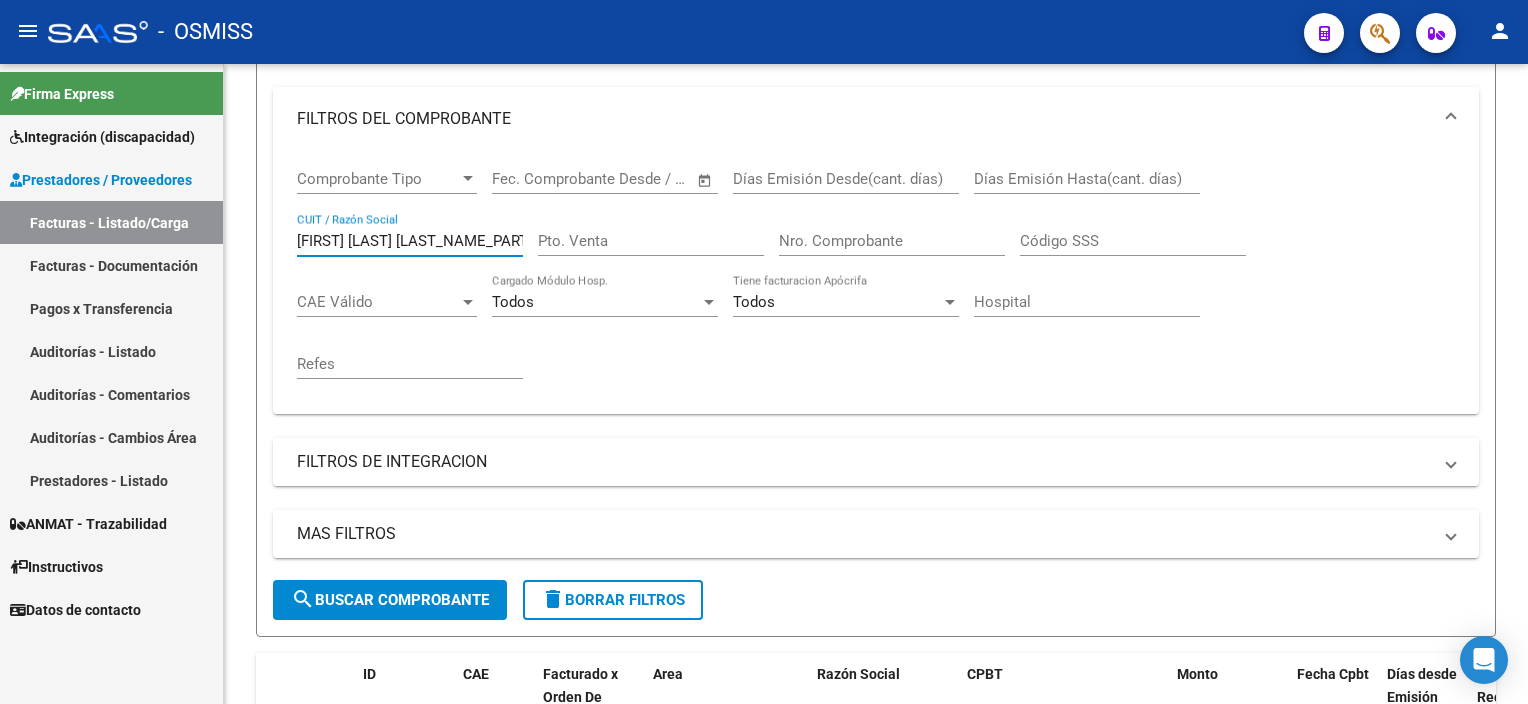 drag, startPoint x: 444, startPoint y: 240, endPoint x: 204, endPoint y: 234, distance: 240.07498 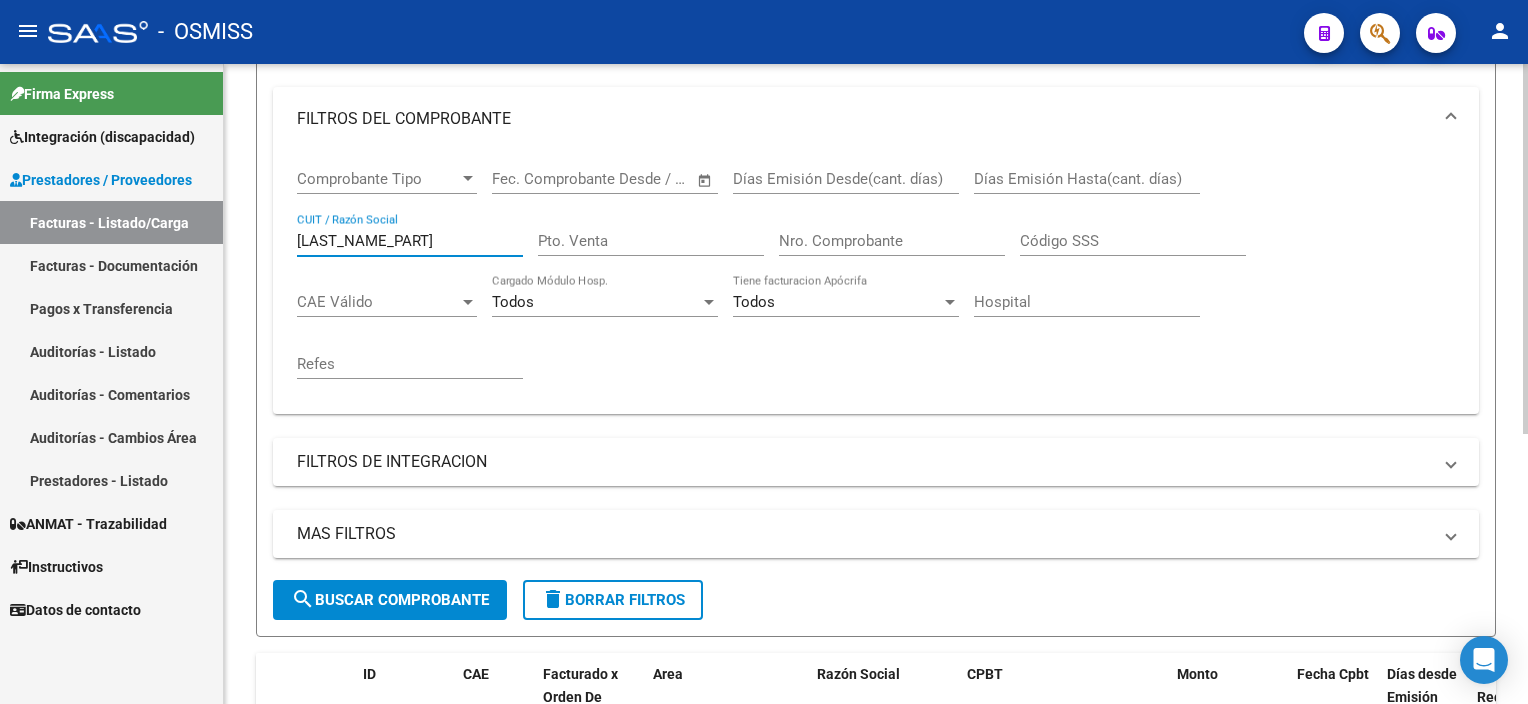 type on "[LAST_NAME_PART]" 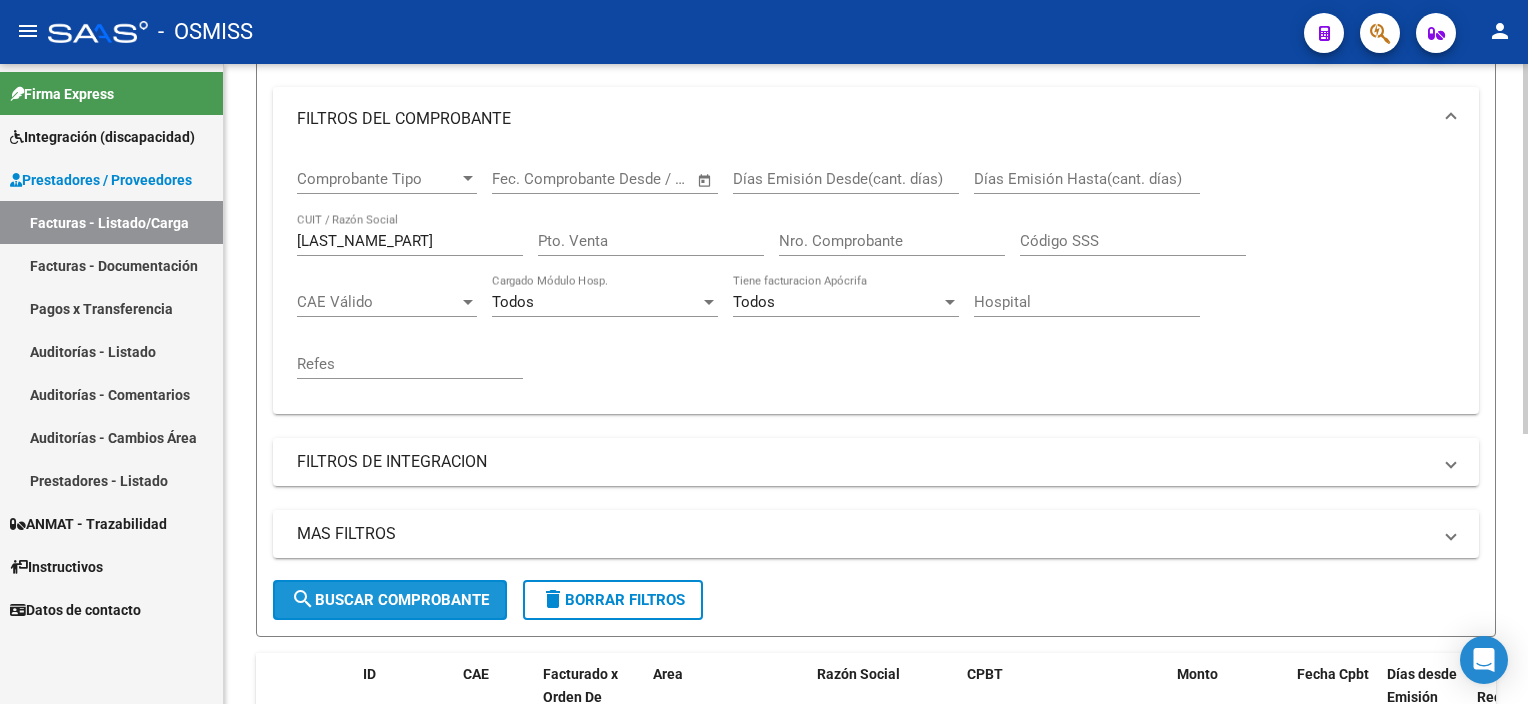 click on "search  Buscar Comprobante" 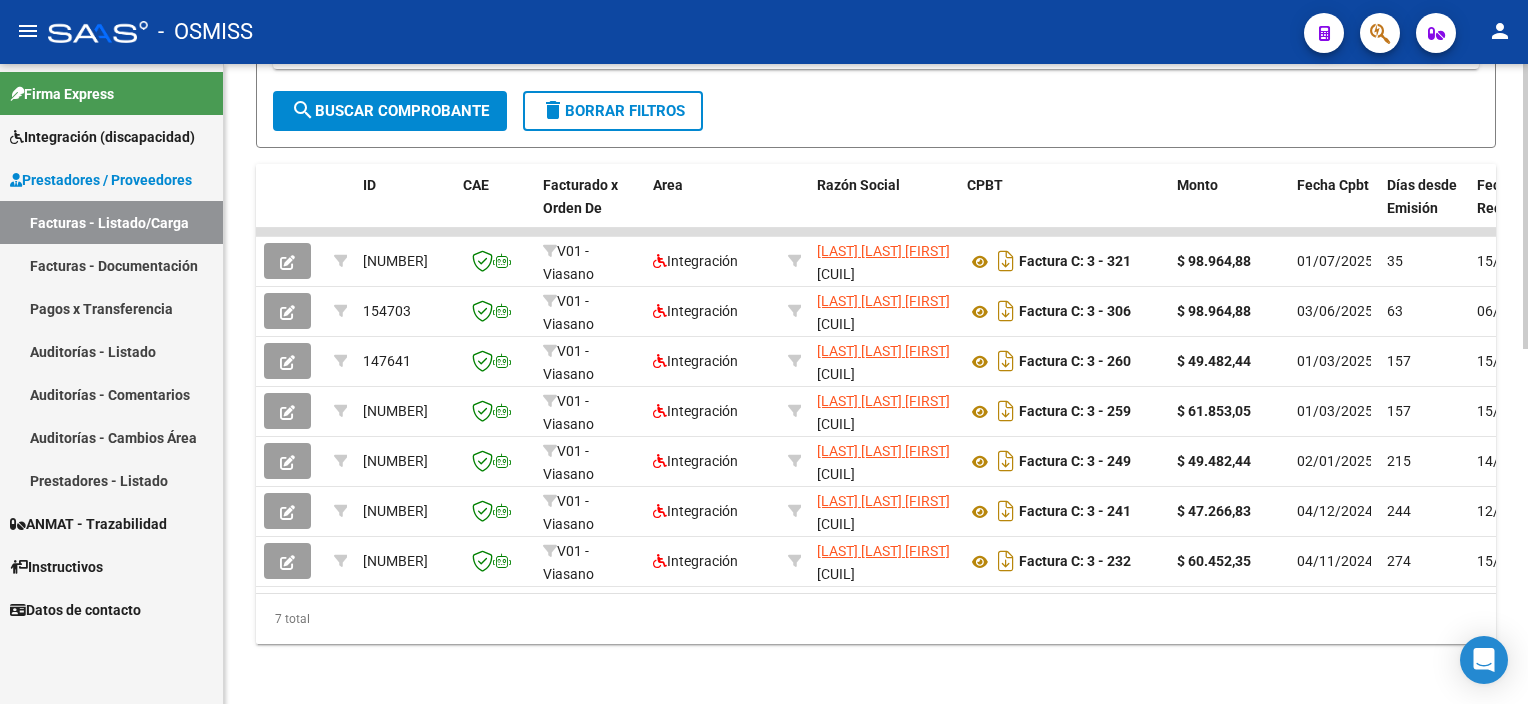 scroll, scrollTop: 797, scrollLeft: 0, axis: vertical 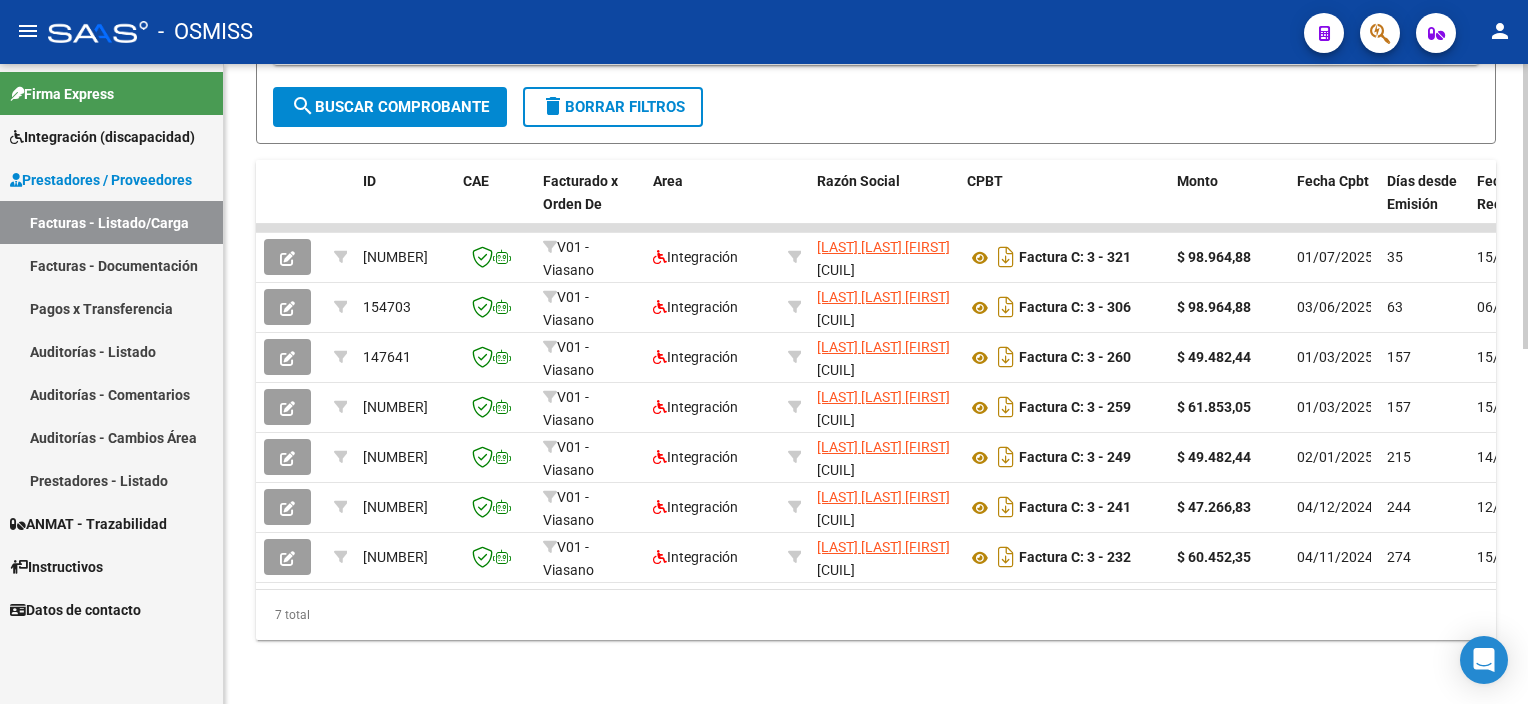 click on "menu -   OSMISS  person    Firma Express     Integración (discapacidad) Legajos    Prestadores / Proveedores Facturas - Listado/Carga Facturas - Documentación Pagos x Transferencia Auditorías - Listado Auditorías - Comentarios Auditorías - Cambios Área Prestadores - Listado    ANMAT - Trazabilidad    Instructivos    Datos de contacto  Video tutorial   PRESTADORES -> Listado de CPBTs Emitidos por Prestadores / Proveedores (alt+q)   Cargar Comprobante
Carga Masiva  cloud_download  CSV  cloud_download  EXCEL  cloud_download  Estandar   Descarga Masiva
Filtros Id Area Area Seleccionar Gerenciador Seleccionar Gerenciador Todos Confirmado Todos Cargado desde Masivo   Mostrar totalizadores   FILTROS DEL COMPROBANTE  Comprobante Tipo Comprobante Tipo Start date – End date Fec. Comprobante Desde / Hasta Días Emisión Desde(cant. días) Días Emisión Hasta(cant. días) CARVAJAL CUIT / Razón Social Pto. Venta Nro. Comprobante Código SSS CAE Válido CAE Válido Todos Cargado Módulo Hosp." at bounding box center [764, 352] 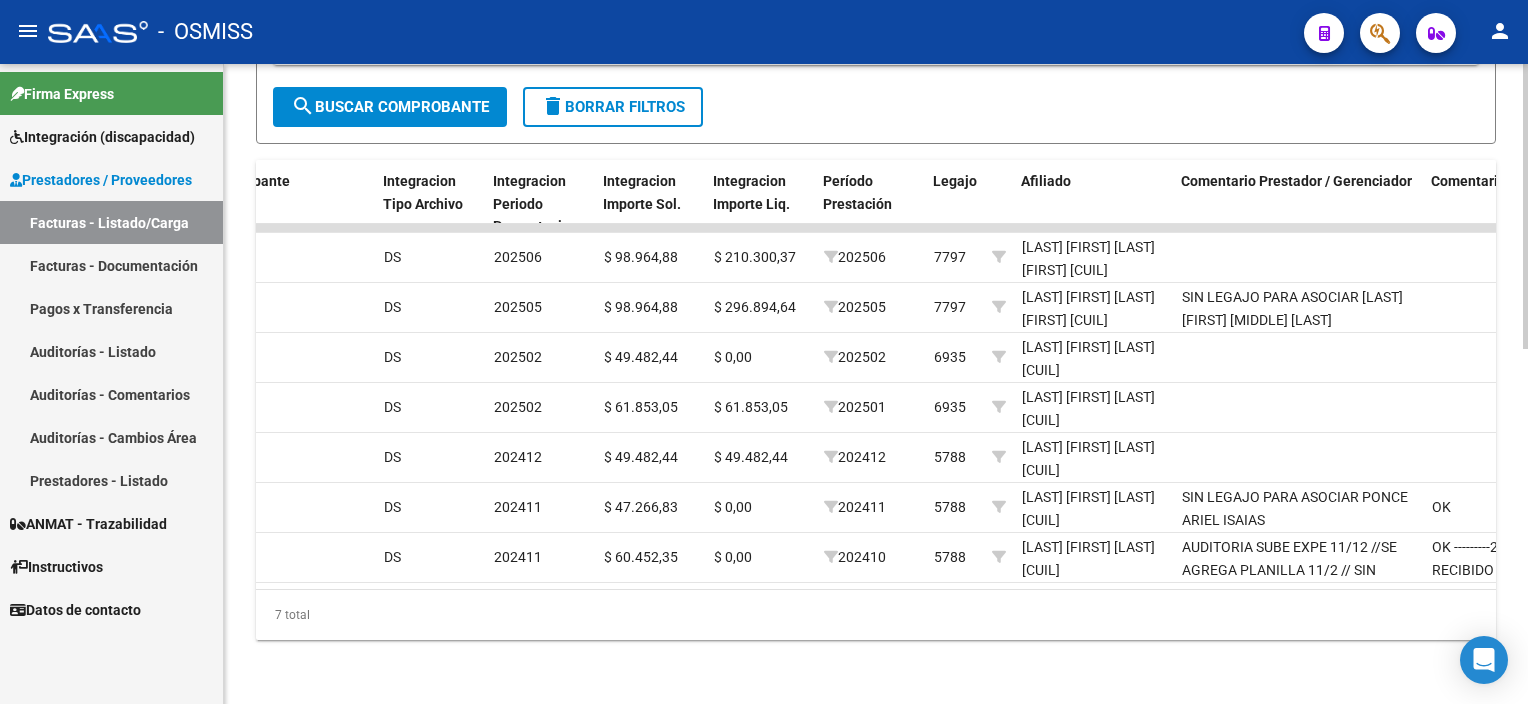scroll, scrollTop: 0, scrollLeft: 0, axis: both 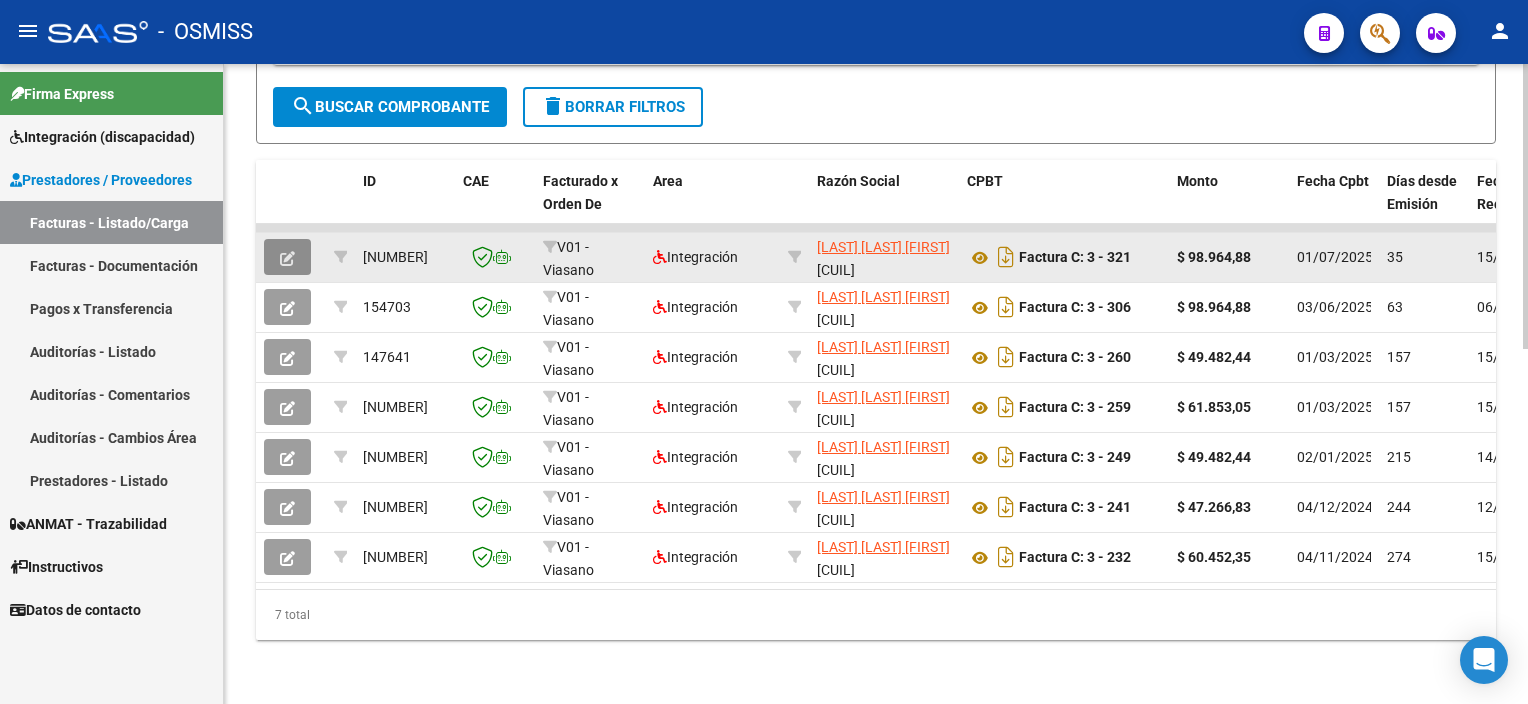 click 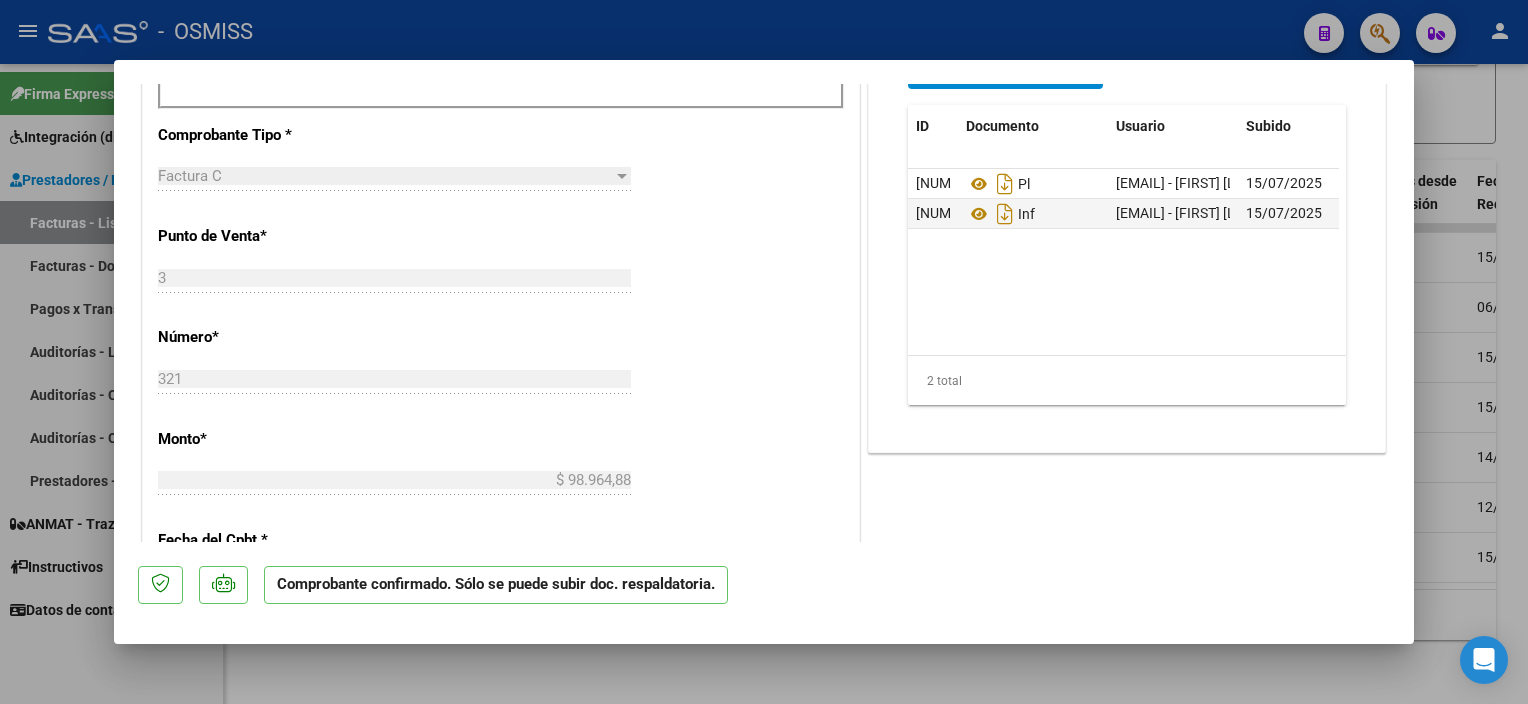scroll, scrollTop: 856, scrollLeft: 0, axis: vertical 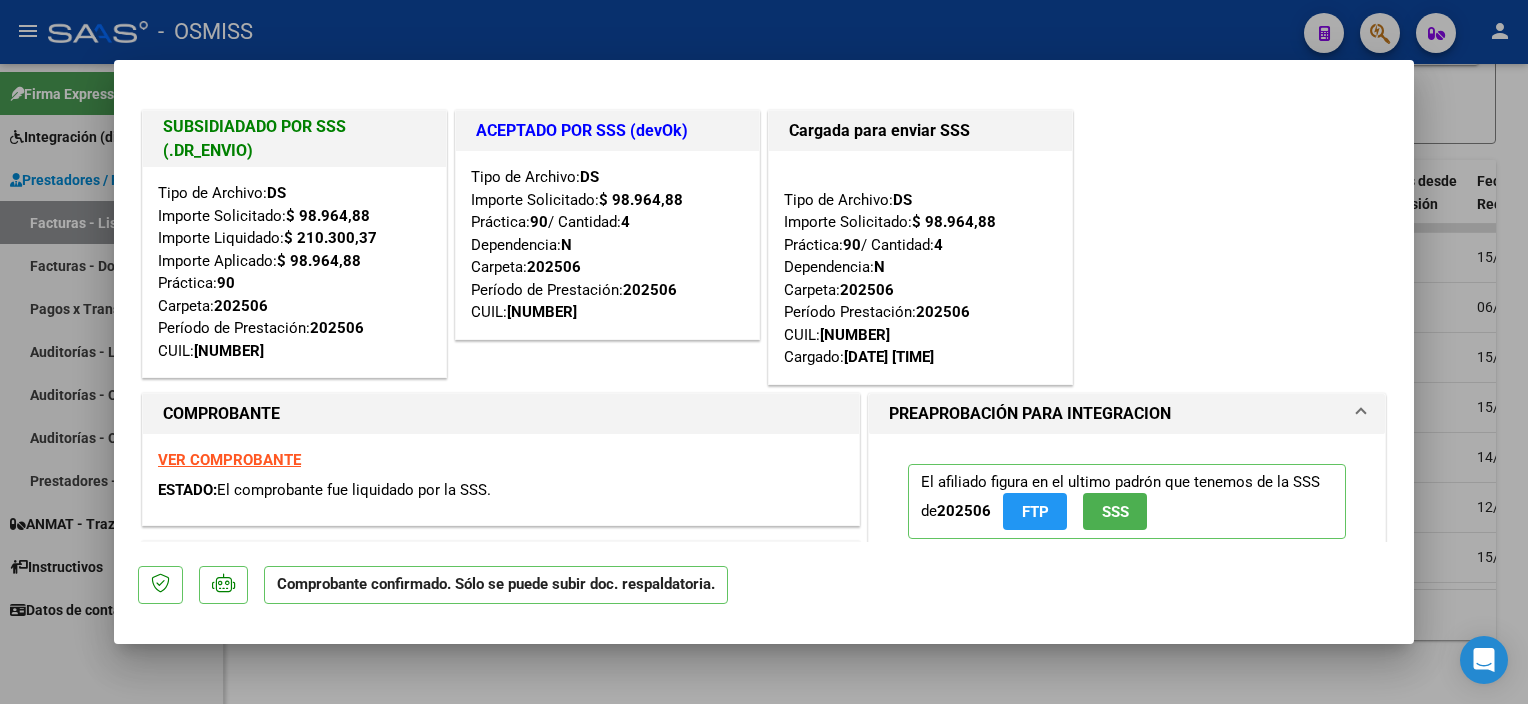click at bounding box center (764, 352) 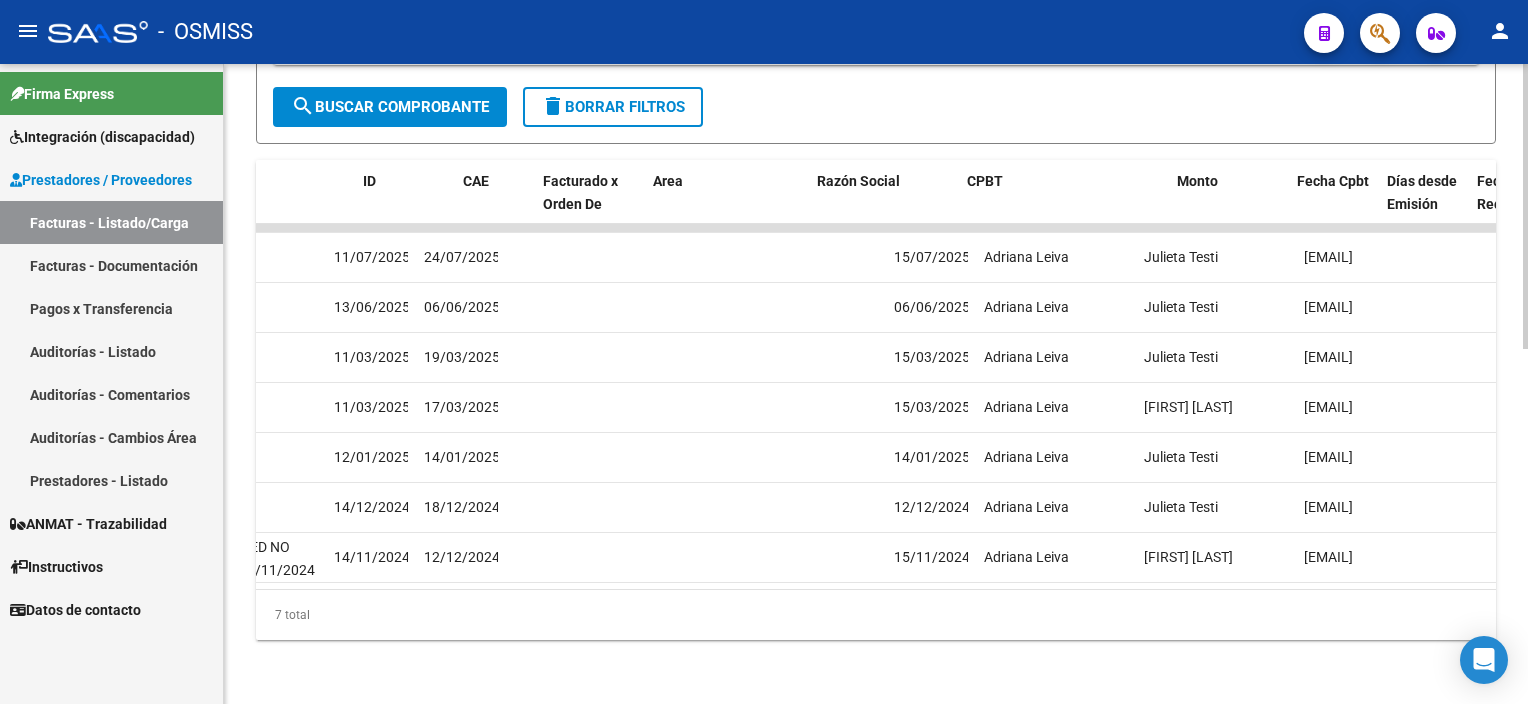 scroll, scrollTop: 0, scrollLeft: 0, axis: both 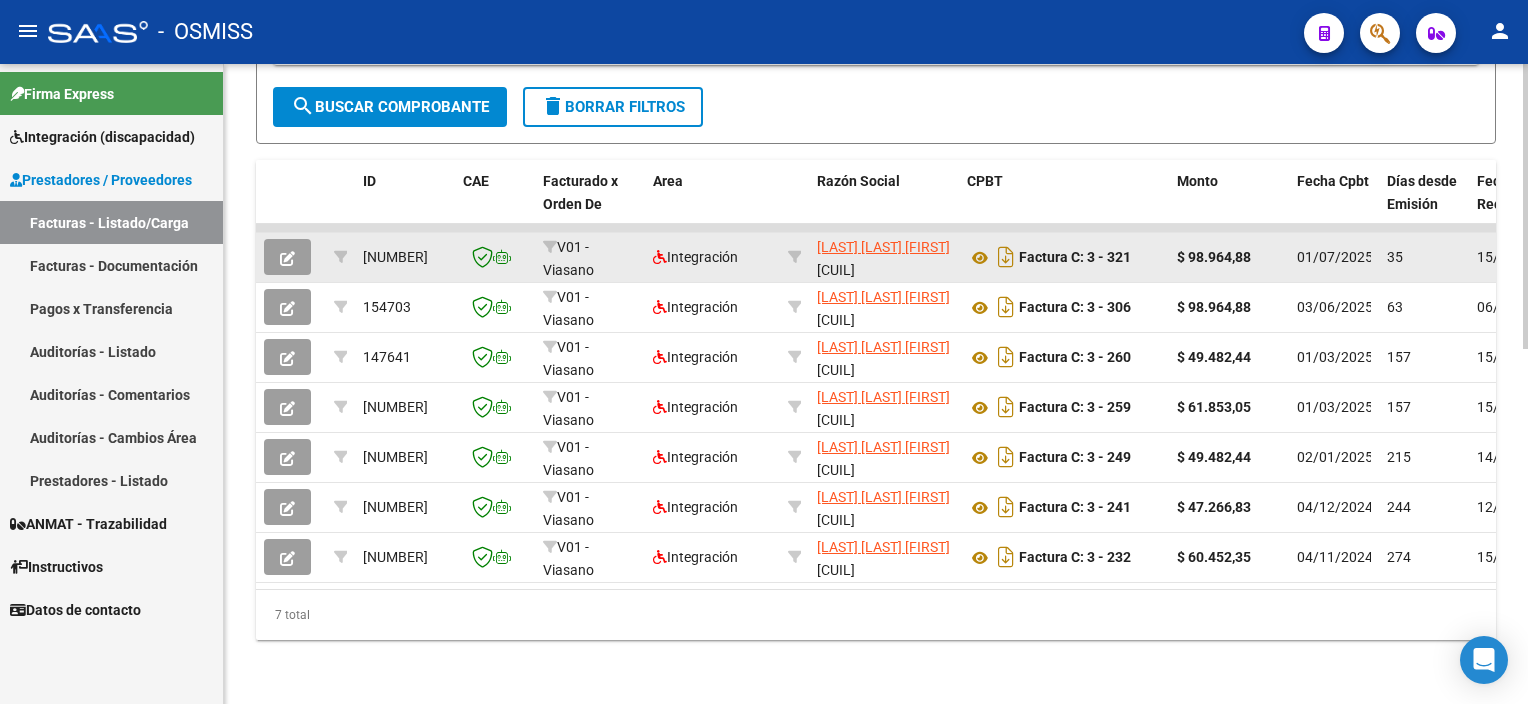 click 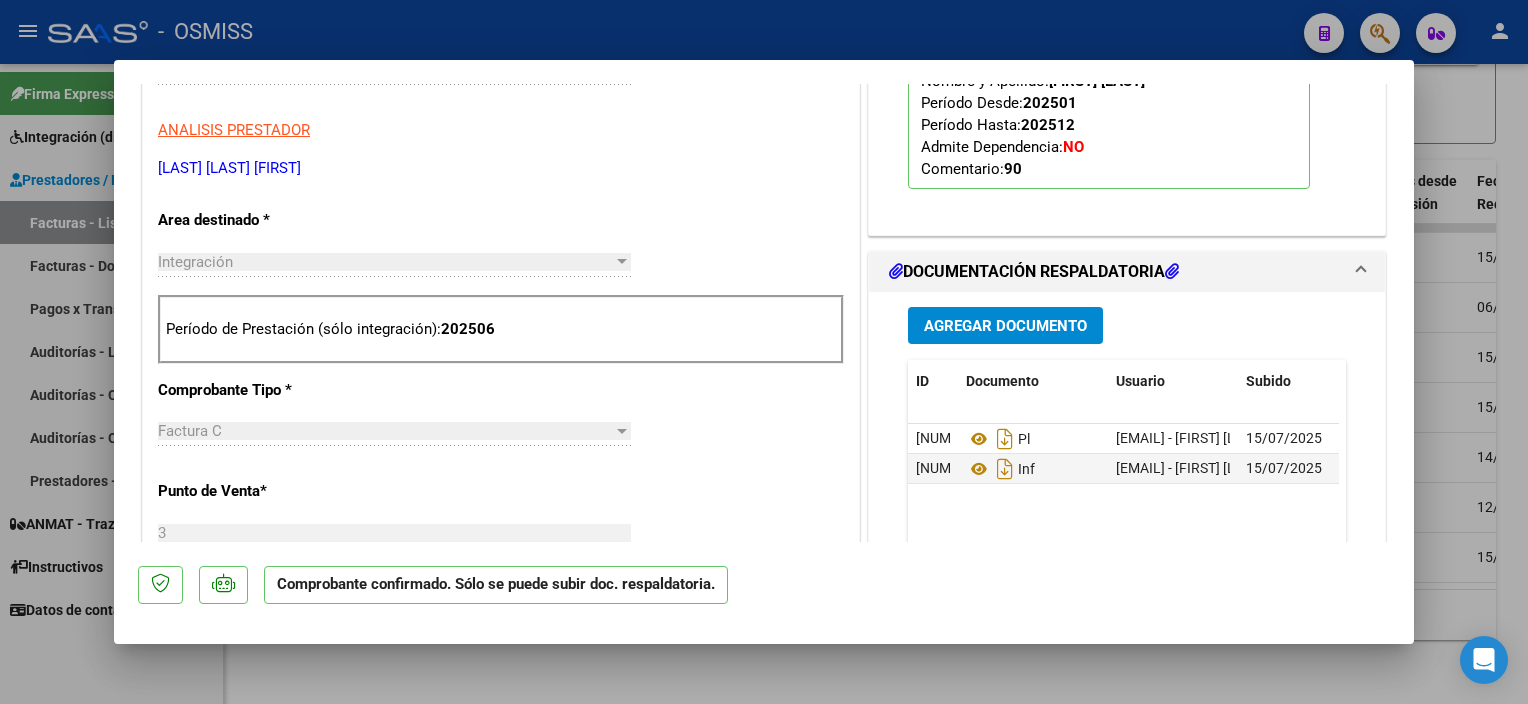 scroll, scrollTop: 751, scrollLeft: 0, axis: vertical 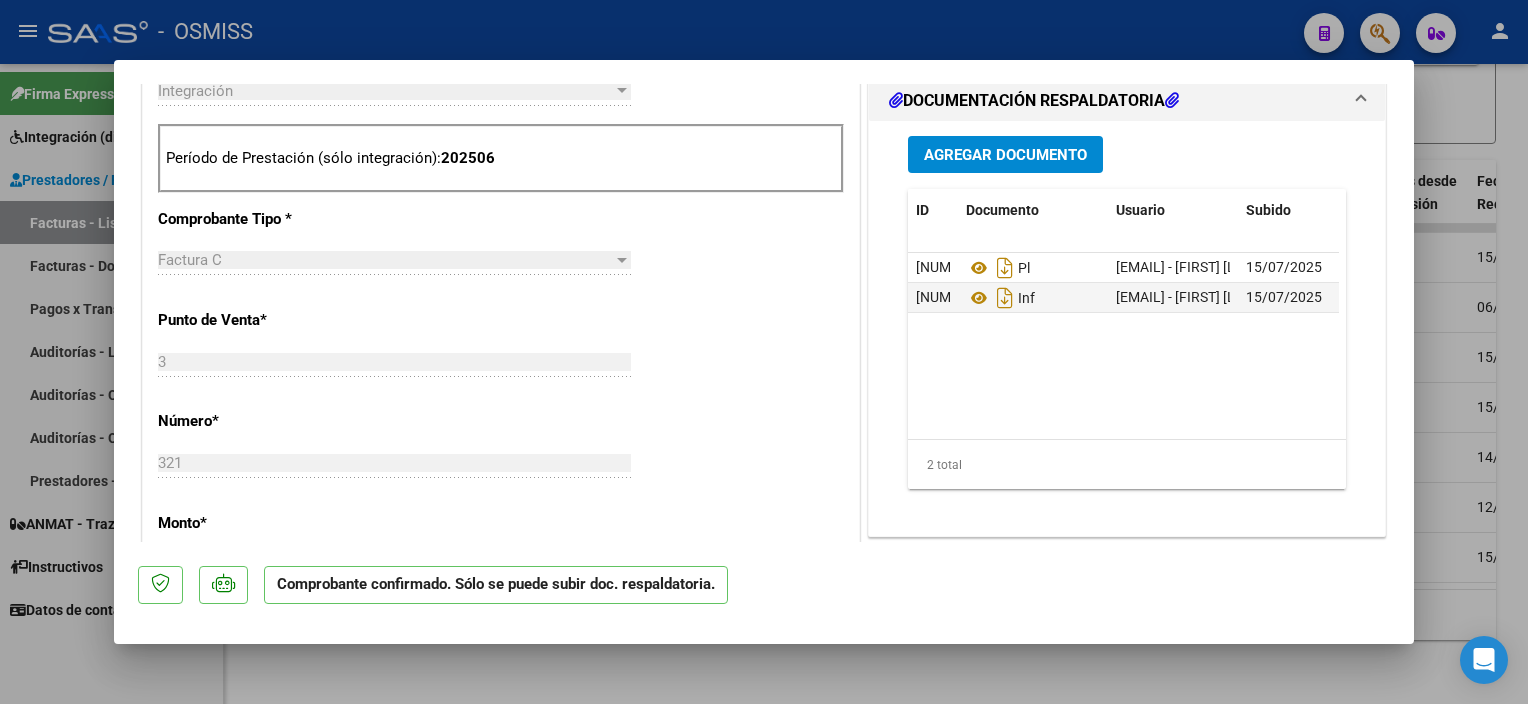 click at bounding box center (764, 352) 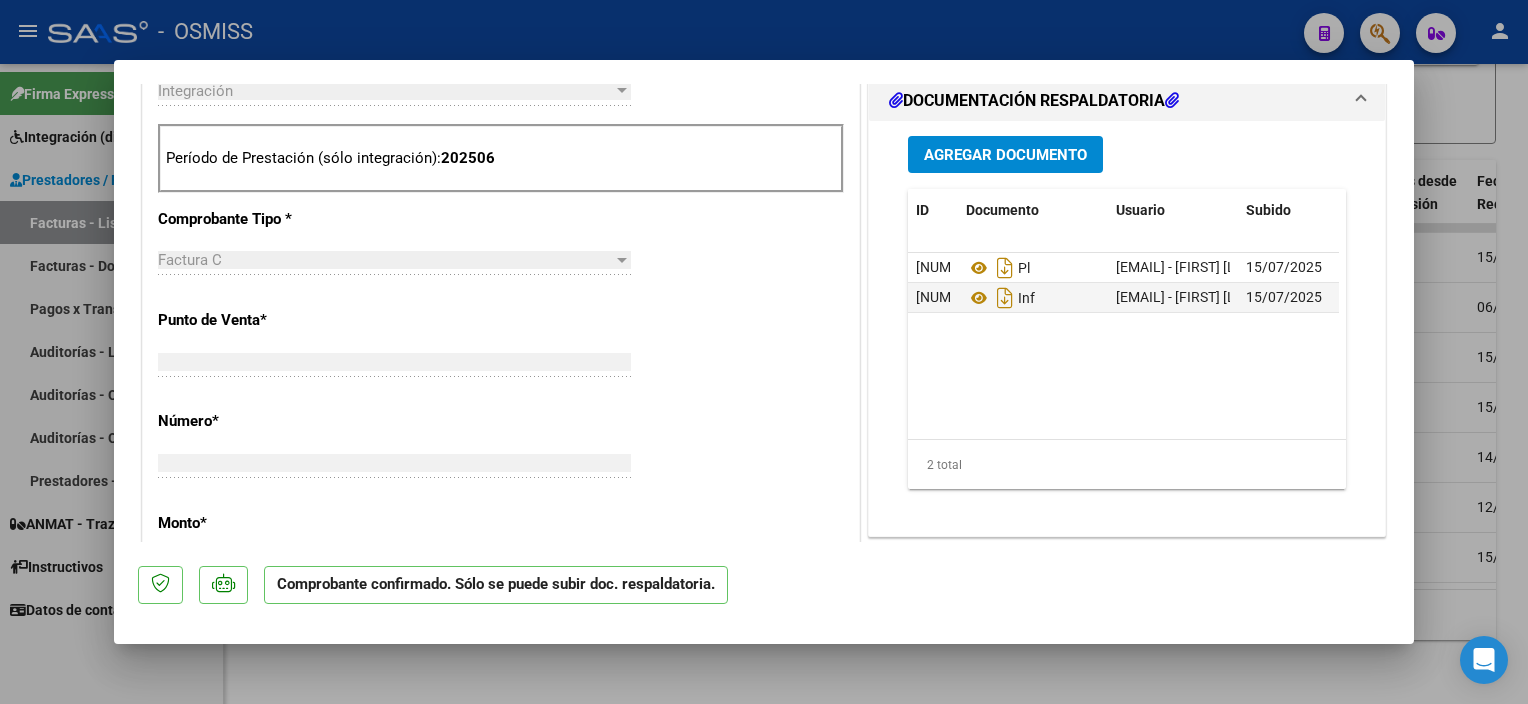 scroll, scrollTop: 468, scrollLeft: 0, axis: vertical 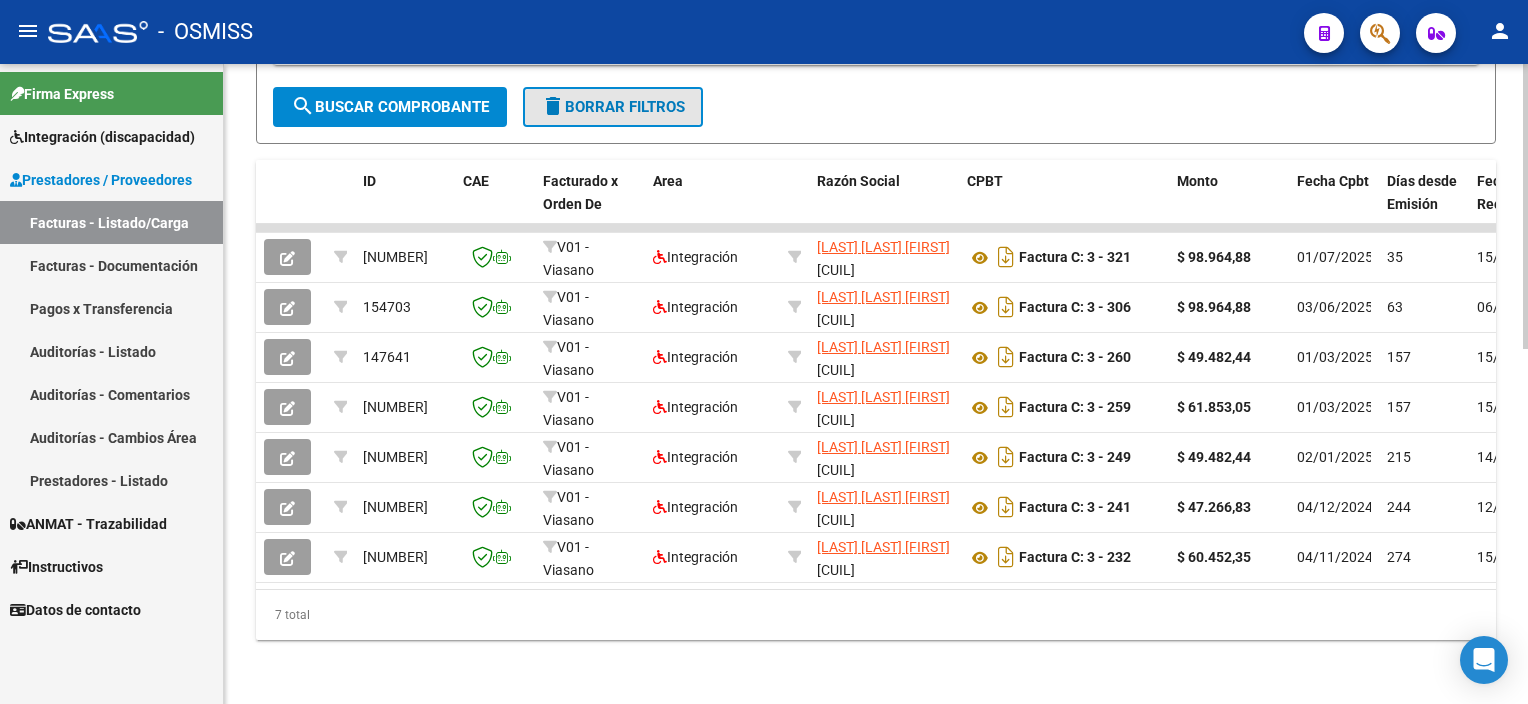 click on "delete  Borrar Filtros" 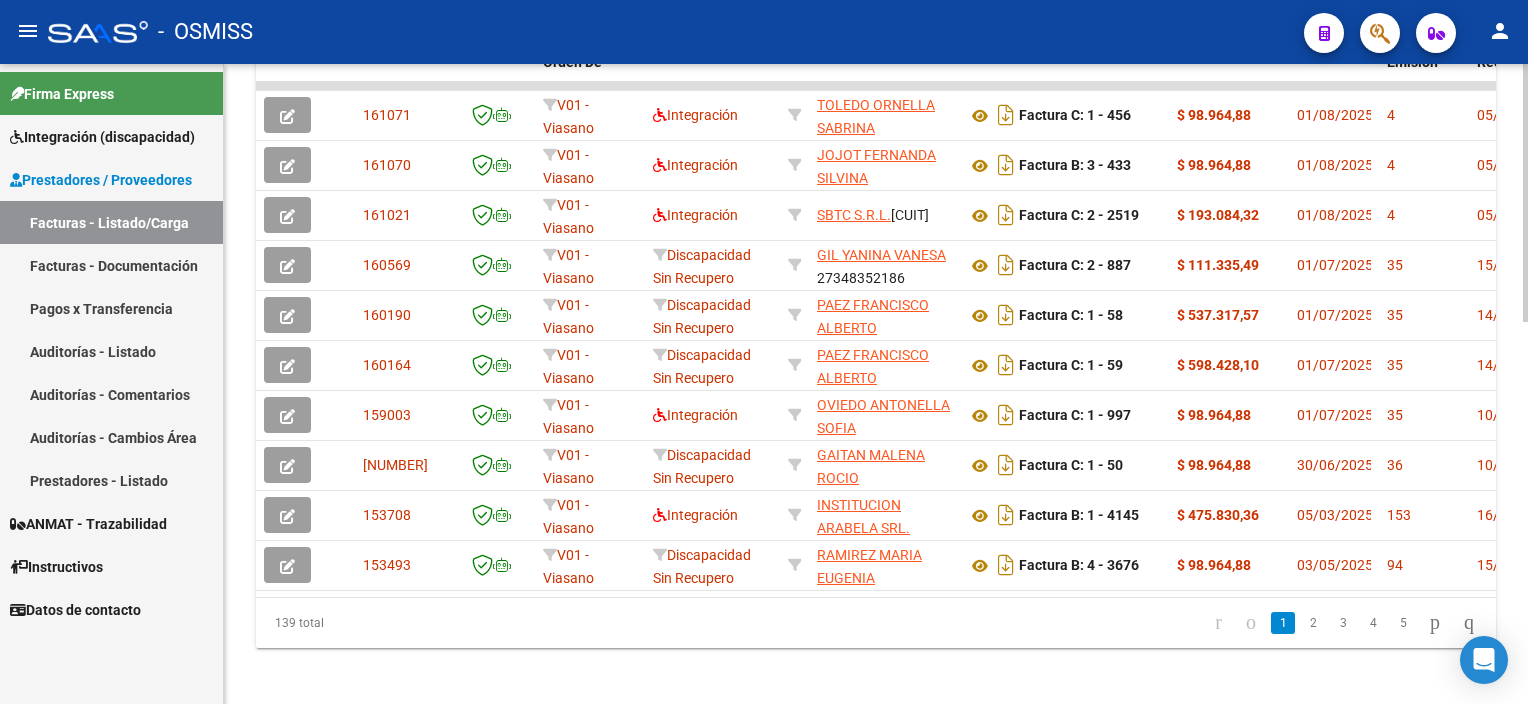 scroll, scrollTop: 930, scrollLeft: 0, axis: vertical 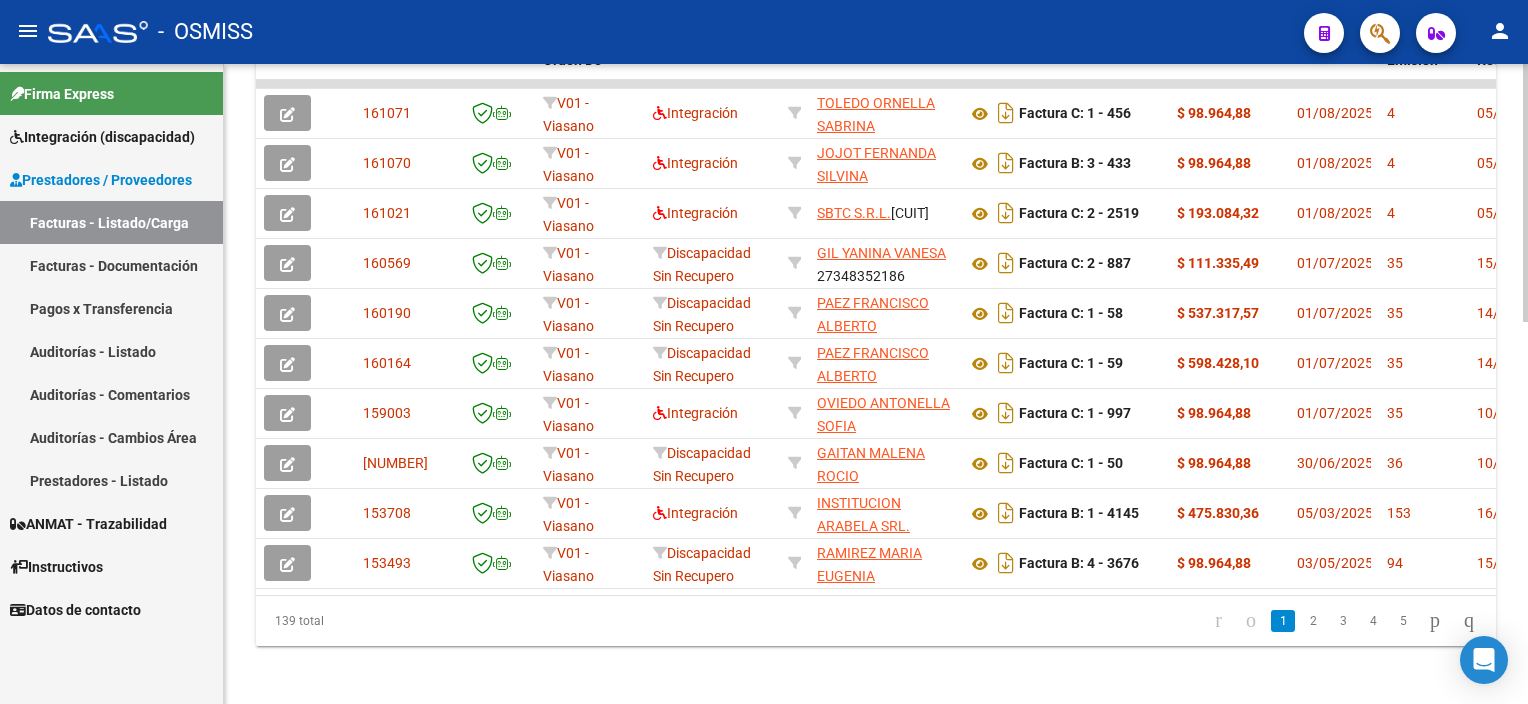 click 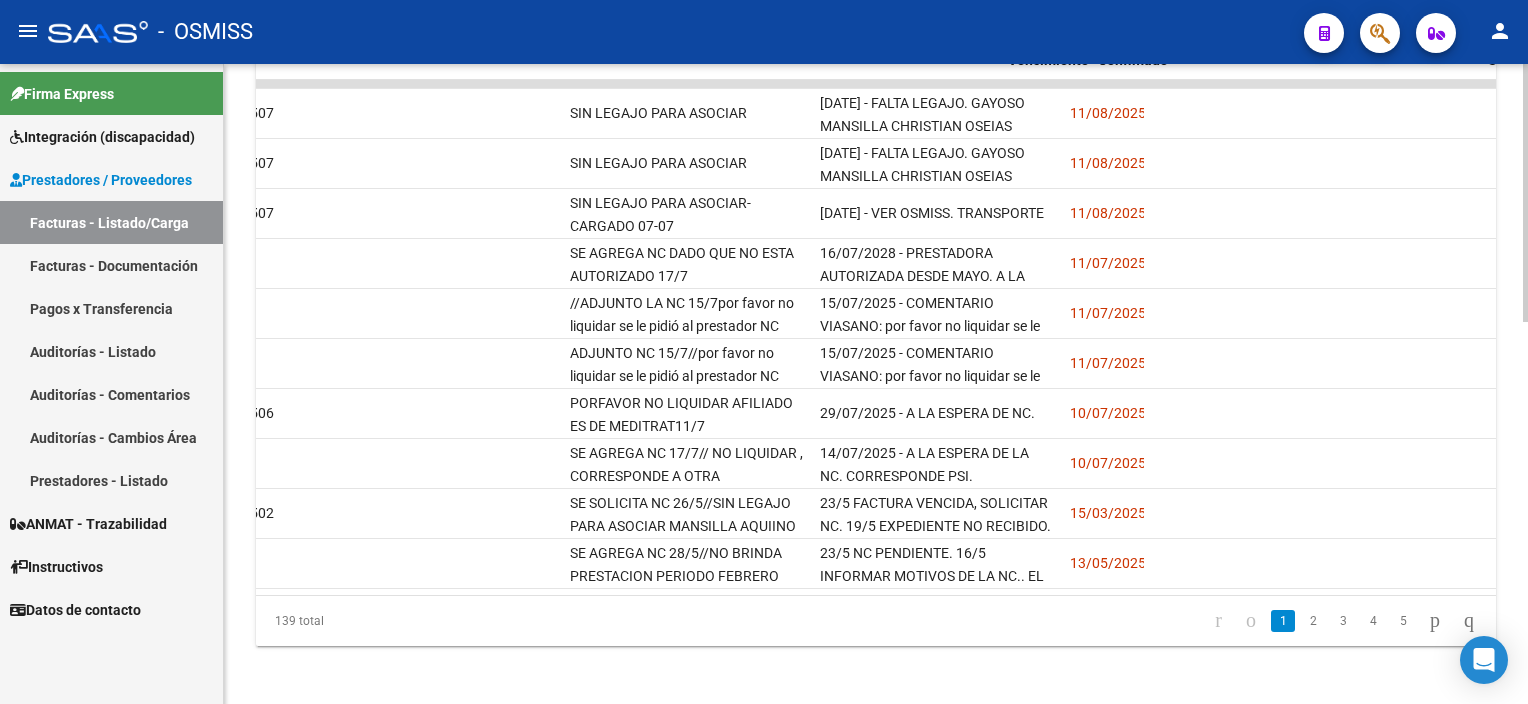 scroll, scrollTop: 0, scrollLeft: 0, axis: both 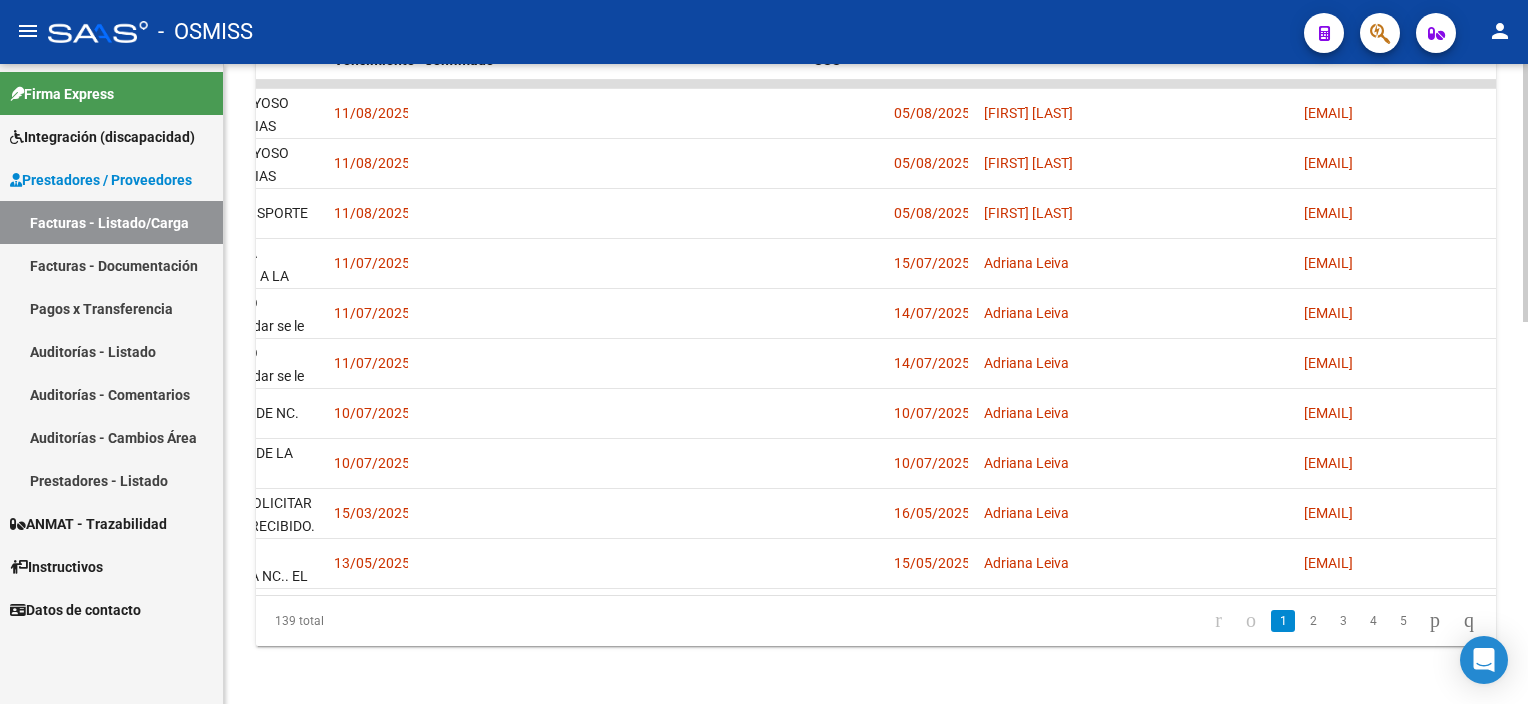 drag, startPoint x: 1520, startPoint y: 575, endPoint x: 1518, endPoint y: 494, distance: 81.02469 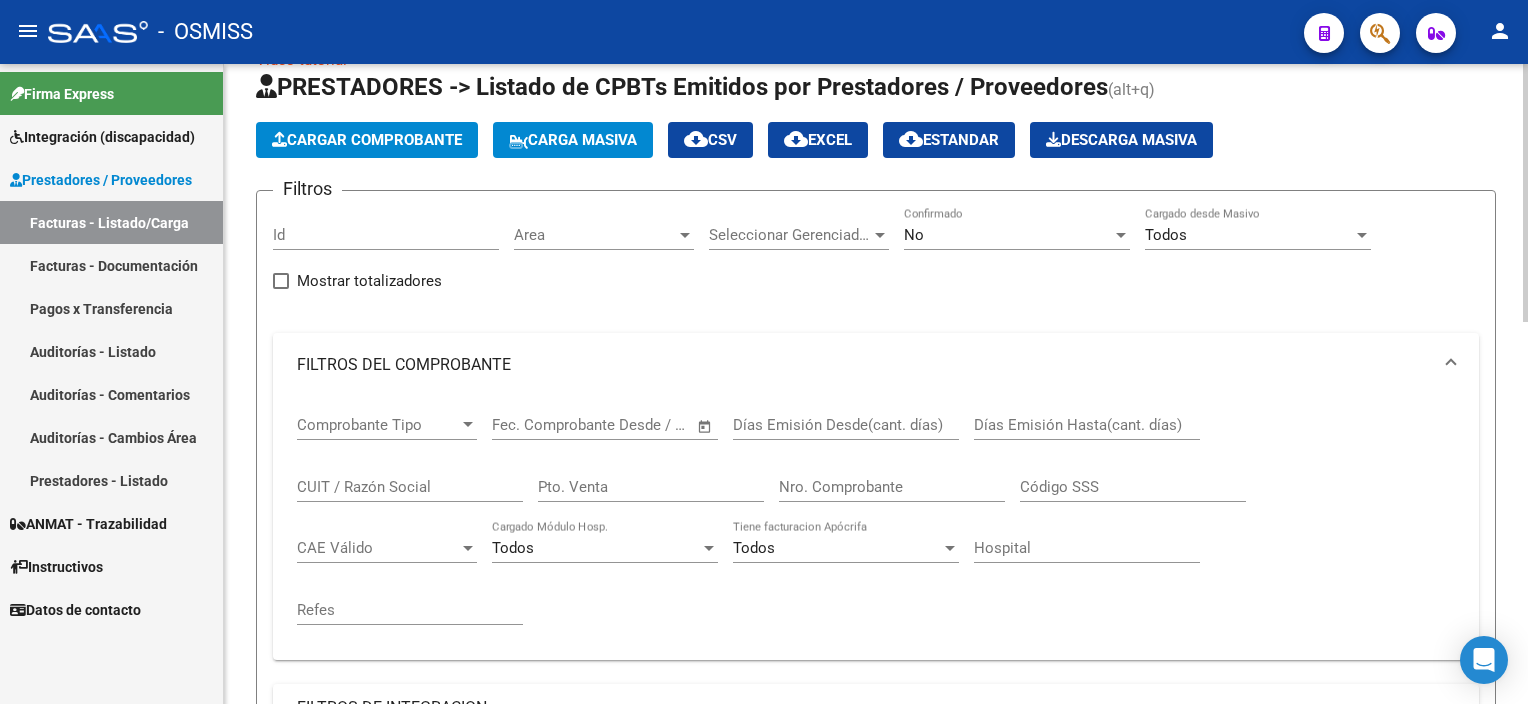 scroll, scrollTop: 37, scrollLeft: 0, axis: vertical 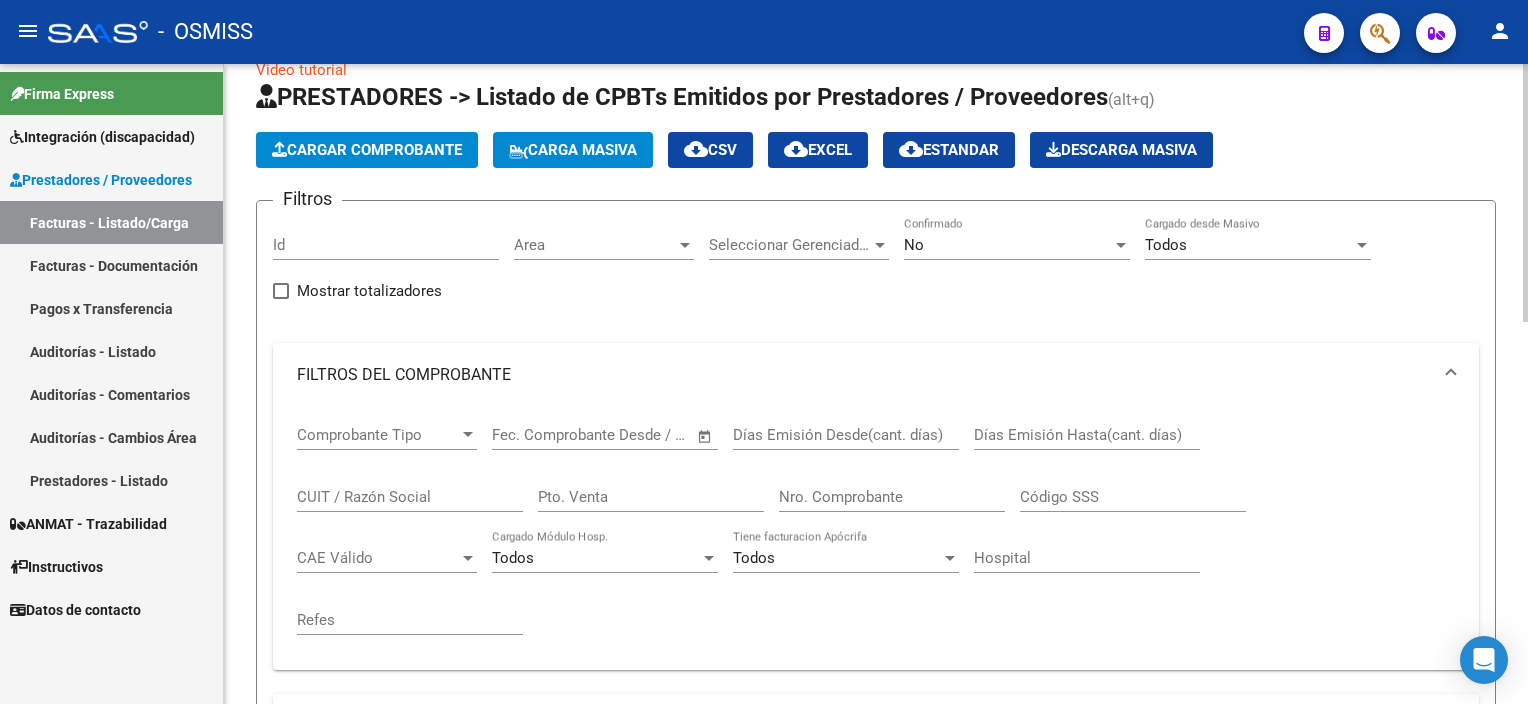 click on "menu -   OSMISS  person    Firma Express     Integración (discapacidad) Legajos    Prestadores / Proveedores Facturas - Listado/Carga Facturas - Documentación Pagos x Transferencia Auditorías - Listado Auditorías - Comentarios Auditorías - Cambios Área Prestadores - Listado    ANMAT - Trazabilidad    Instructivos    Datos de contacto  Video tutorial   PRESTADORES -> Listado de CPBTs Emitidos por Prestadores / Proveedores (alt+q)   Cargar Comprobante
Carga Masiva  cloud_download  CSV  cloud_download  EXCEL  cloud_download  Estandar   Descarga Masiva
Filtros Id Area Area Seleccionar Gerenciador Seleccionar Gerenciador No Confirmado Todos Cargado desde Masivo   Mostrar totalizadores   FILTROS DEL COMPROBANTE  Comprobante Tipo Comprobante Tipo Start date – End date Fec. Comprobante Desde / Hasta Días Emisión Desde(cant. días) Días Emisión Hasta(cant. días) CUIT / Razón Social Pto. Venta Nro. Comprobante Código SSS CAE Válido CAE Válido Todos Cargado Módulo Hosp. Todos Refes" at bounding box center [764, 352] 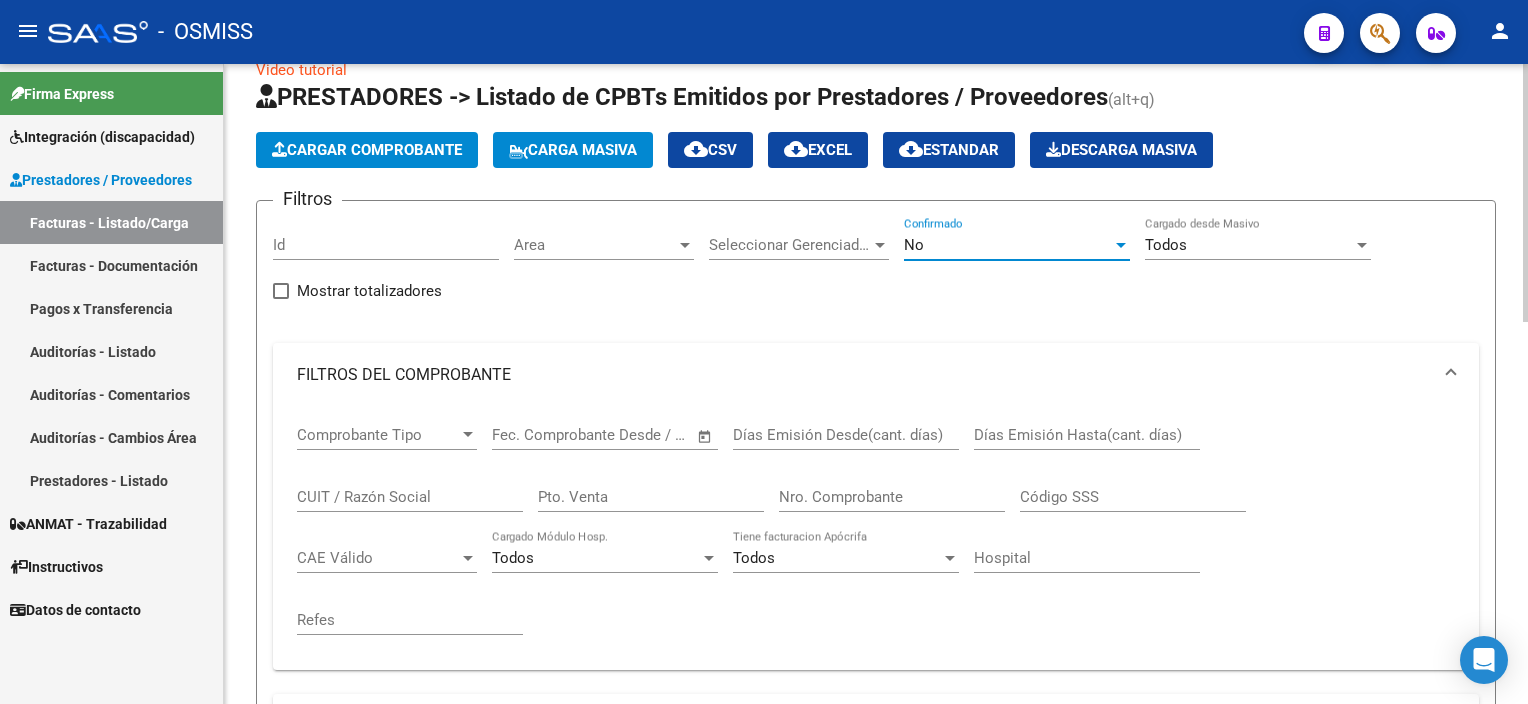 click on "No" at bounding box center (1008, 245) 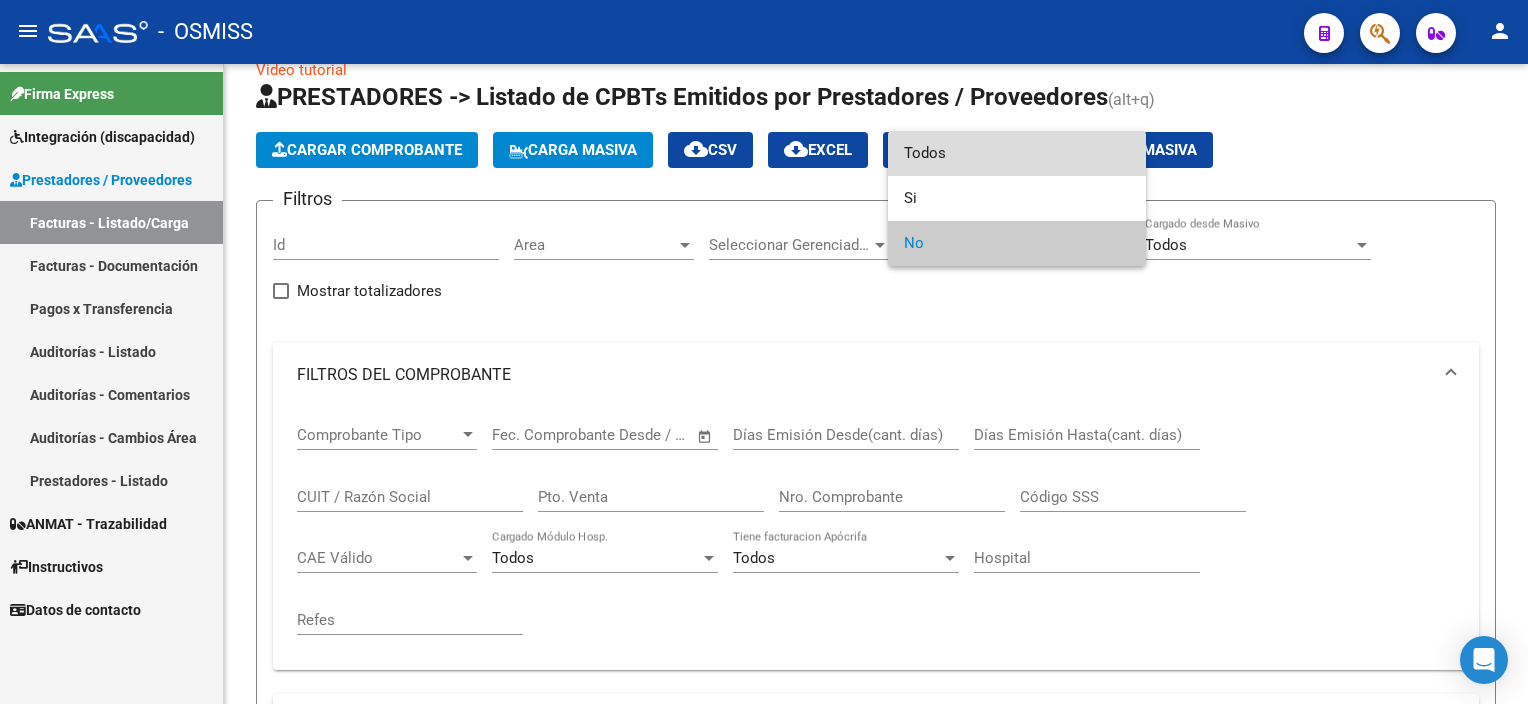 click on "Todos" at bounding box center [1017, 153] 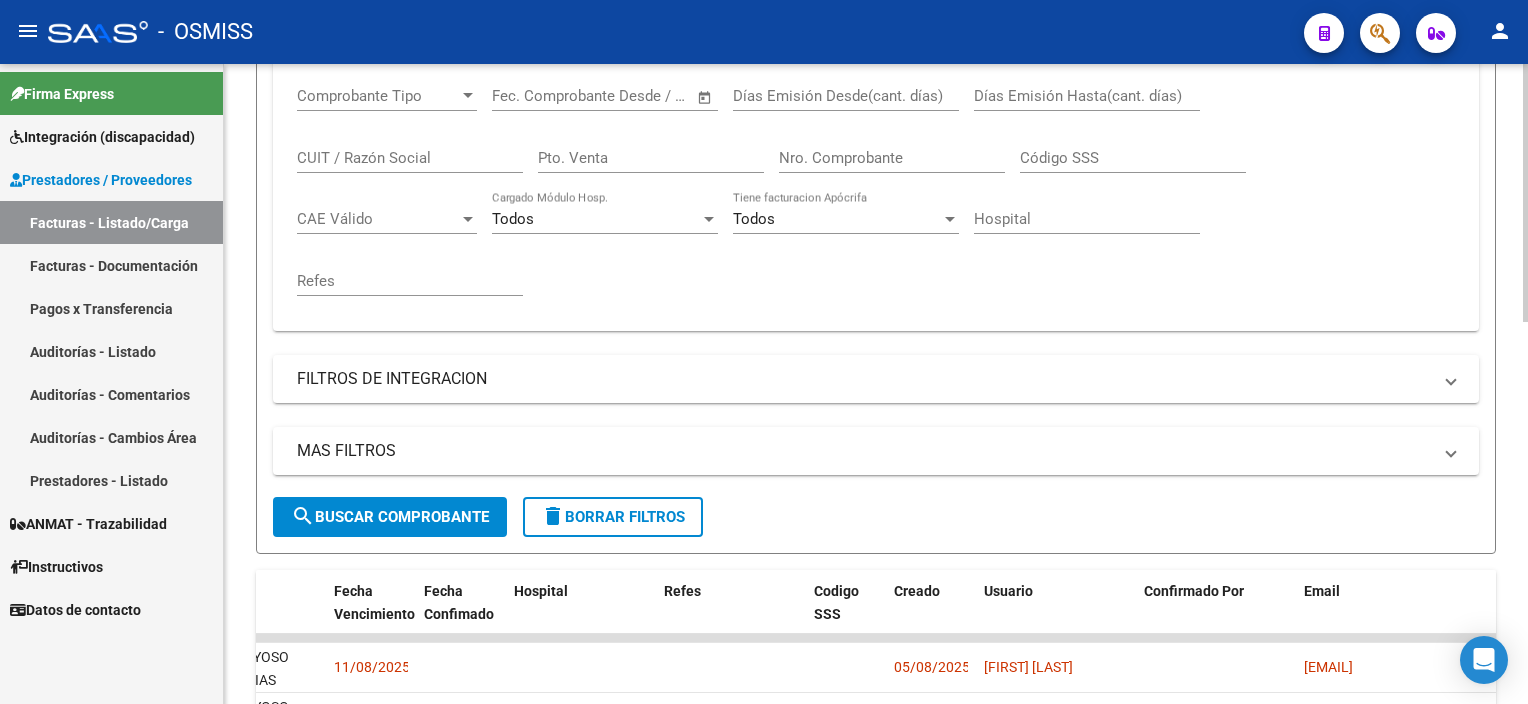 scroll, scrollTop: 388, scrollLeft: 0, axis: vertical 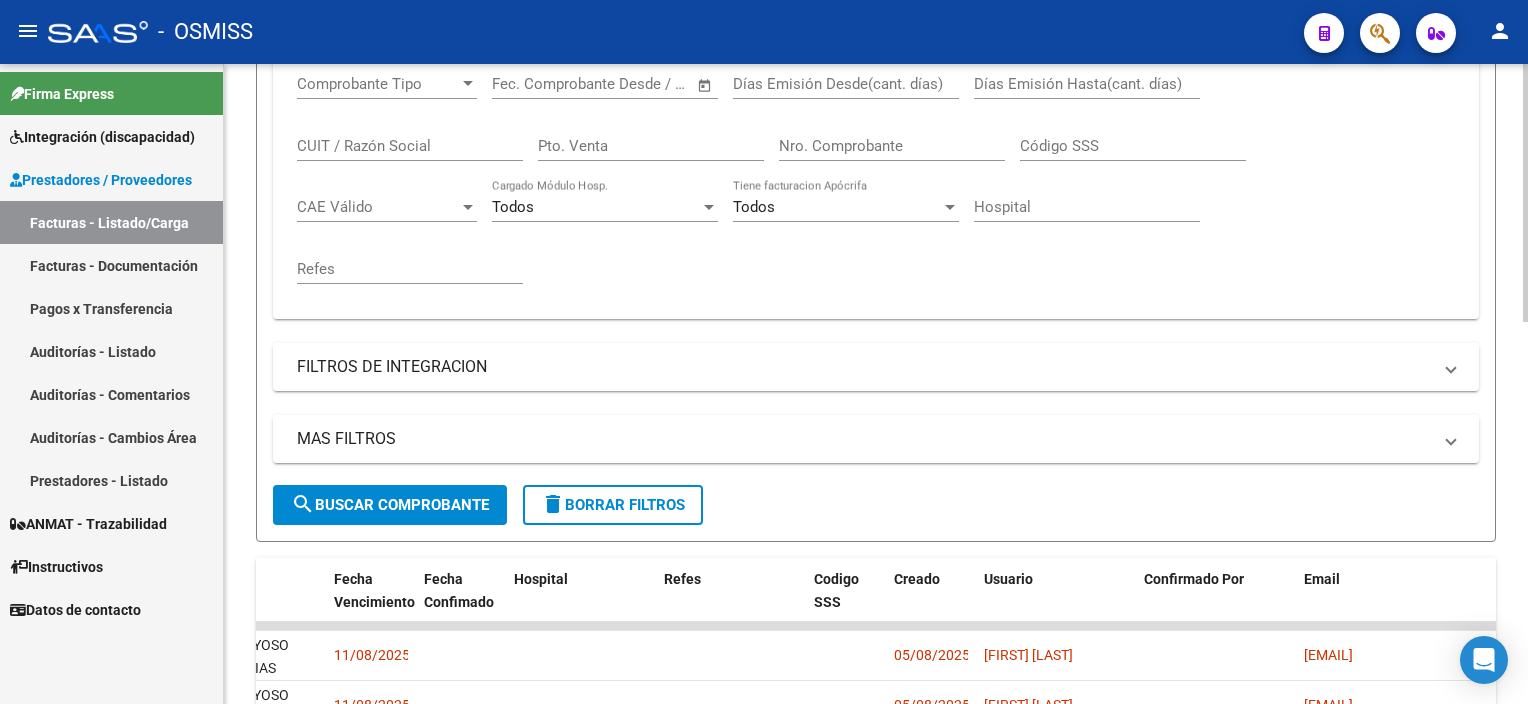 click 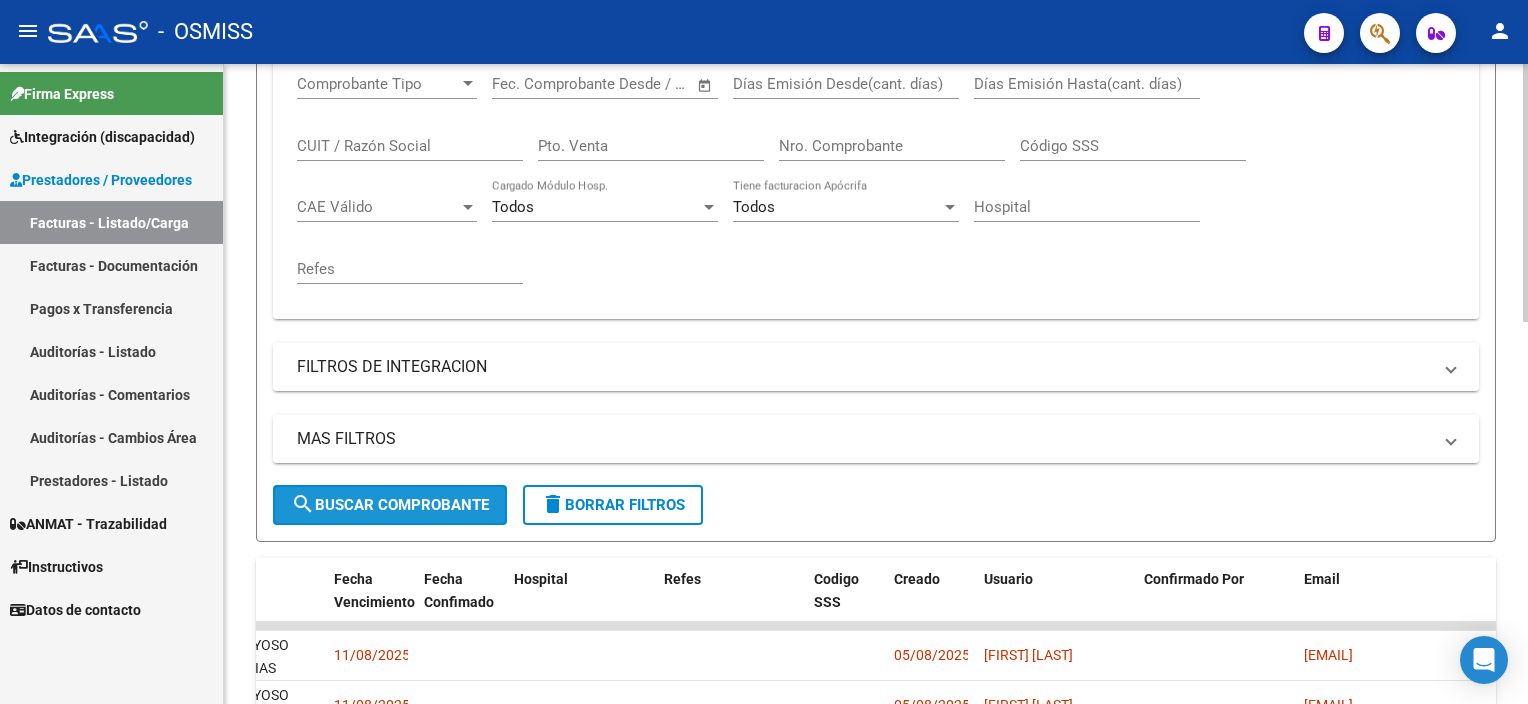 click on "search  Buscar Comprobante" 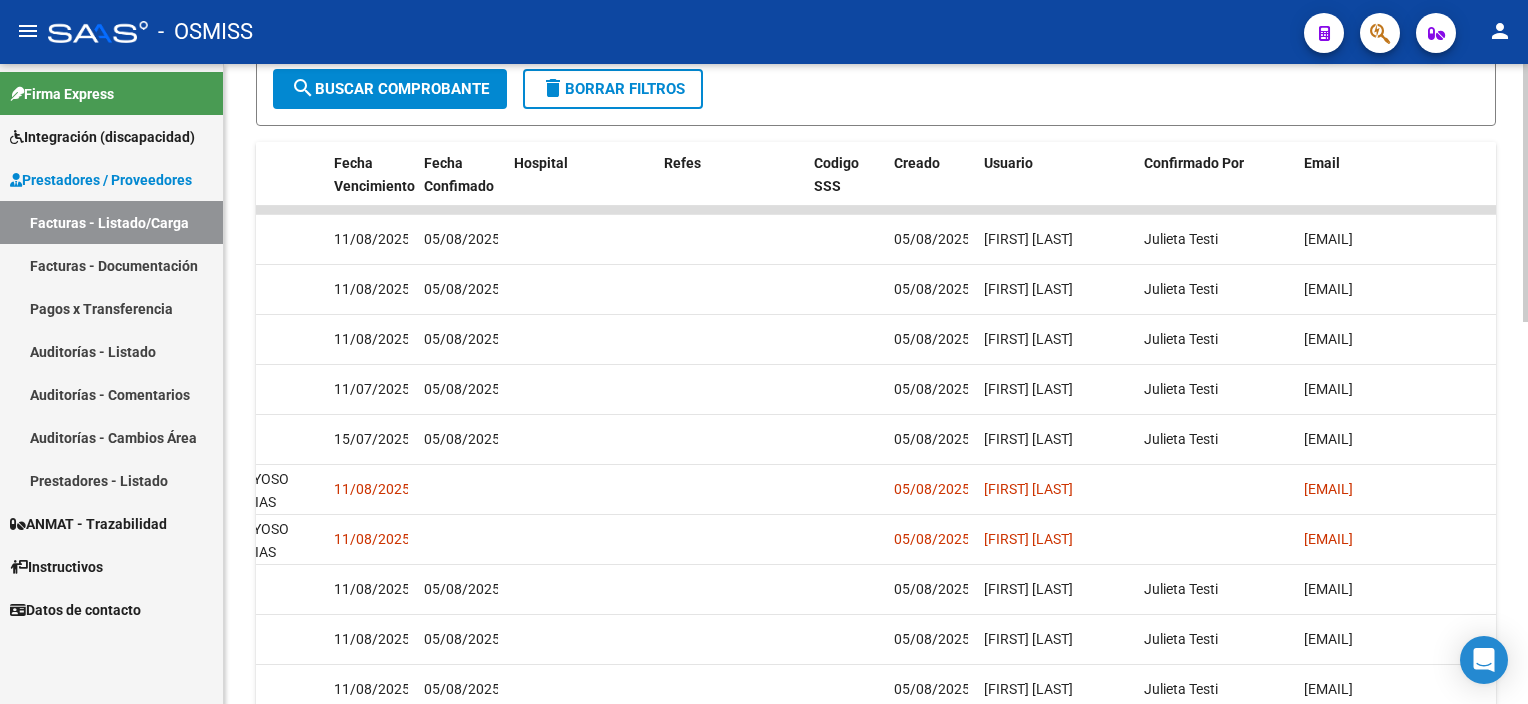 scroll, scrollTop: 948, scrollLeft: 0, axis: vertical 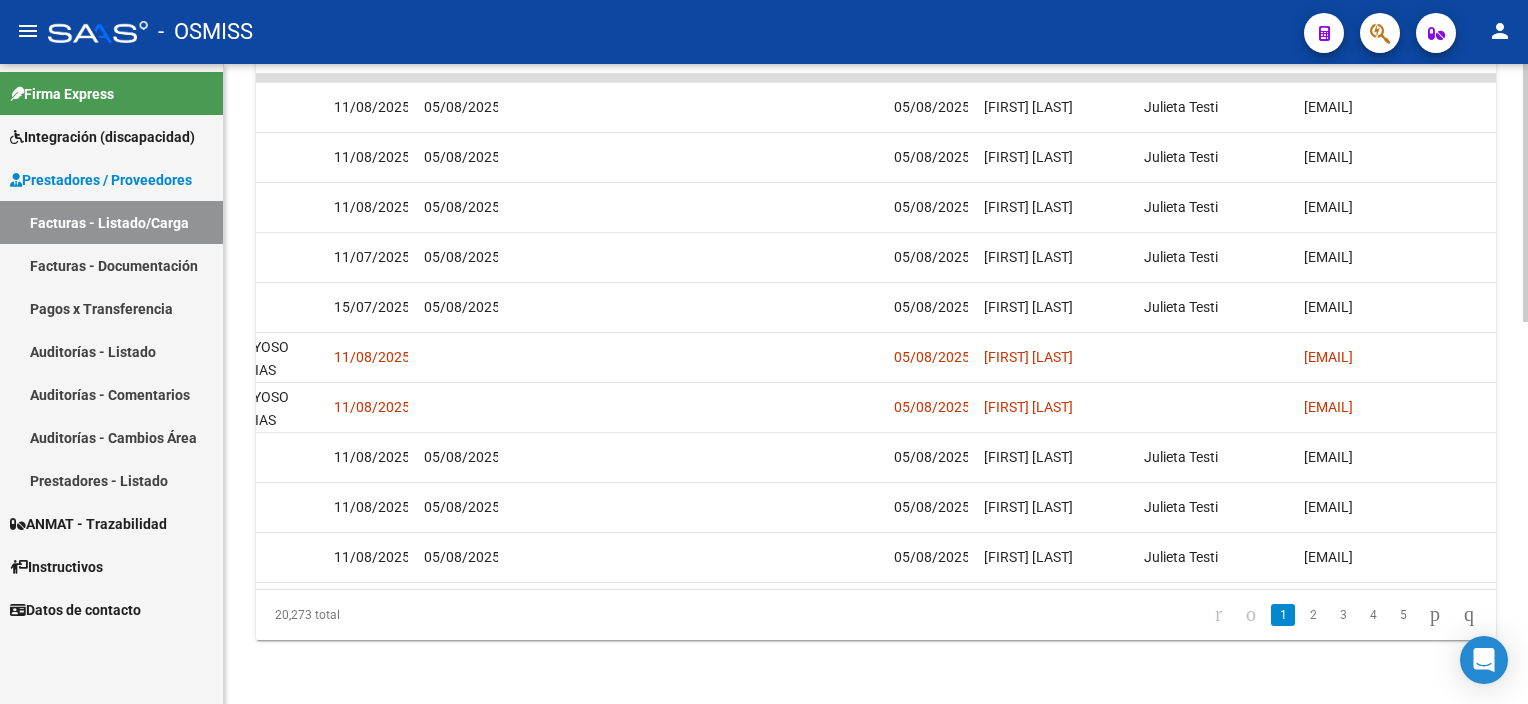 click on "menu -   OSMISS  person    Firma Express     Integración (discapacidad) Legajos    Prestadores / Proveedores Facturas - Listado/Carga Facturas - Documentación Pagos x Transferencia Auditorías - Listado Auditorías - Comentarios Auditorías - Cambios Área Prestadores - Listado    ANMAT - Trazabilidad    Instructivos    Datos de contacto  Video tutorial   PRESTADORES -> Listado de CPBTs Emitidos por Prestadores / Proveedores (alt+q)   Cargar Comprobante
Carga Masiva  cloud_download  CSV  cloud_download  EXCEL  cloud_download  Estandar   Descarga Masiva
Filtros Id Area Area Seleccionar Gerenciador Seleccionar Gerenciador Todos Confirmado Todos Cargado desde Masivo   Mostrar totalizadores   FILTROS DEL COMPROBANTE  Comprobante Tipo Comprobante Tipo Start date – End date Fec. Comprobante Desde / Hasta Días Emisión Desde(cant. días) Días Emisión Hasta(cant. días) CUIT / Razón Social Pto. Venta Nro. Comprobante Código SSS CAE Válido CAE Válido Todos Cargado Módulo Hosp. Todos Op" at bounding box center [764, 352] 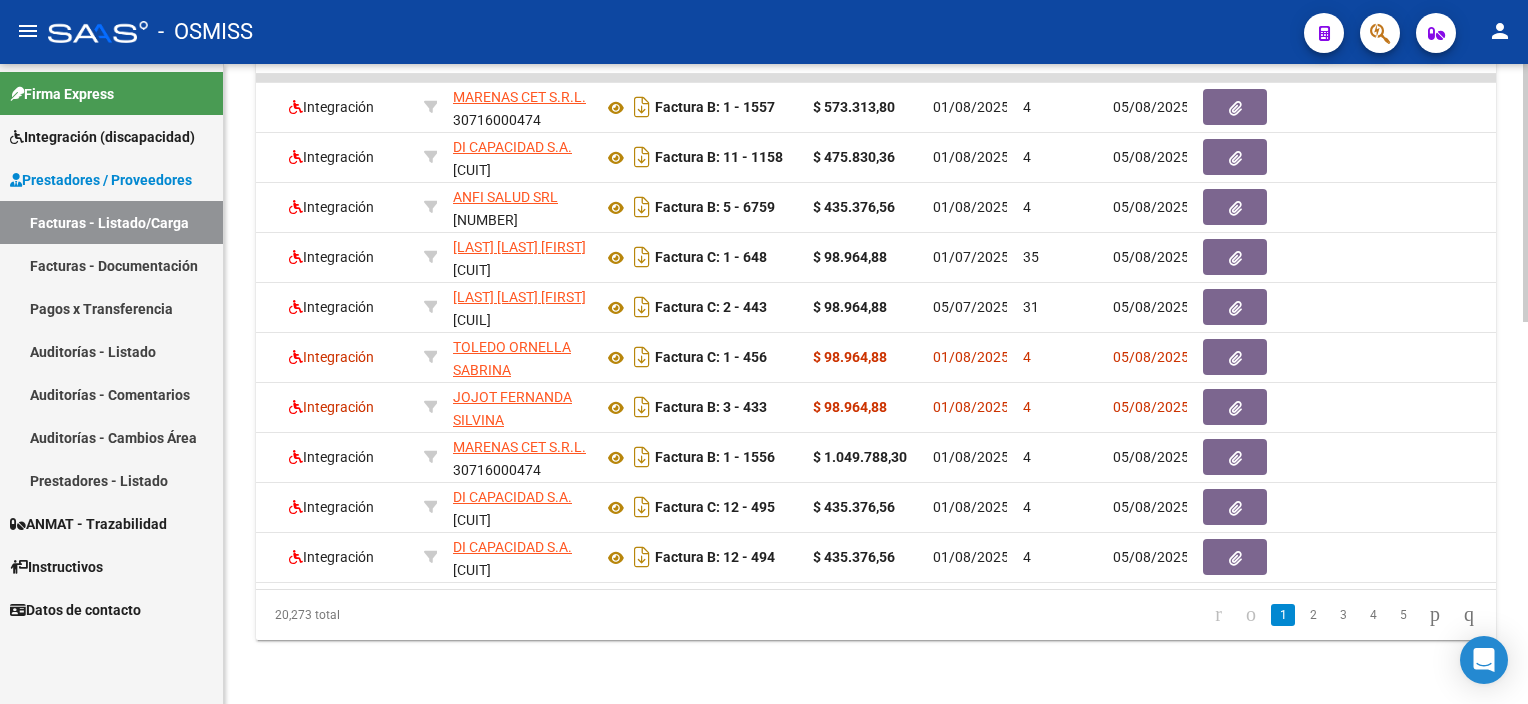 scroll, scrollTop: 0, scrollLeft: 0, axis: both 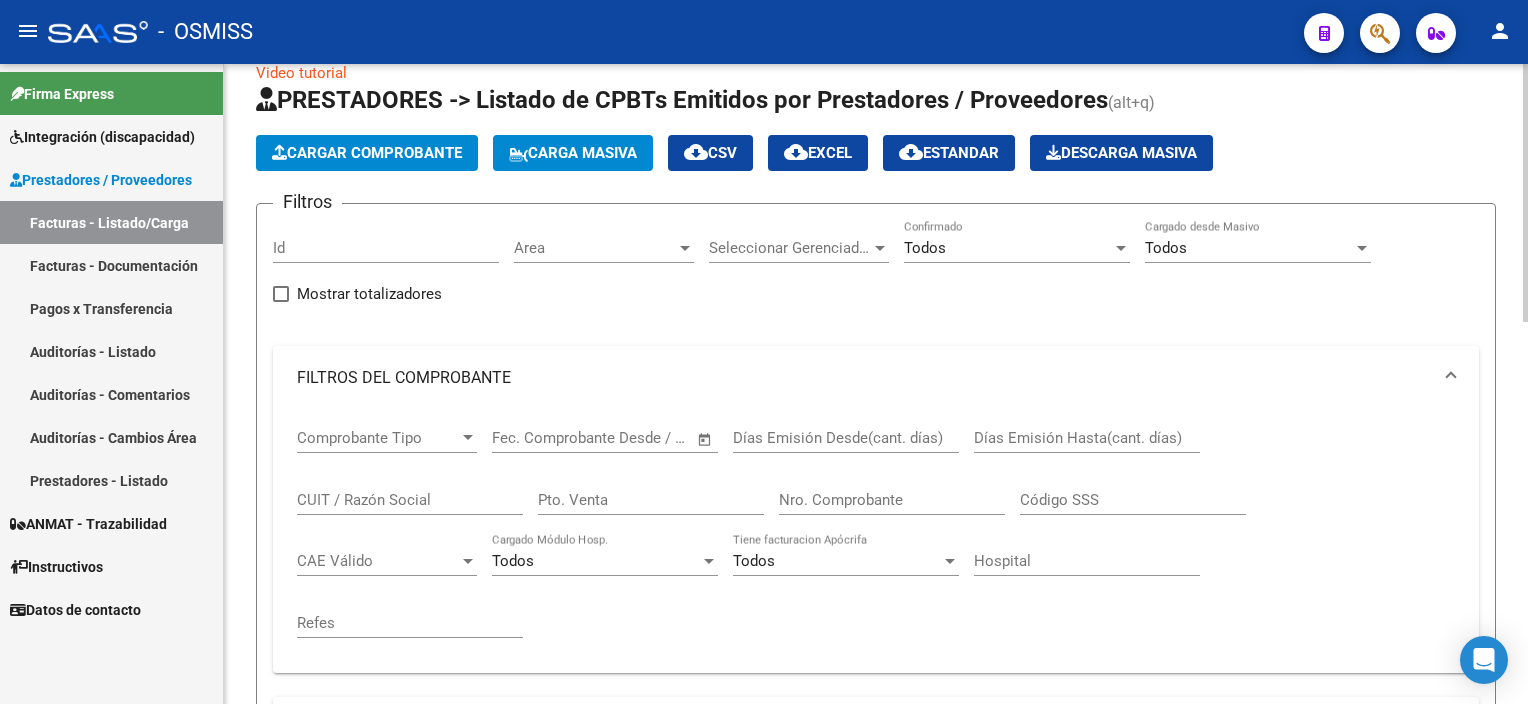 click on "Video tutorial   PRESTADORES -> Listado de CPBTs Emitidos por Prestadores / Proveedores (alt+q)   Cargar Comprobante
Carga Masiva  cloud_download  CSV  cloud_download  EXCEL  cloud_download  Estandar   Descarga Masiva
Filtros Id Area Area Seleccionar Gerenciador Seleccionar Gerenciador Todos Confirmado Todos Cargado desde Masivo   Mostrar totalizadores   FILTROS DEL COMPROBANTE  Comprobante Tipo Comprobante Tipo Start date – End date Fec. Comprobante Desde / Hasta Días Emisión Desde(cant. días) Días Emisión Hasta(cant. días) CUIT / Razón Social Pto. Venta Nro. Comprobante Código SSS CAE Válido CAE Válido Todos Cargado Módulo Hosp. Todos Tiene facturacion Apócrifa Hospital Refes  FILTROS DE INTEGRACION  Período De Prestación Campos del Archivo de Rendición Devuelto x SSS (dr_envio) Todos Rendido x SSS (dr_envio) Tipo de Registro Tipo de Registro Período Presentación Período Presentación Campos del Legajo Asociado (preaprobación) Afiliado Legajo (cuil/nombre) Todos  MAS FILTROS  Op" 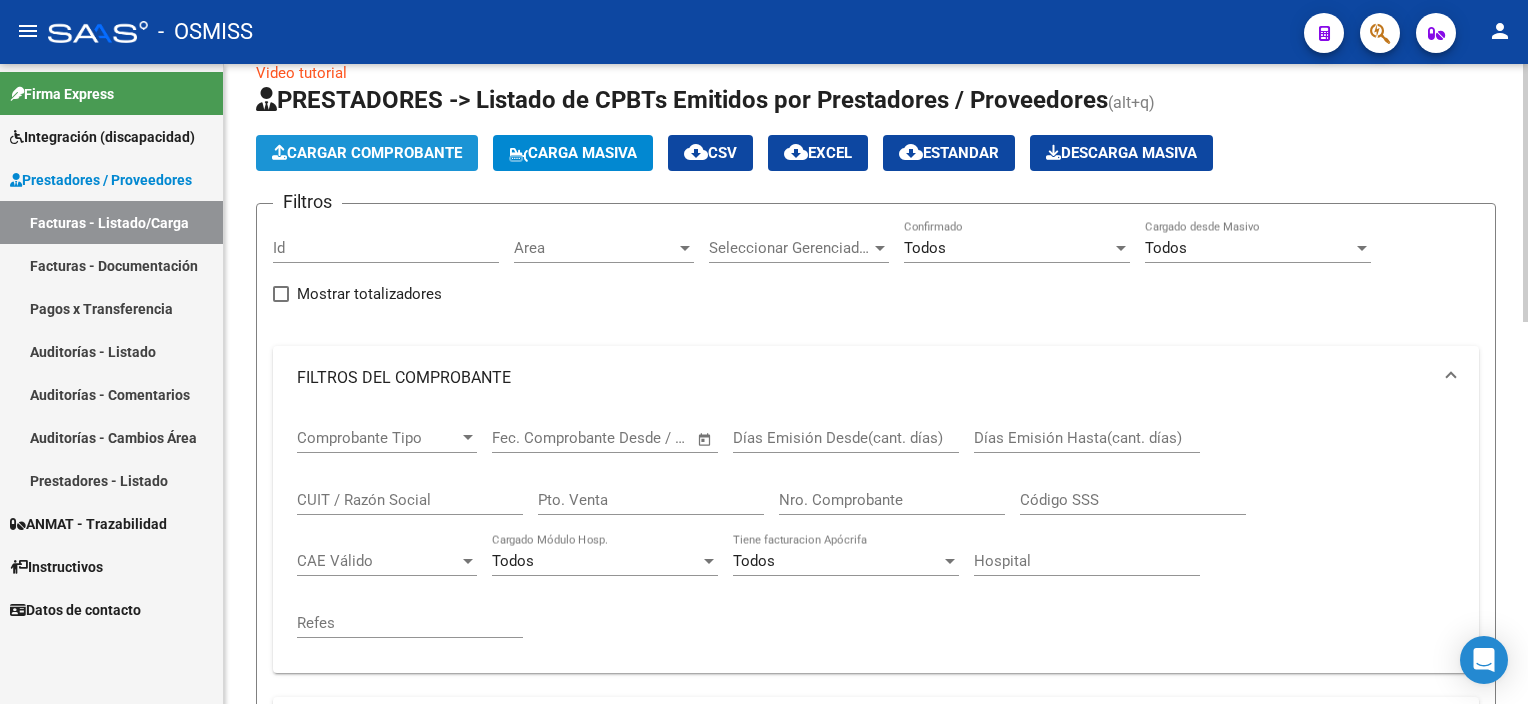 click on "Cargar Comprobante" 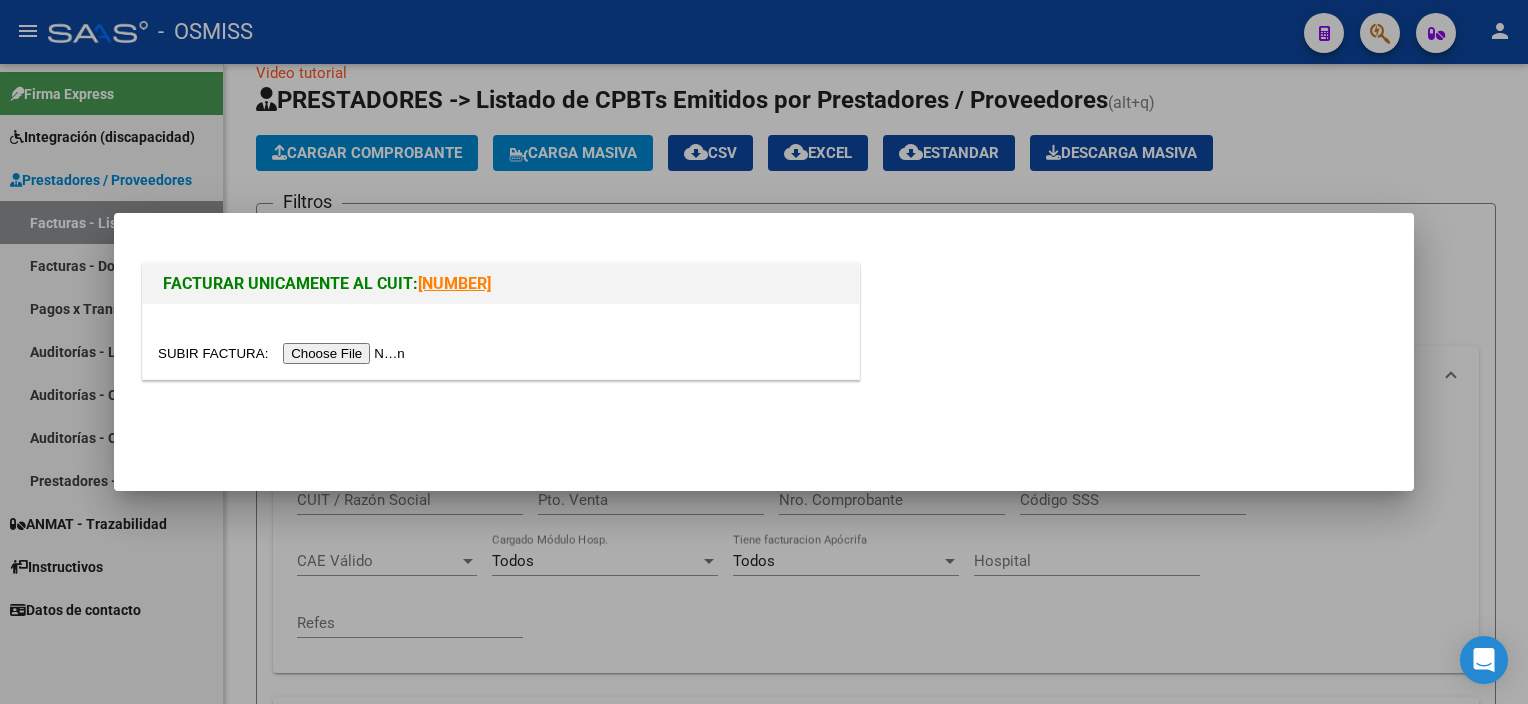 click at bounding box center [284, 353] 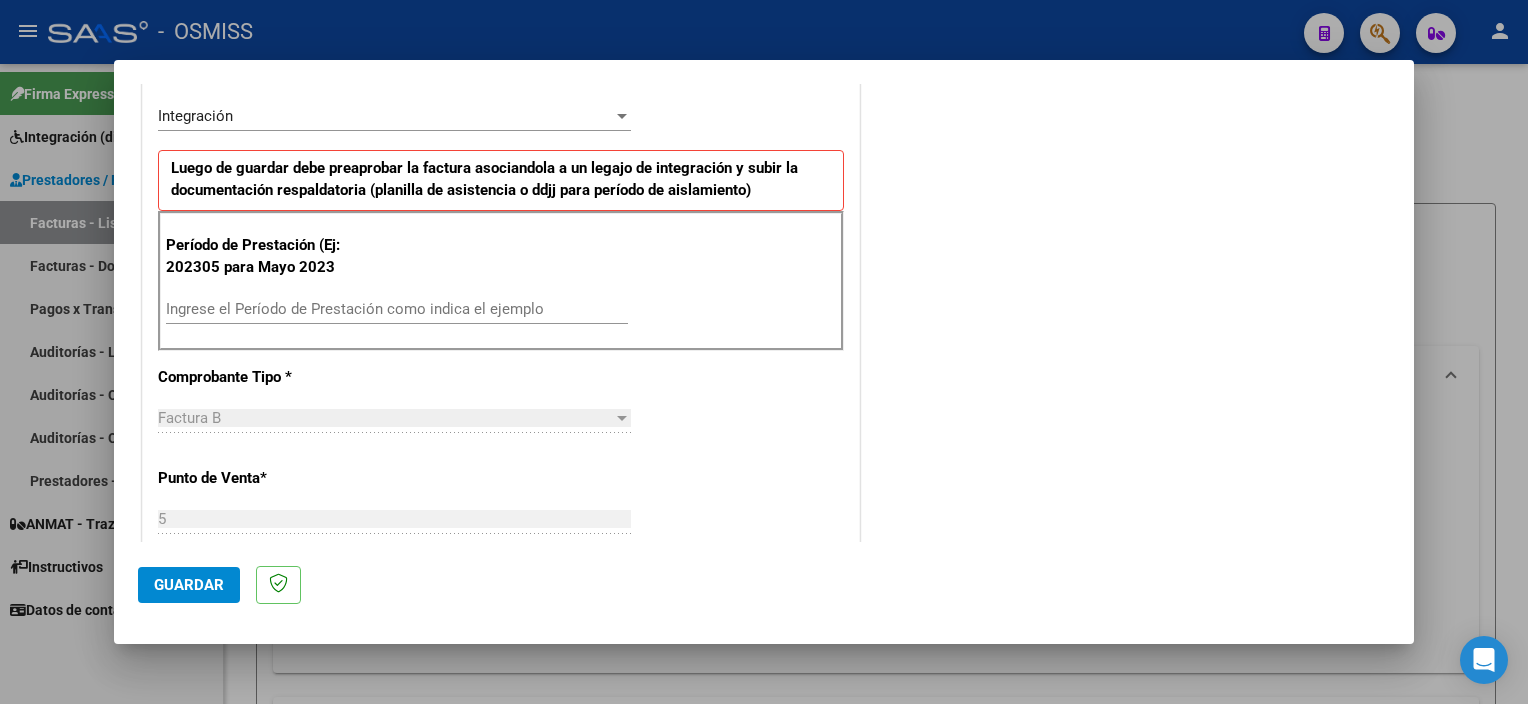 scroll, scrollTop: 489, scrollLeft: 0, axis: vertical 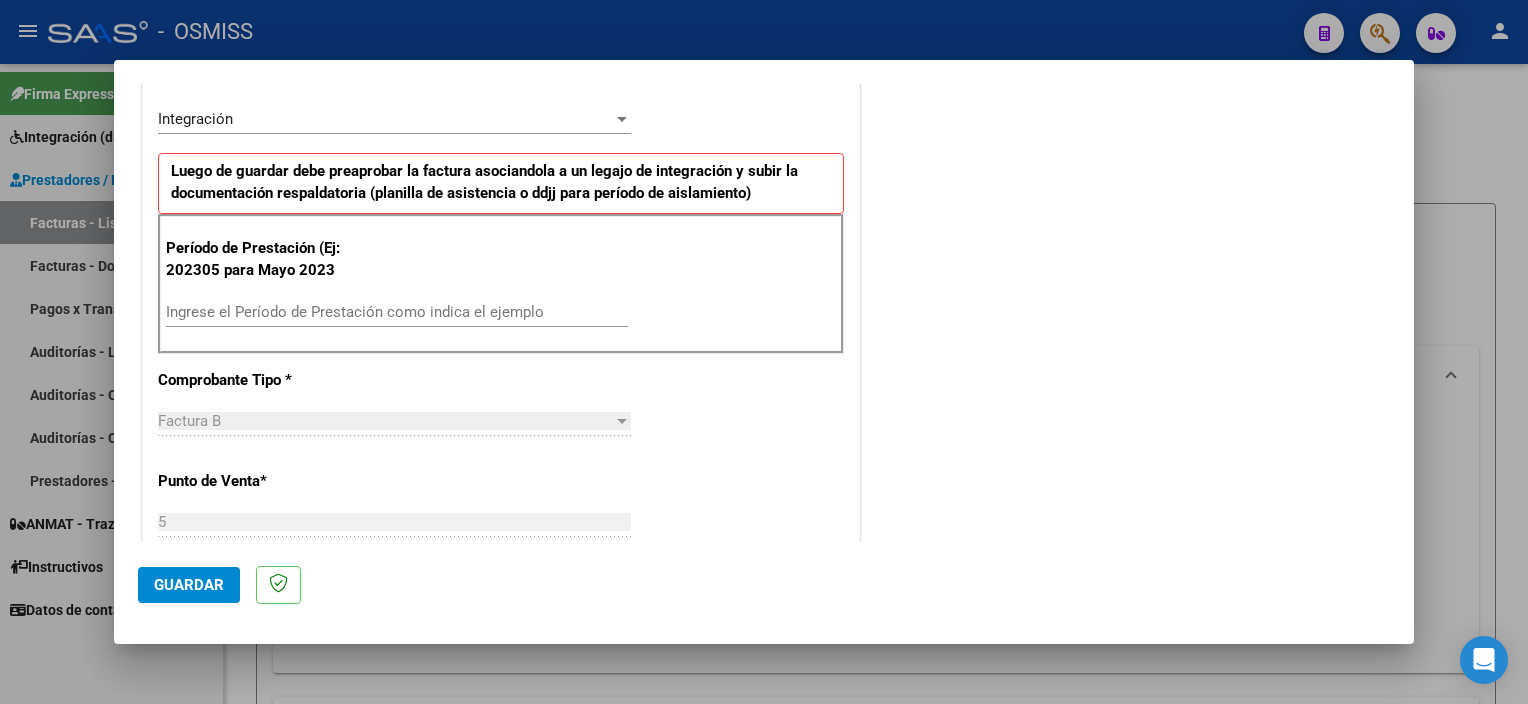 click on "Ingrese el Período de Prestación como indica el ejemplo" at bounding box center (397, 312) 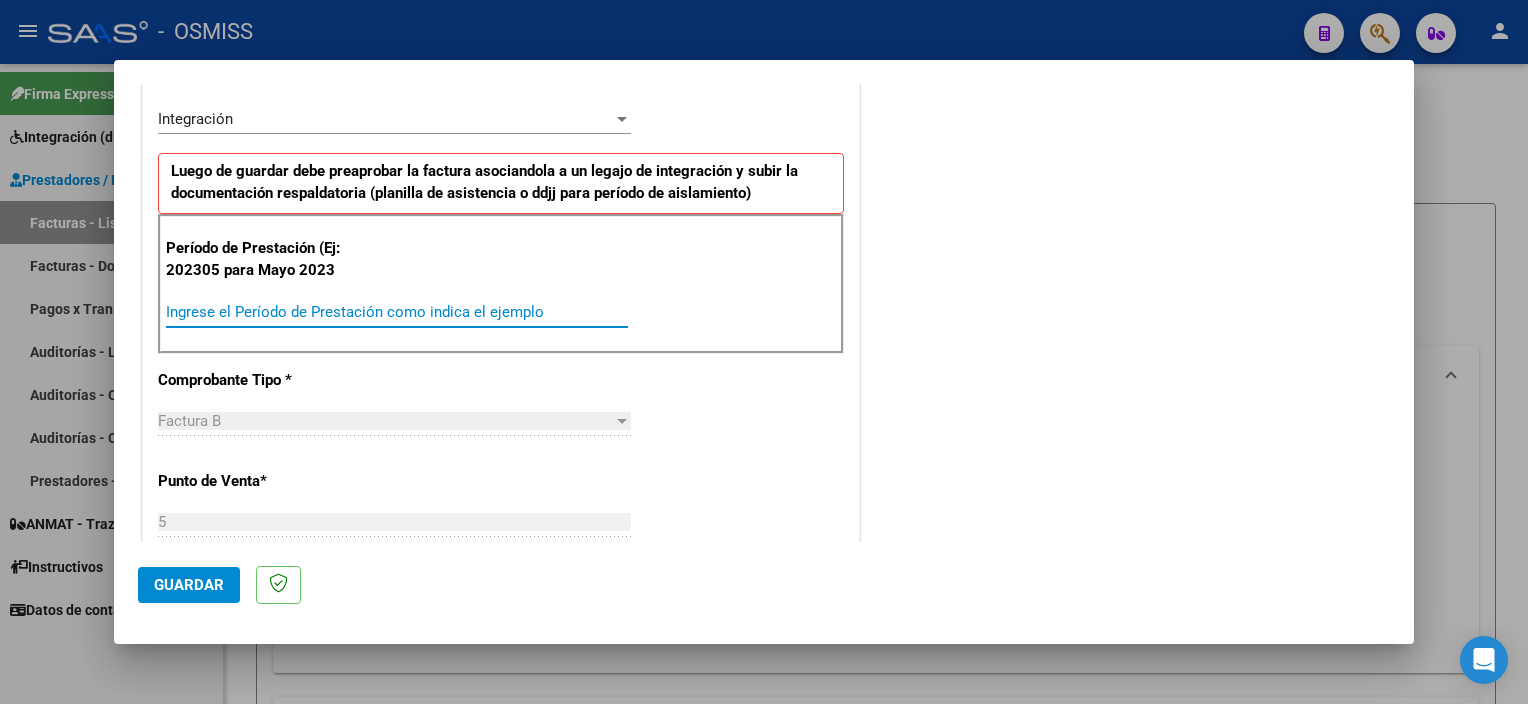 click on "Ingrese el Período de Prestación como indica el ejemplo" at bounding box center (397, 312) 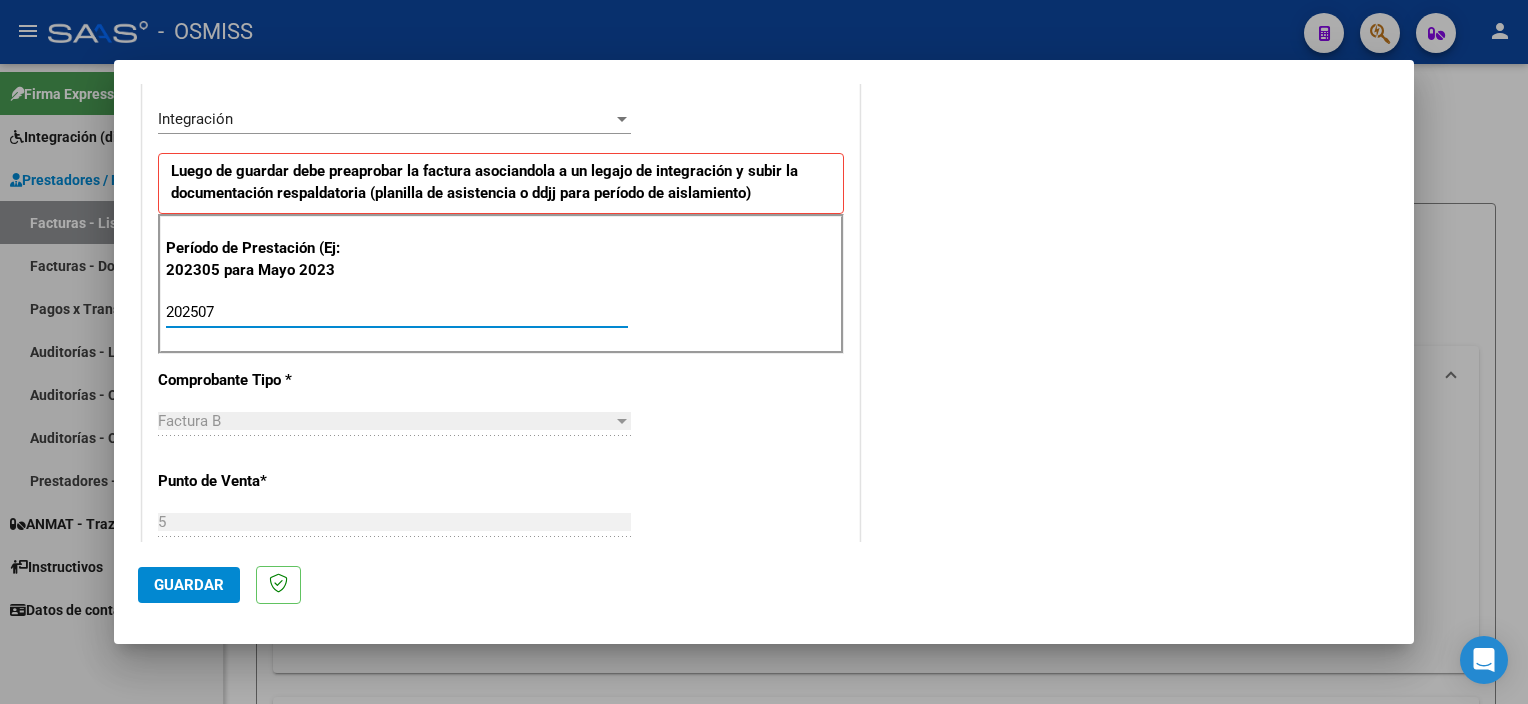 type on "202507" 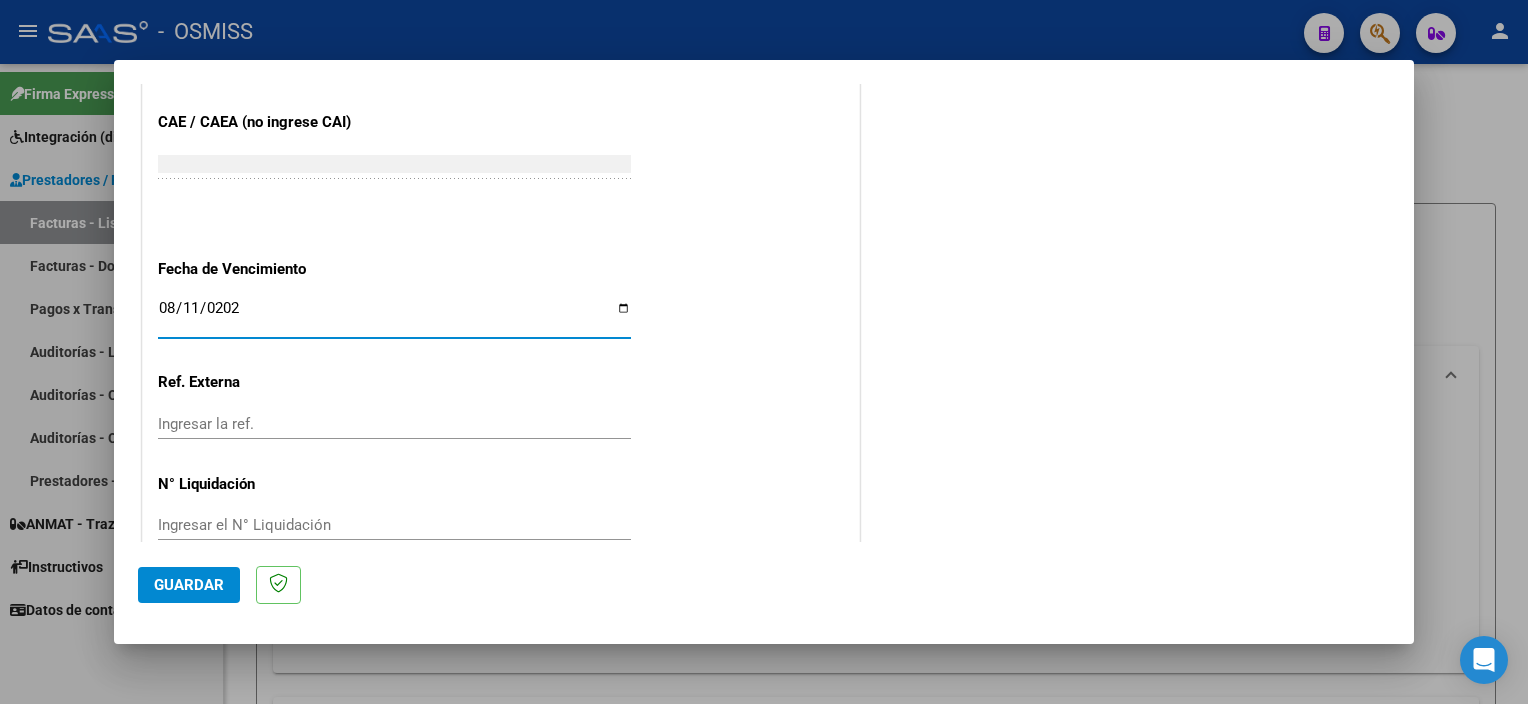 type on "2025-08-11" 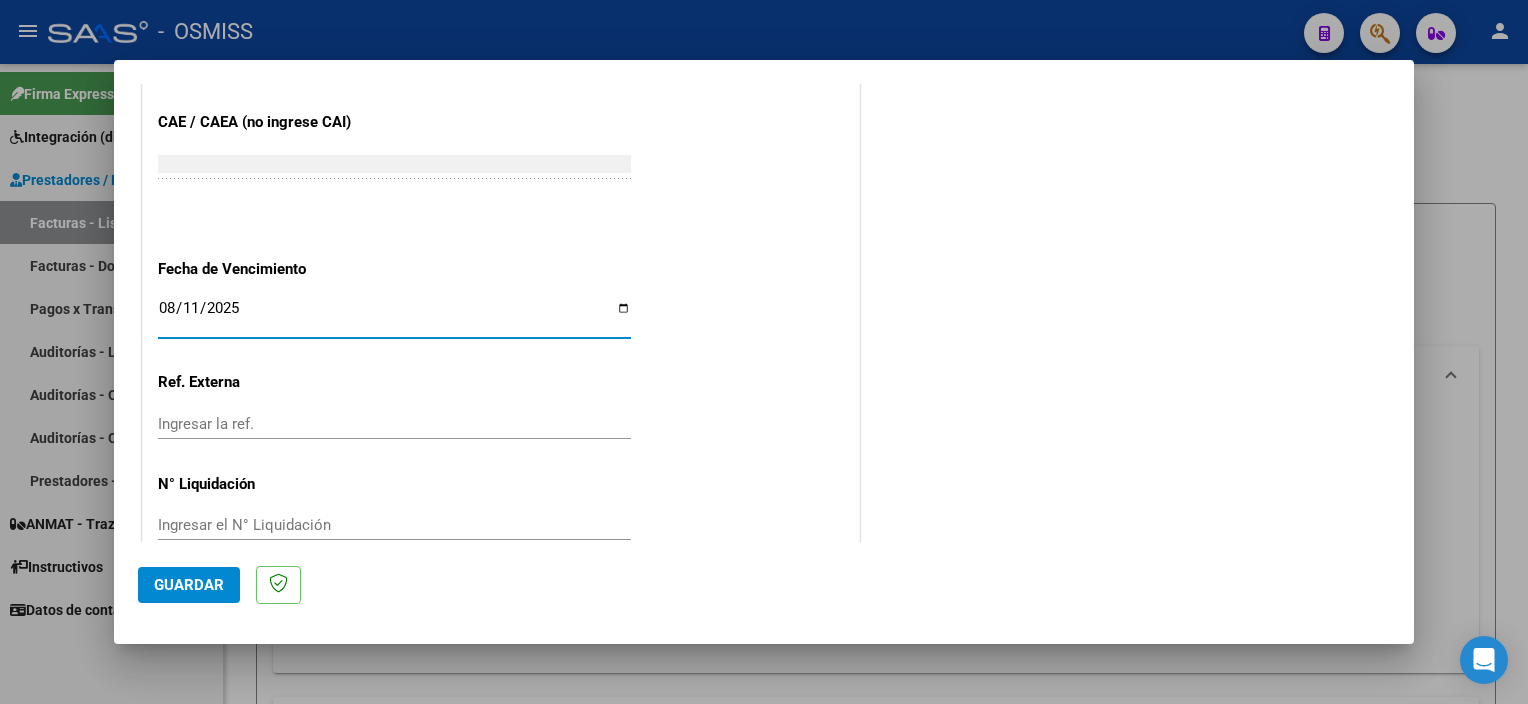 click on "Guardar" 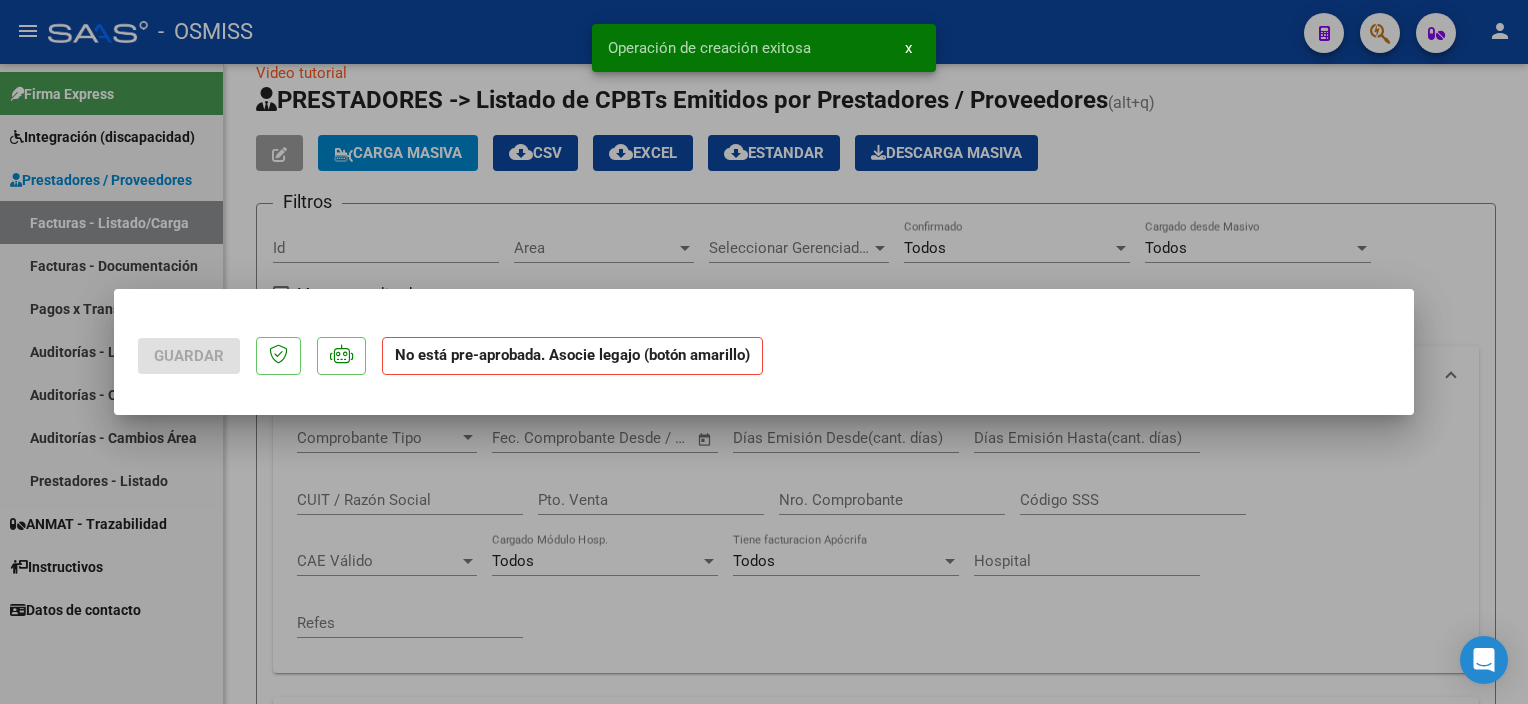 scroll, scrollTop: 0, scrollLeft: 0, axis: both 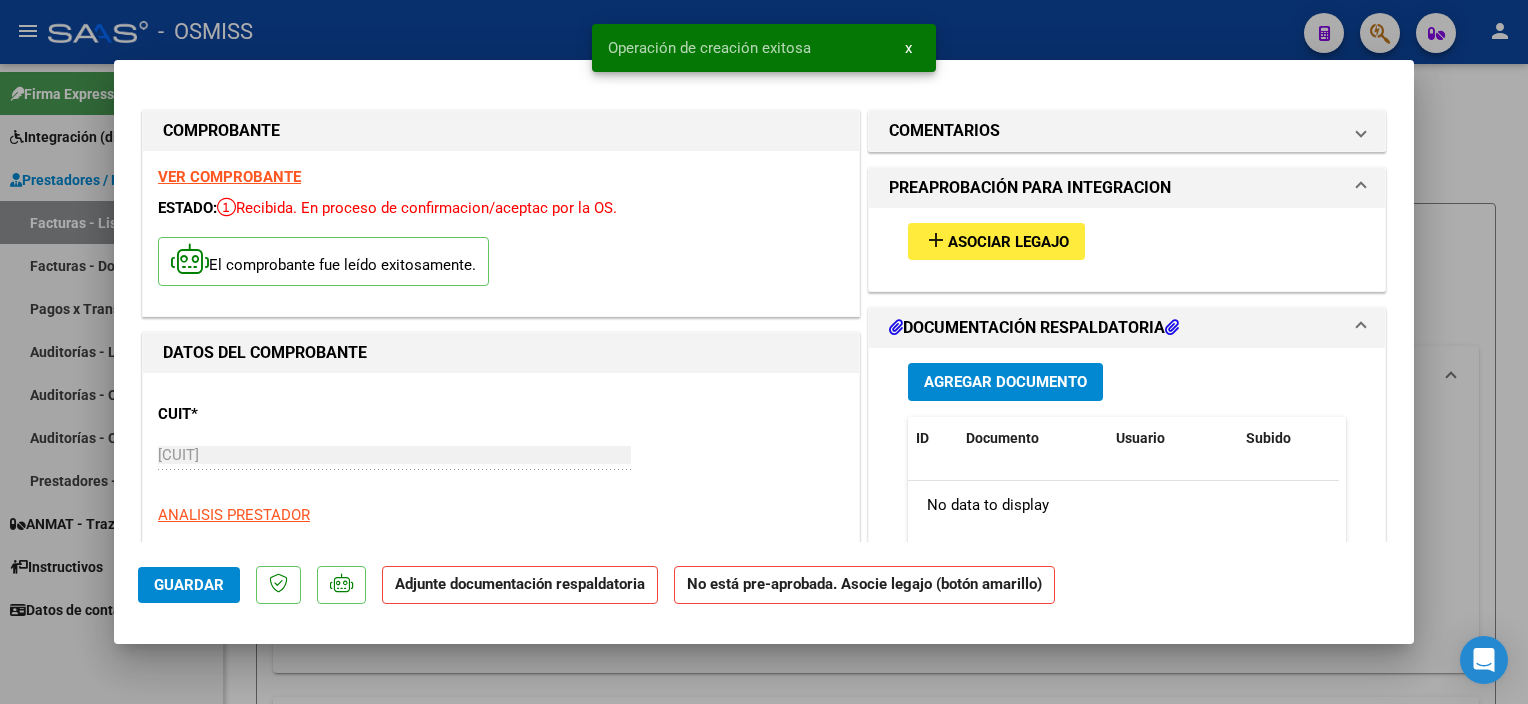 click on "Asociar Legajo" at bounding box center (1008, 242) 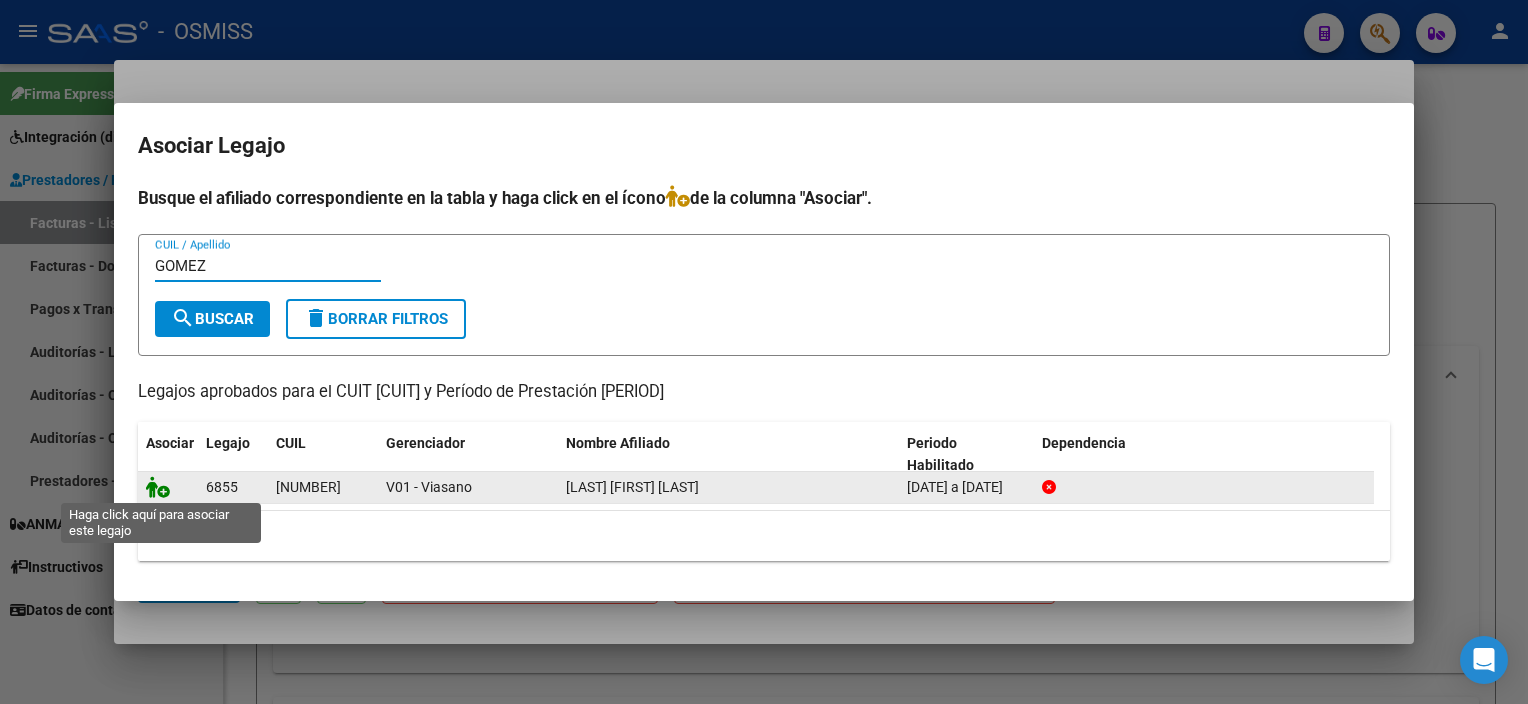 type on "GOMEZ" 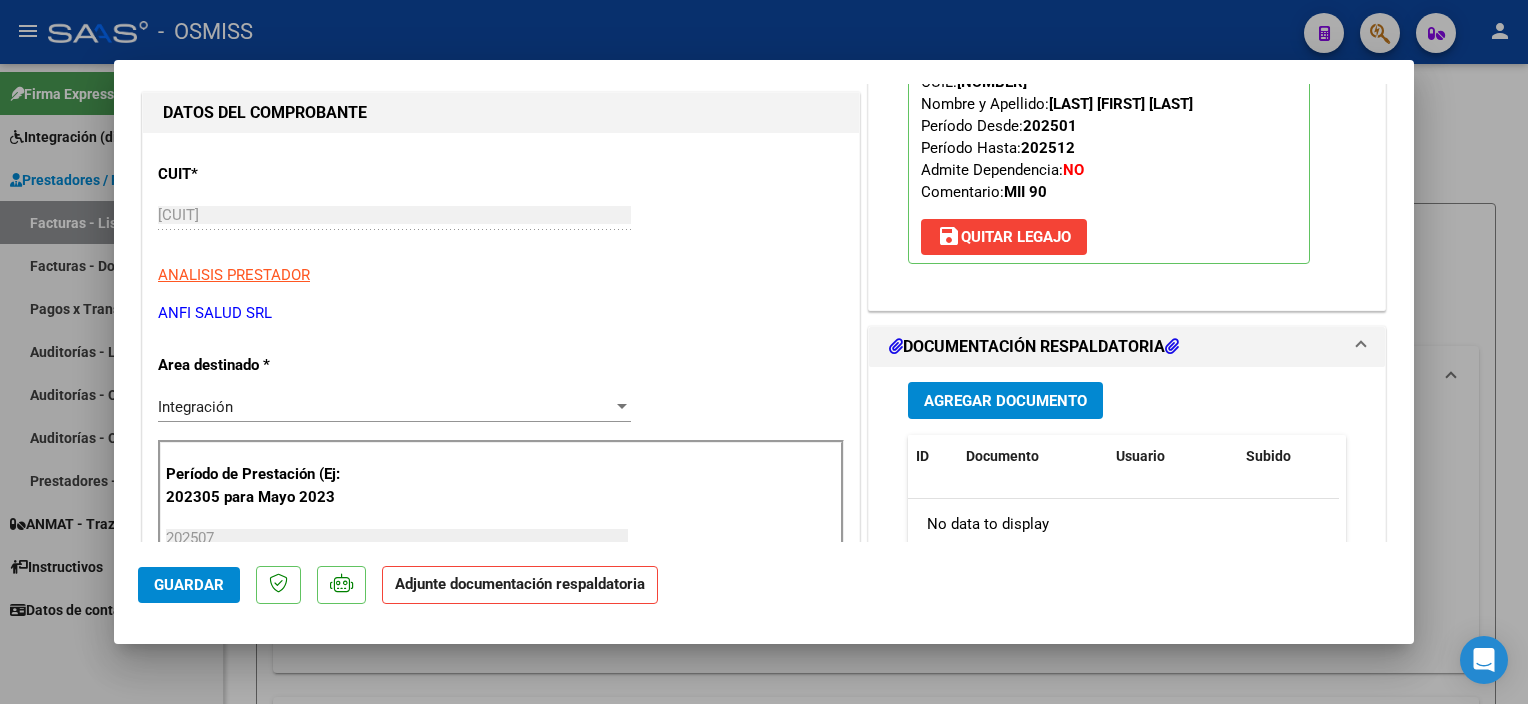 scroll, scrollTop: 390, scrollLeft: 0, axis: vertical 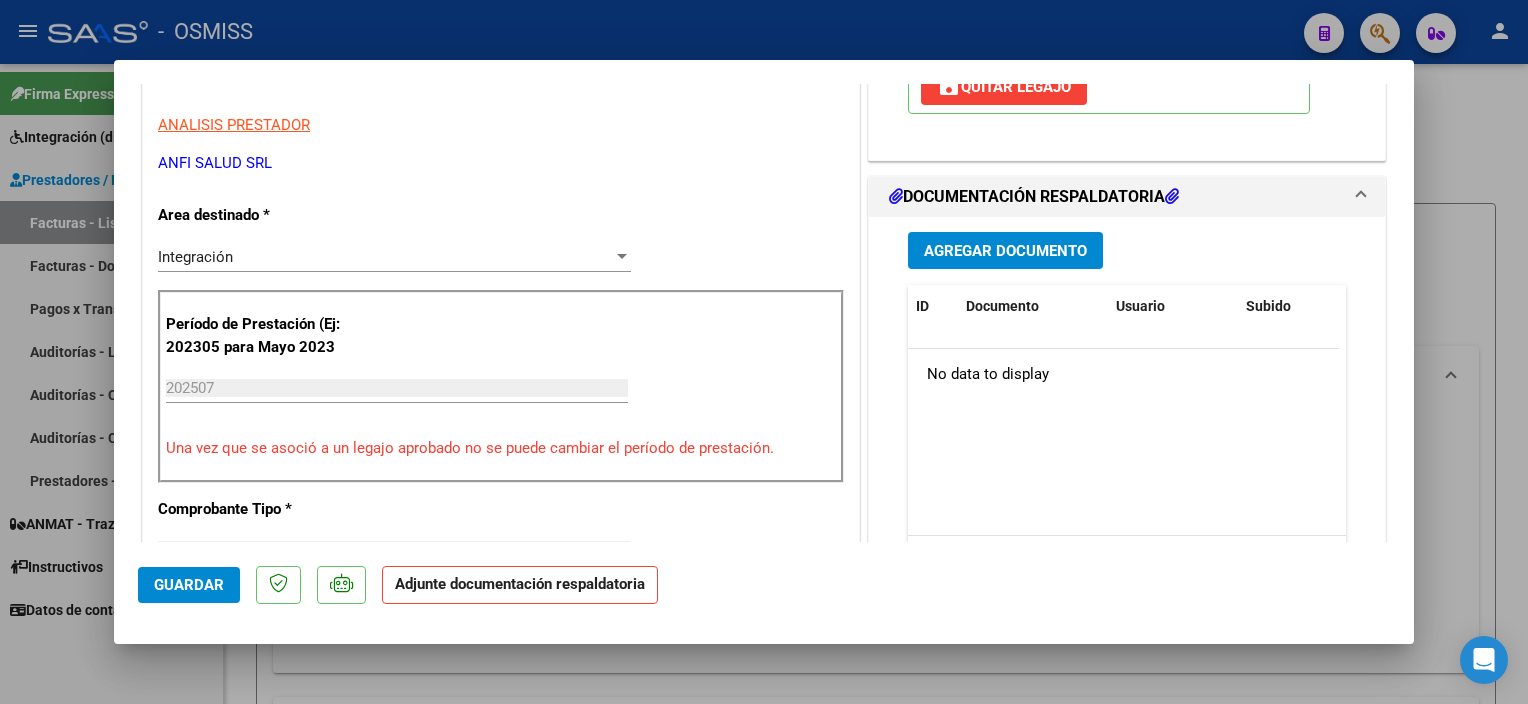 click on "Agregar Documento" at bounding box center [1005, 251] 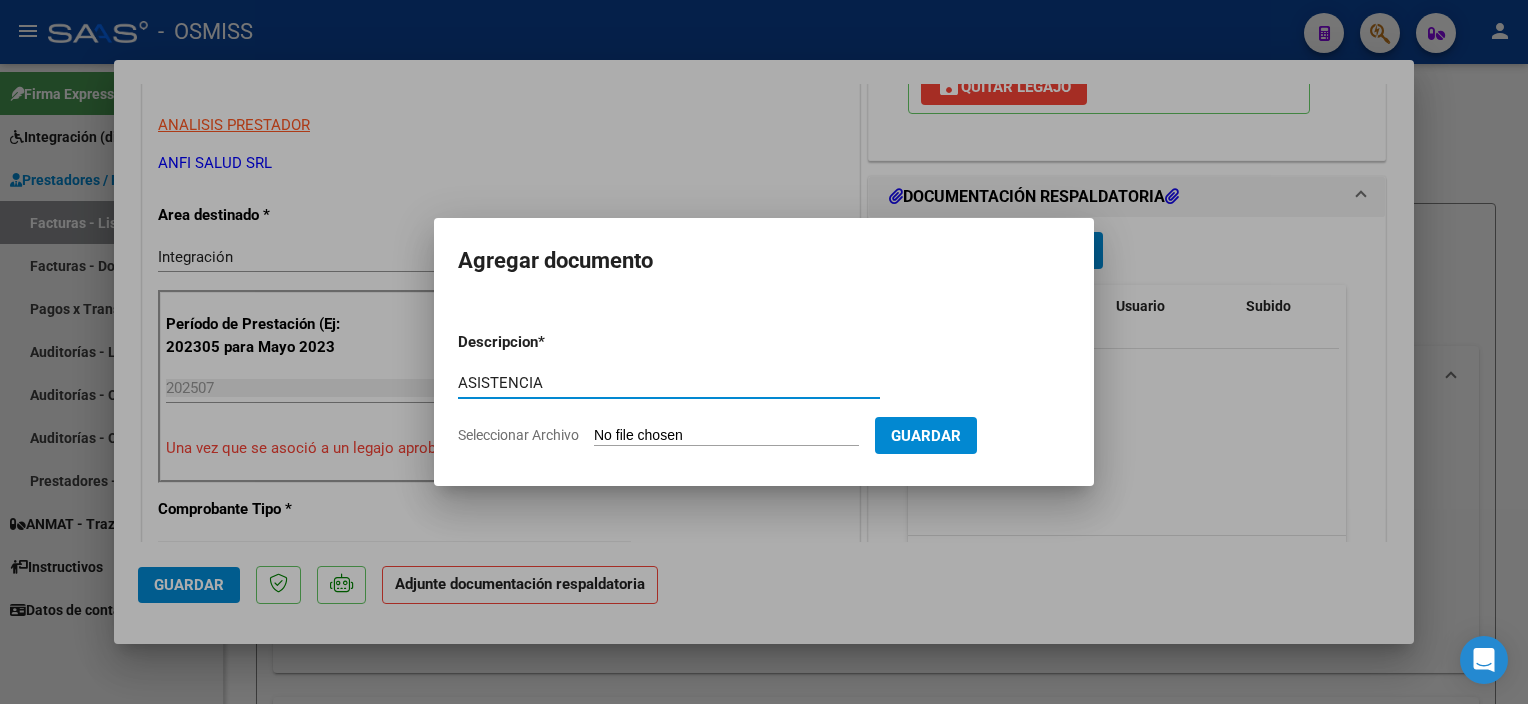 type on "ASISTENCIA" 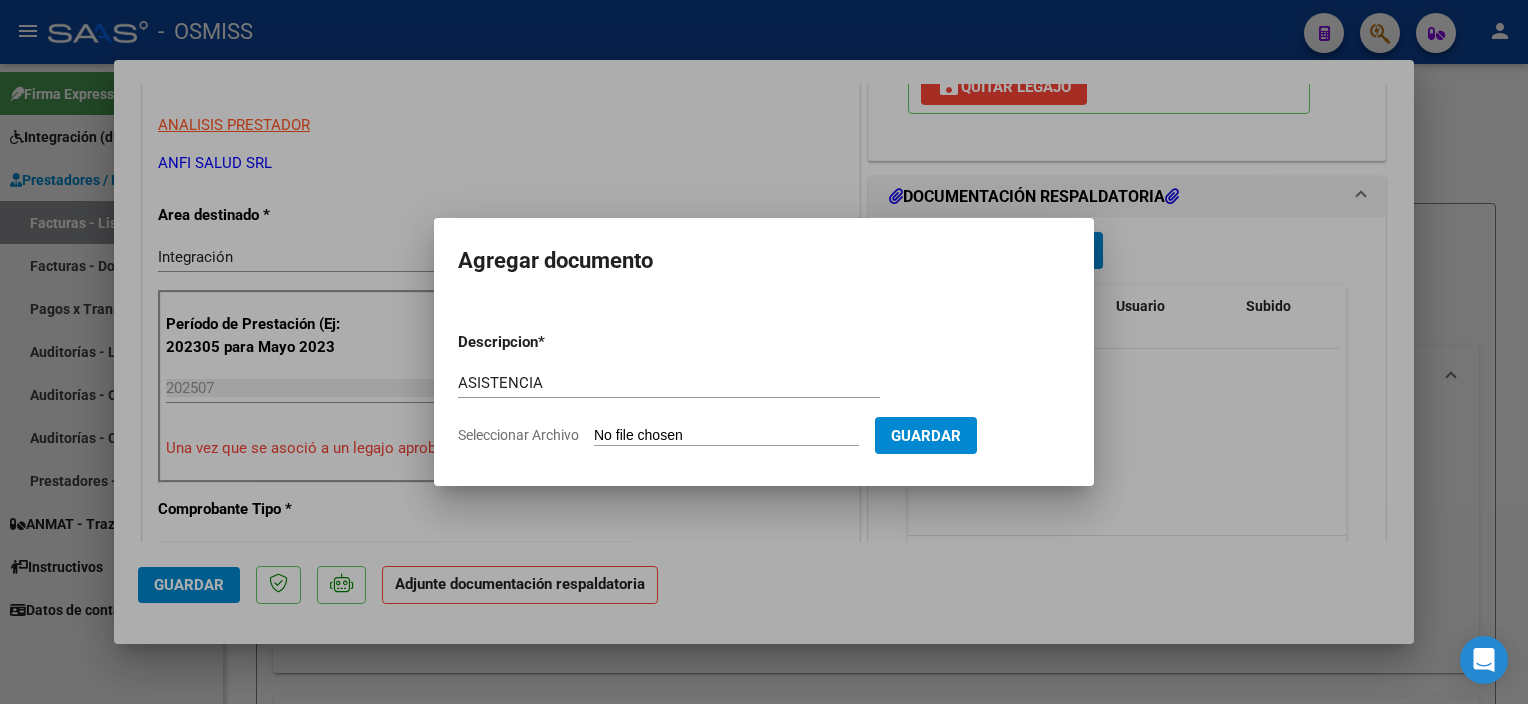 click on "Seleccionar Archivo" at bounding box center (726, 436) 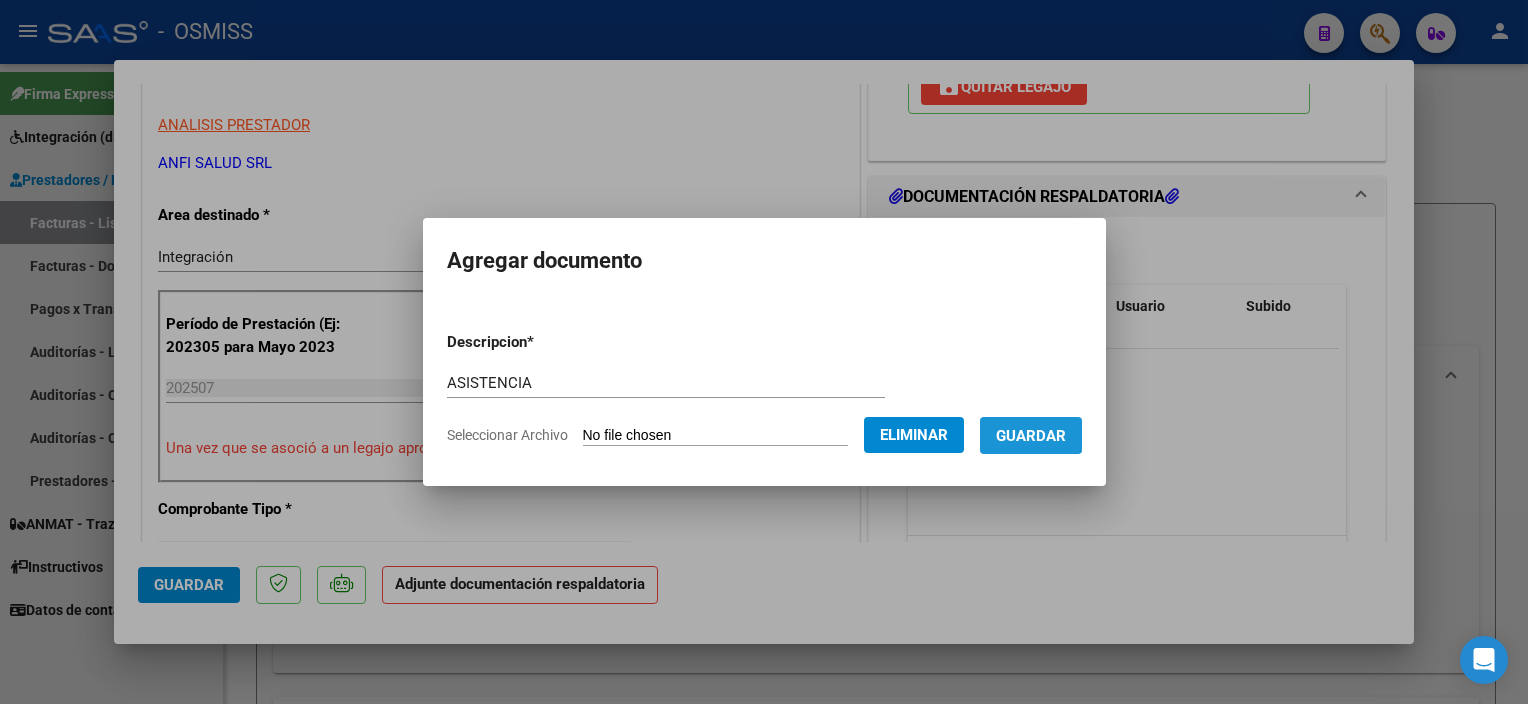 click on "Guardar" at bounding box center (1031, 435) 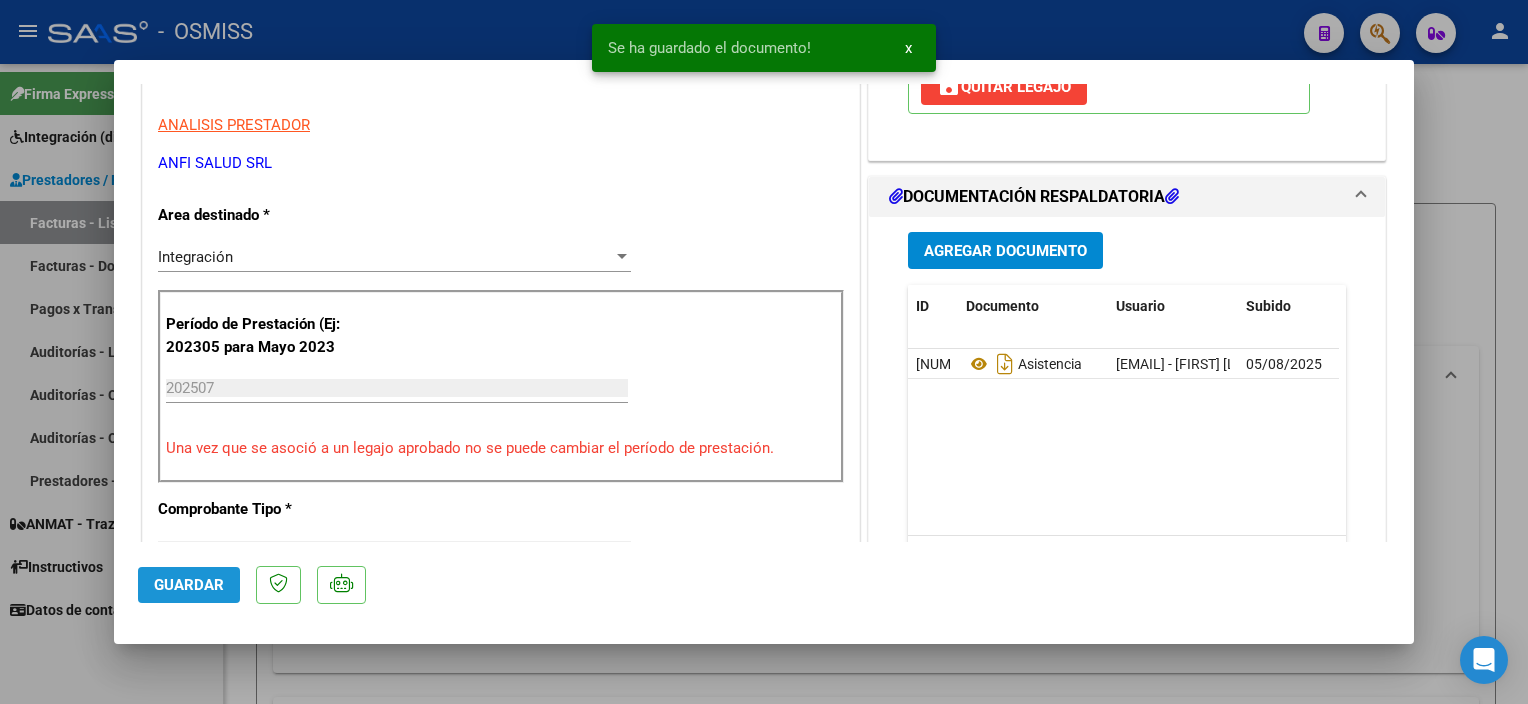click on "Guardar" 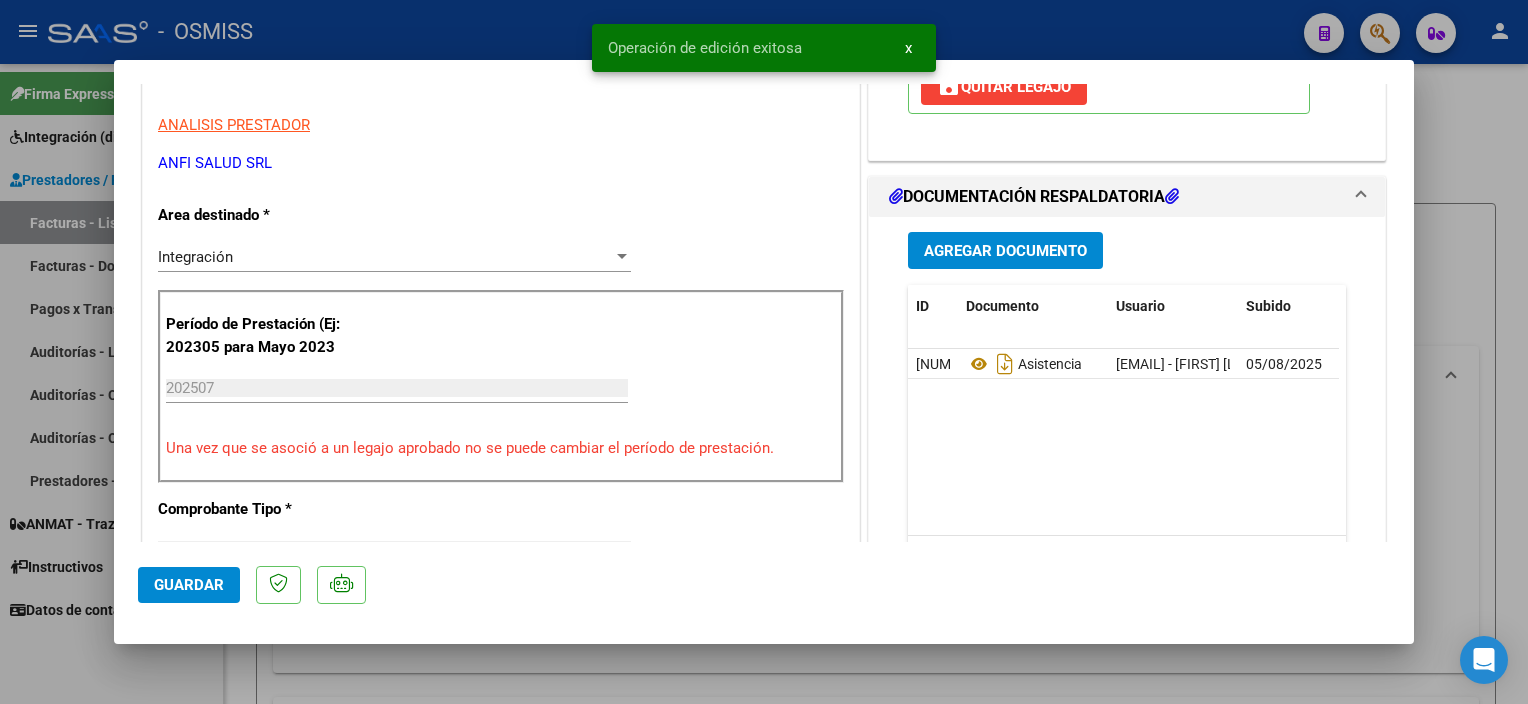 click at bounding box center (764, 352) 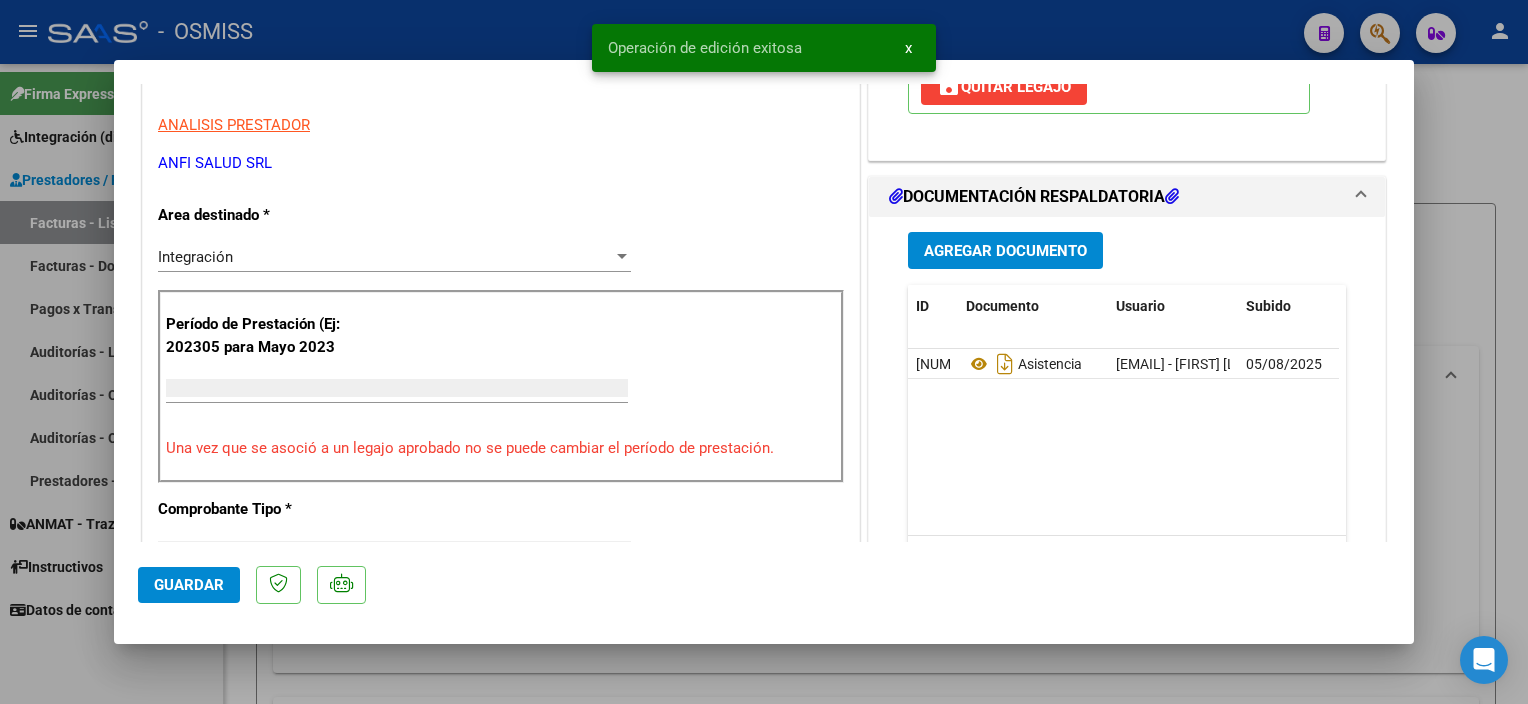 scroll, scrollTop: 329, scrollLeft: 0, axis: vertical 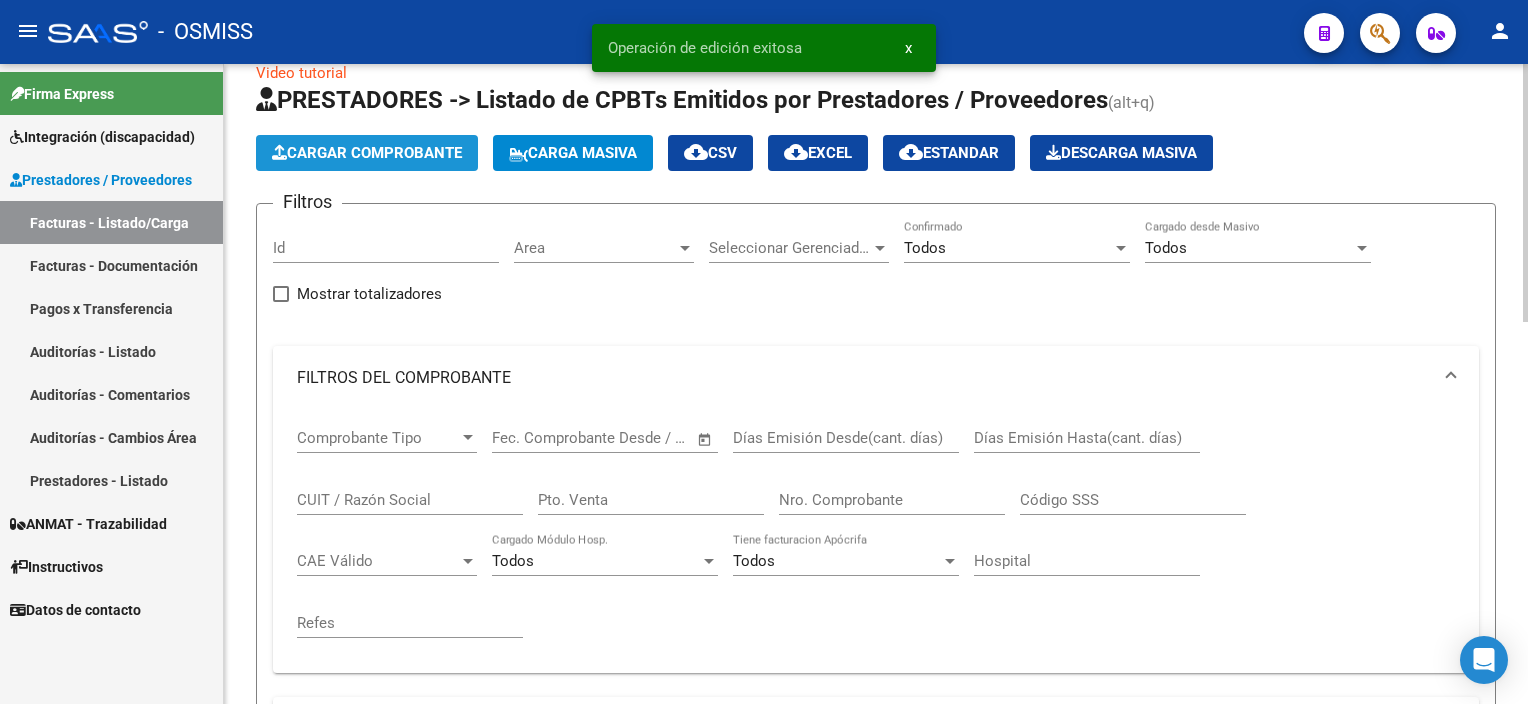 click on "Cargar Comprobante" 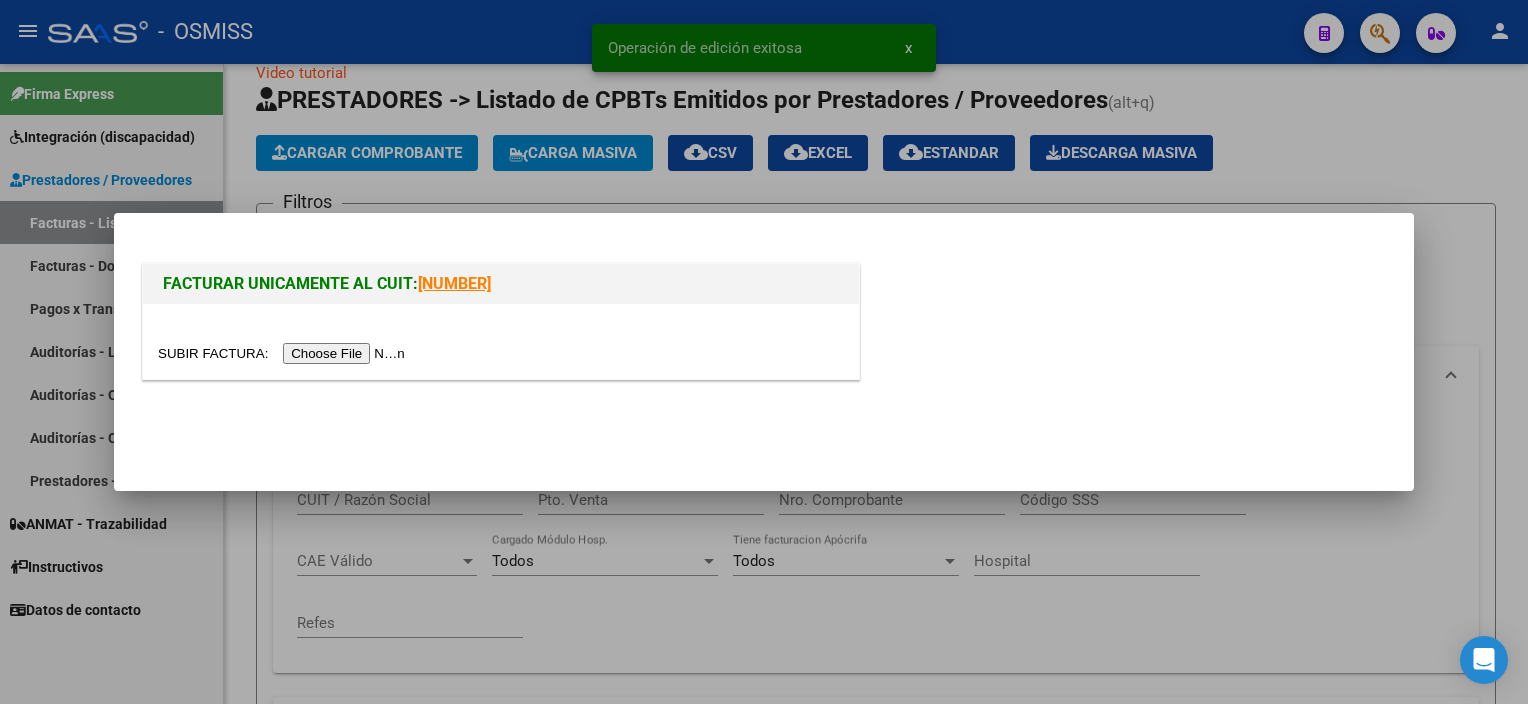 click at bounding box center [284, 353] 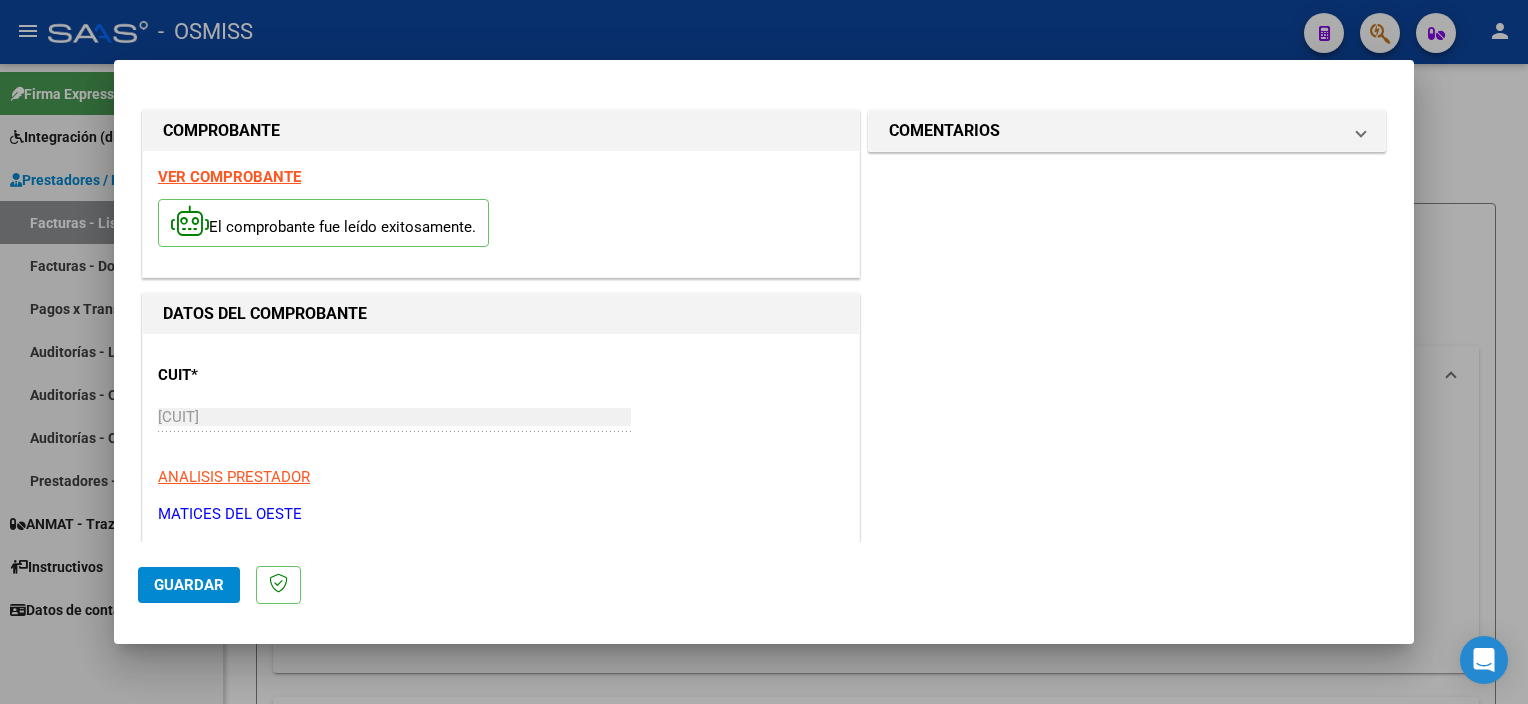 scroll, scrollTop: 295, scrollLeft: 0, axis: vertical 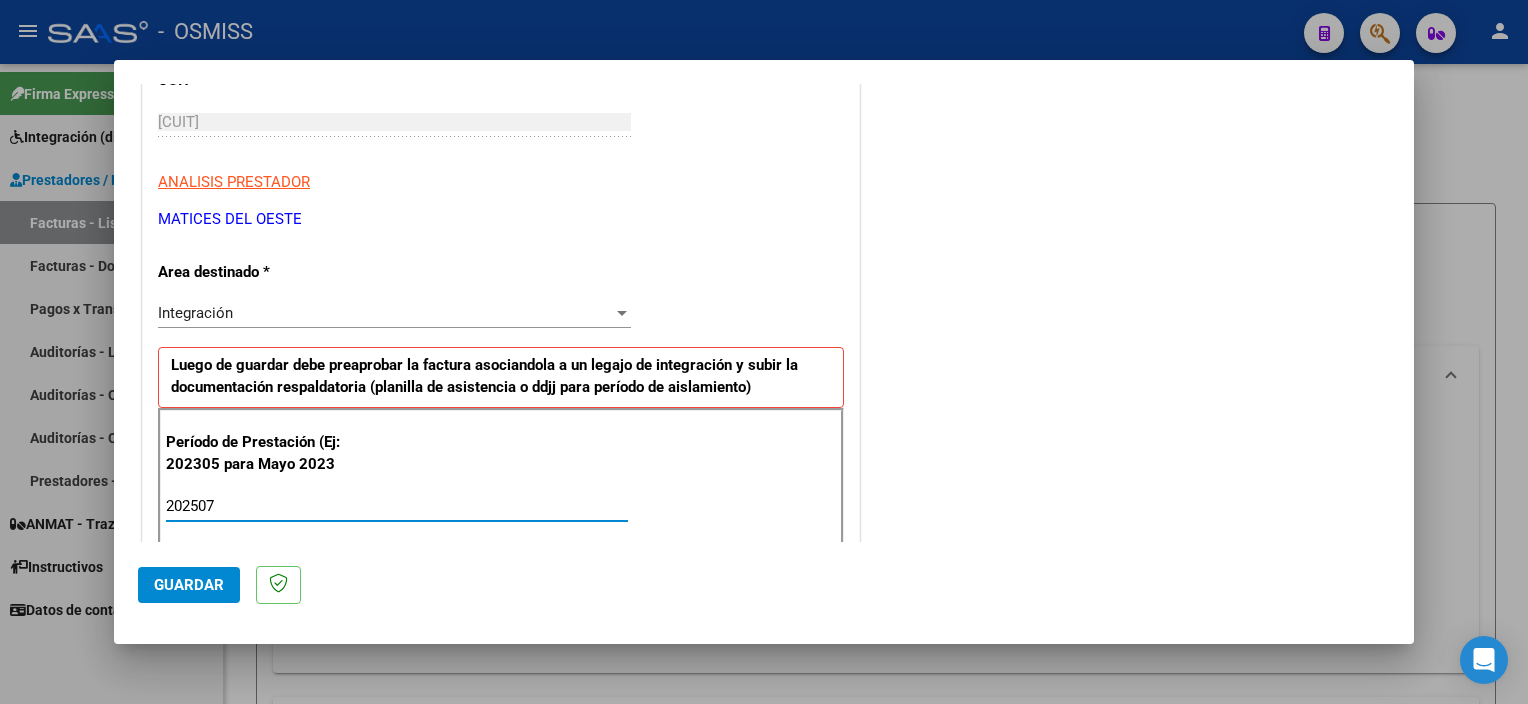 type on "202507" 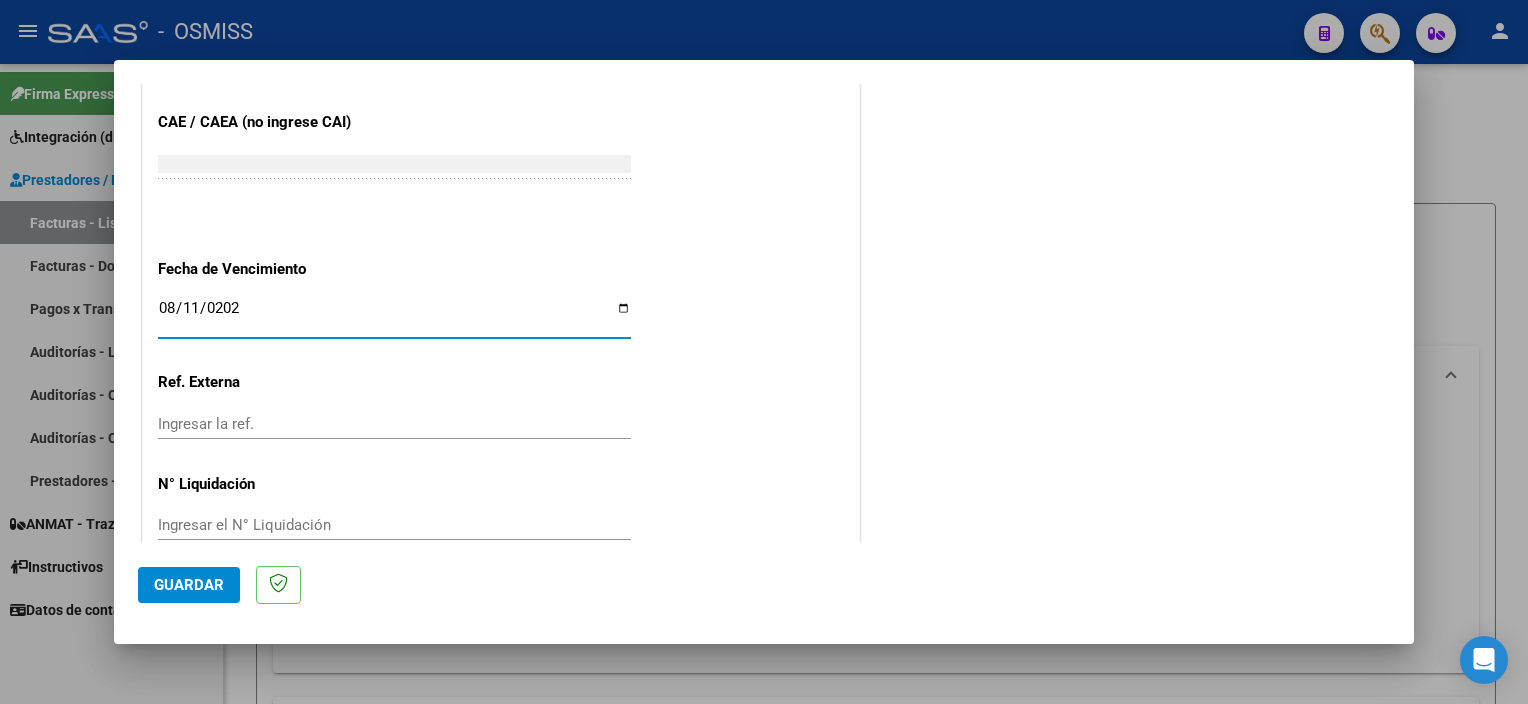 type on "2025-08-11" 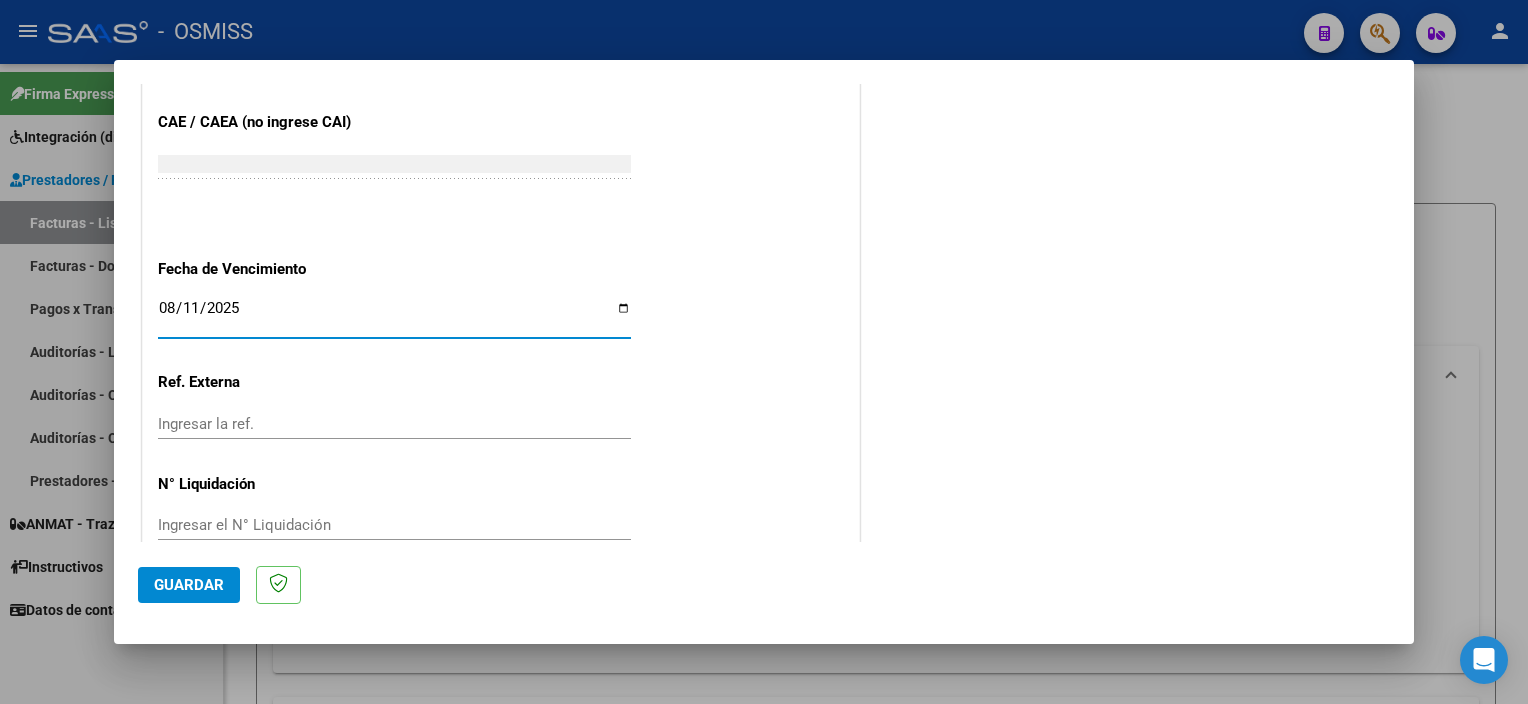 click on "Guardar" 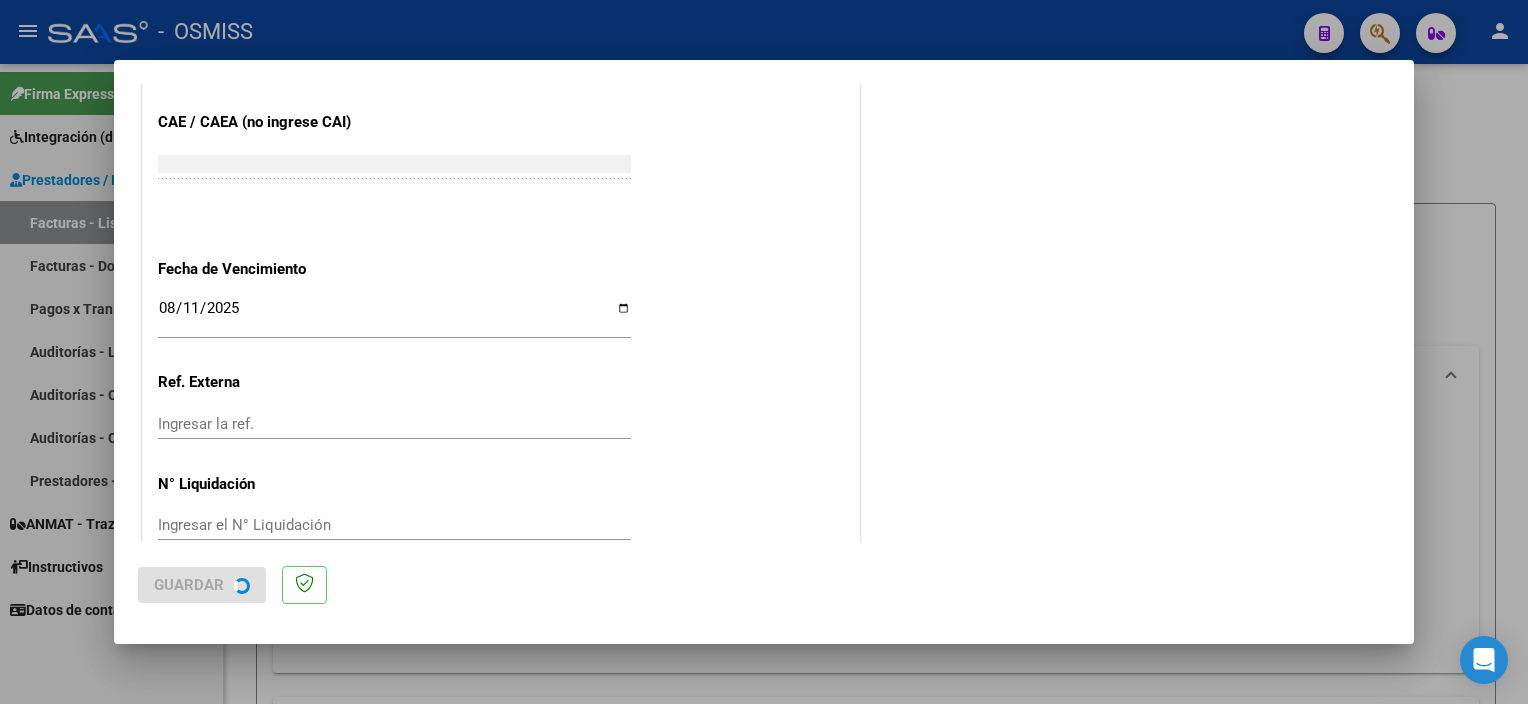 scroll, scrollTop: 0, scrollLeft: 0, axis: both 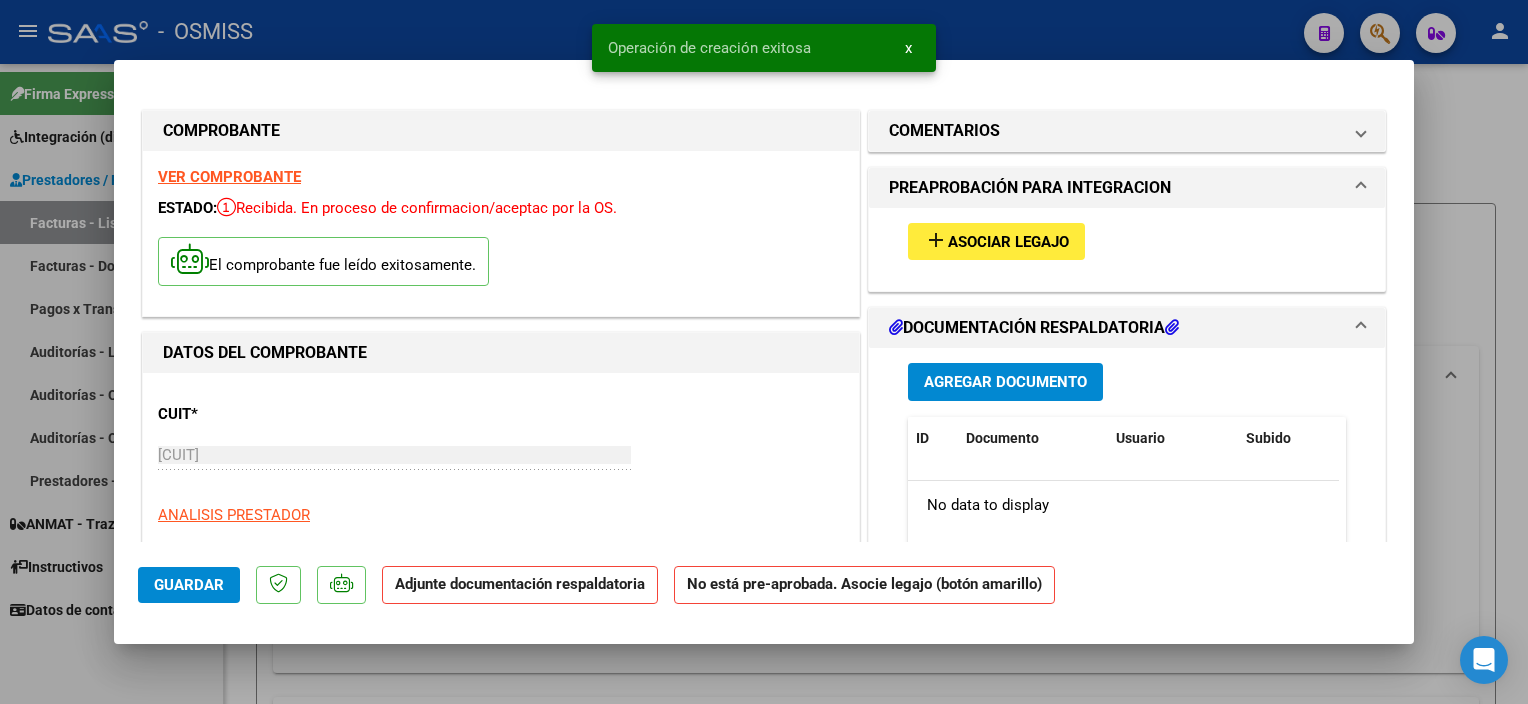 click on "Asociar Legajo" at bounding box center (1008, 242) 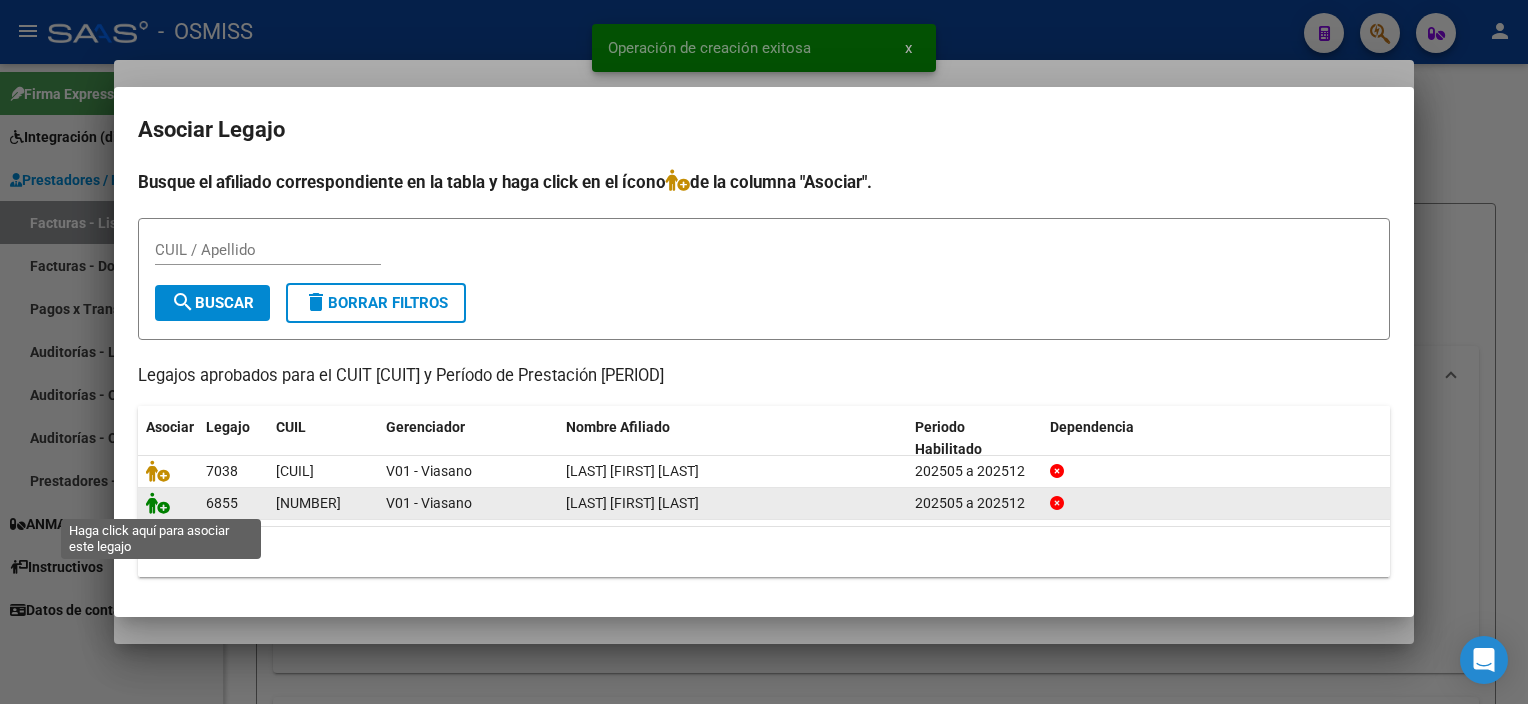 click 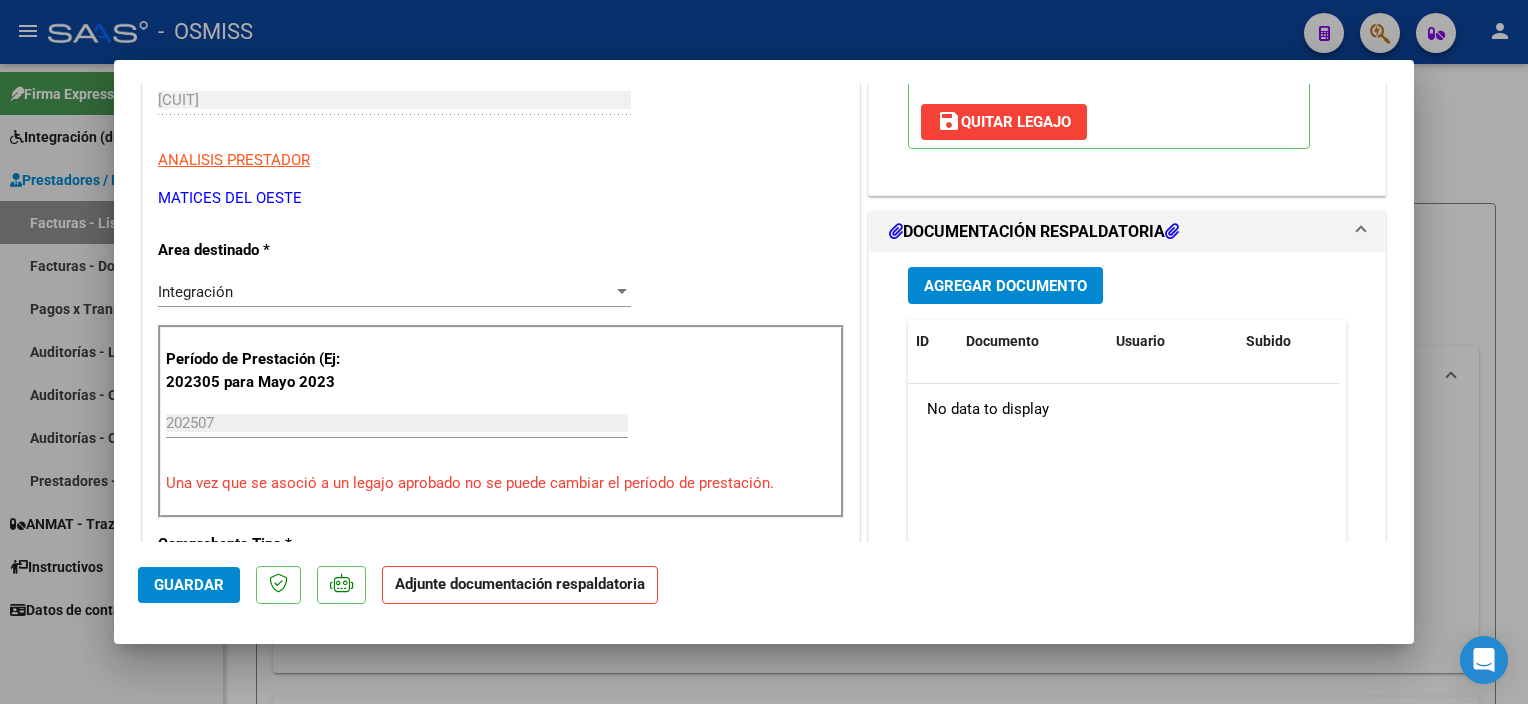 scroll, scrollTop: 390, scrollLeft: 0, axis: vertical 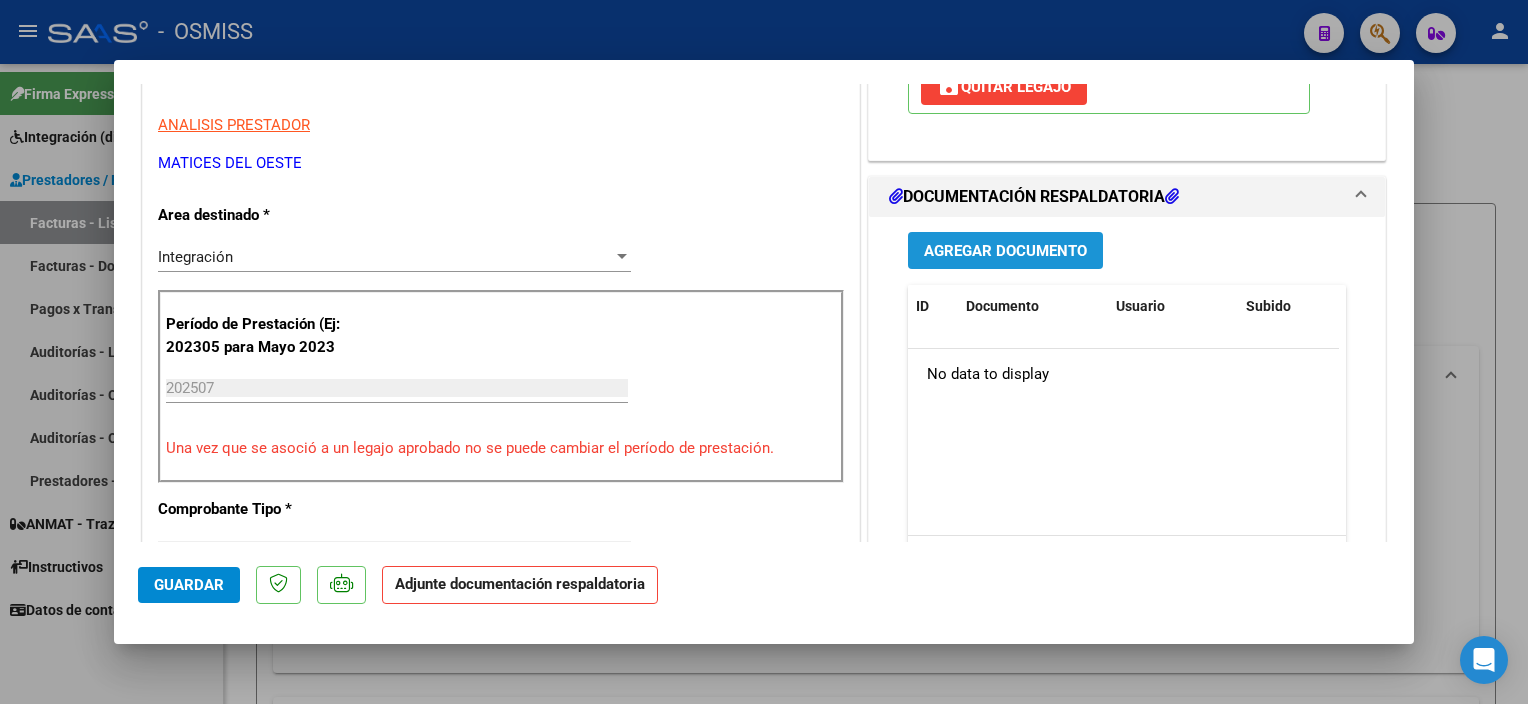 click on "Agregar Documento" at bounding box center [1005, 250] 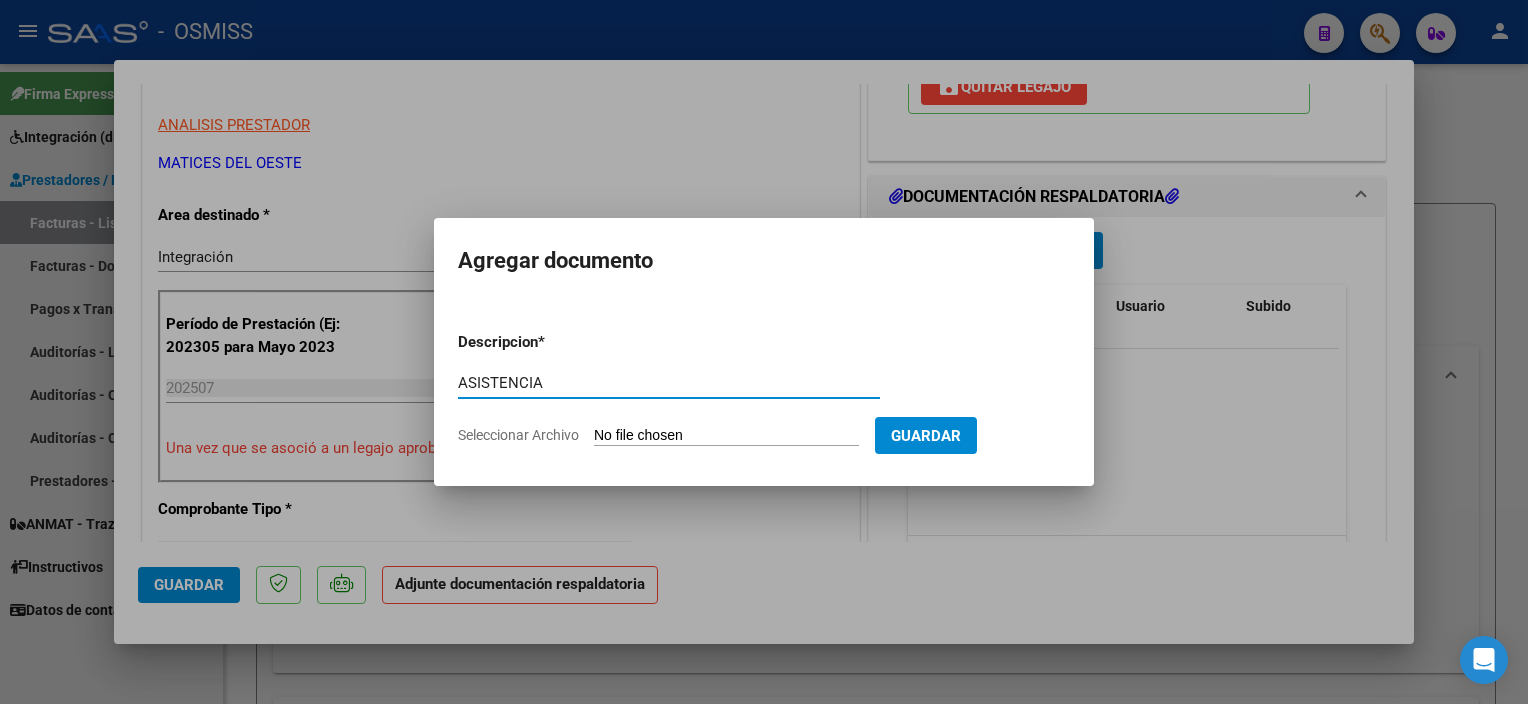 type on "ASISTENCIA" 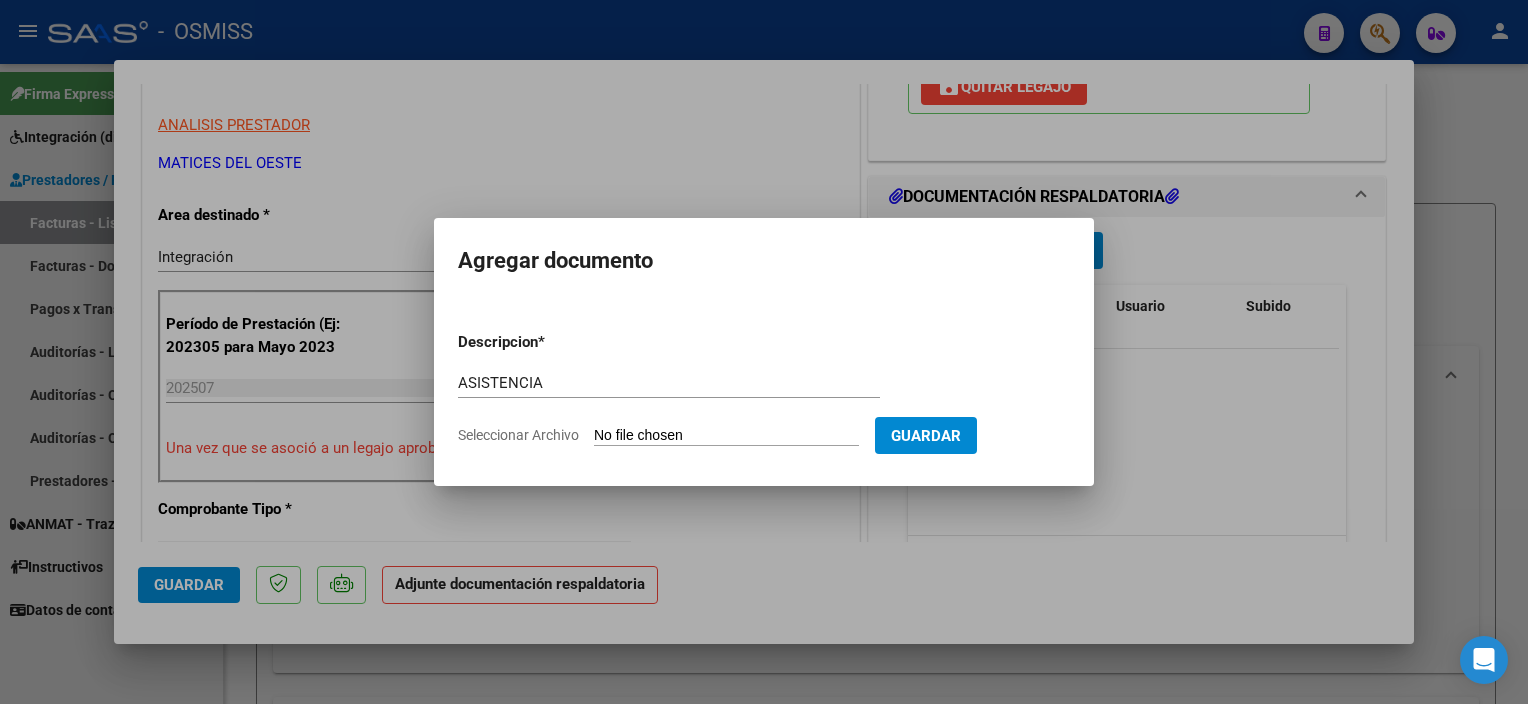 click on "Seleccionar Archivo" at bounding box center (726, 436) 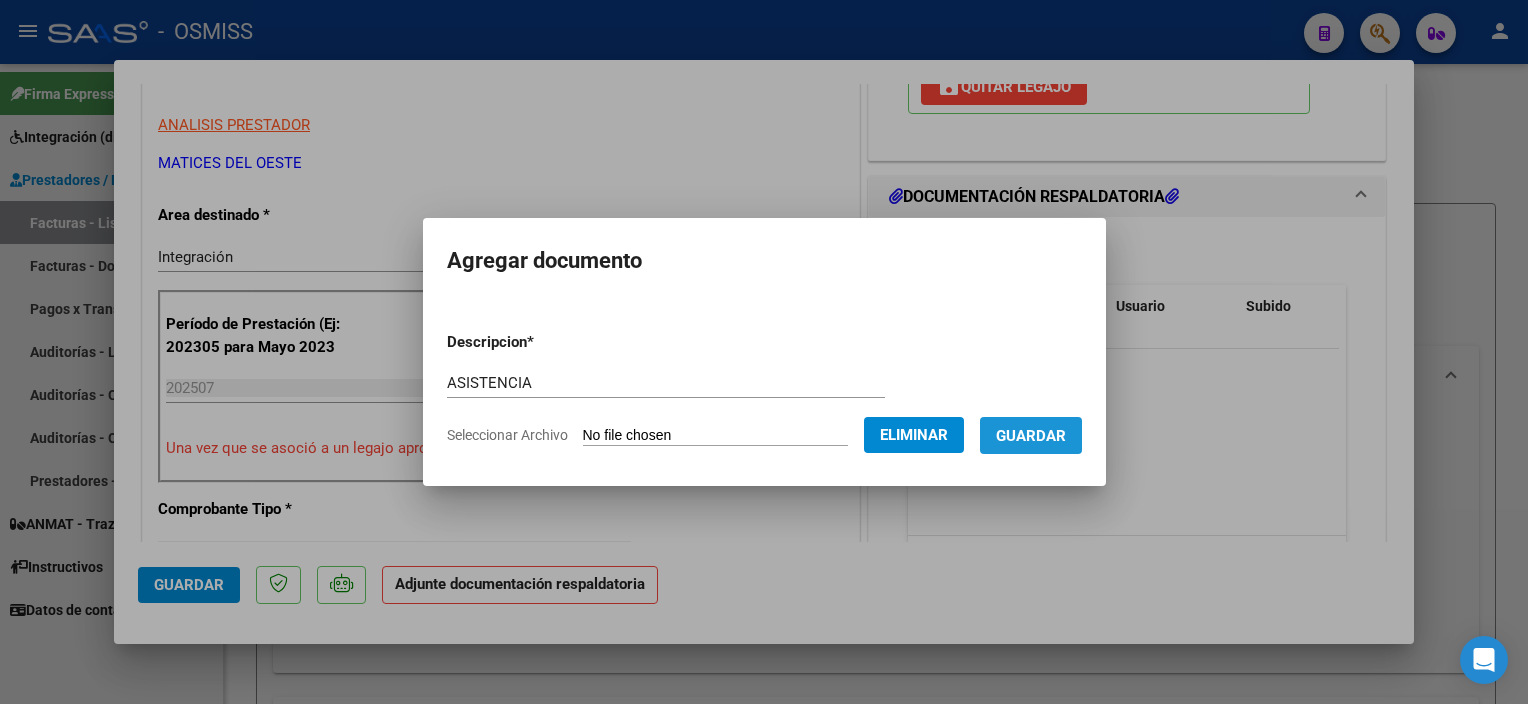 click on "Guardar" at bounding box center (1031, 436) 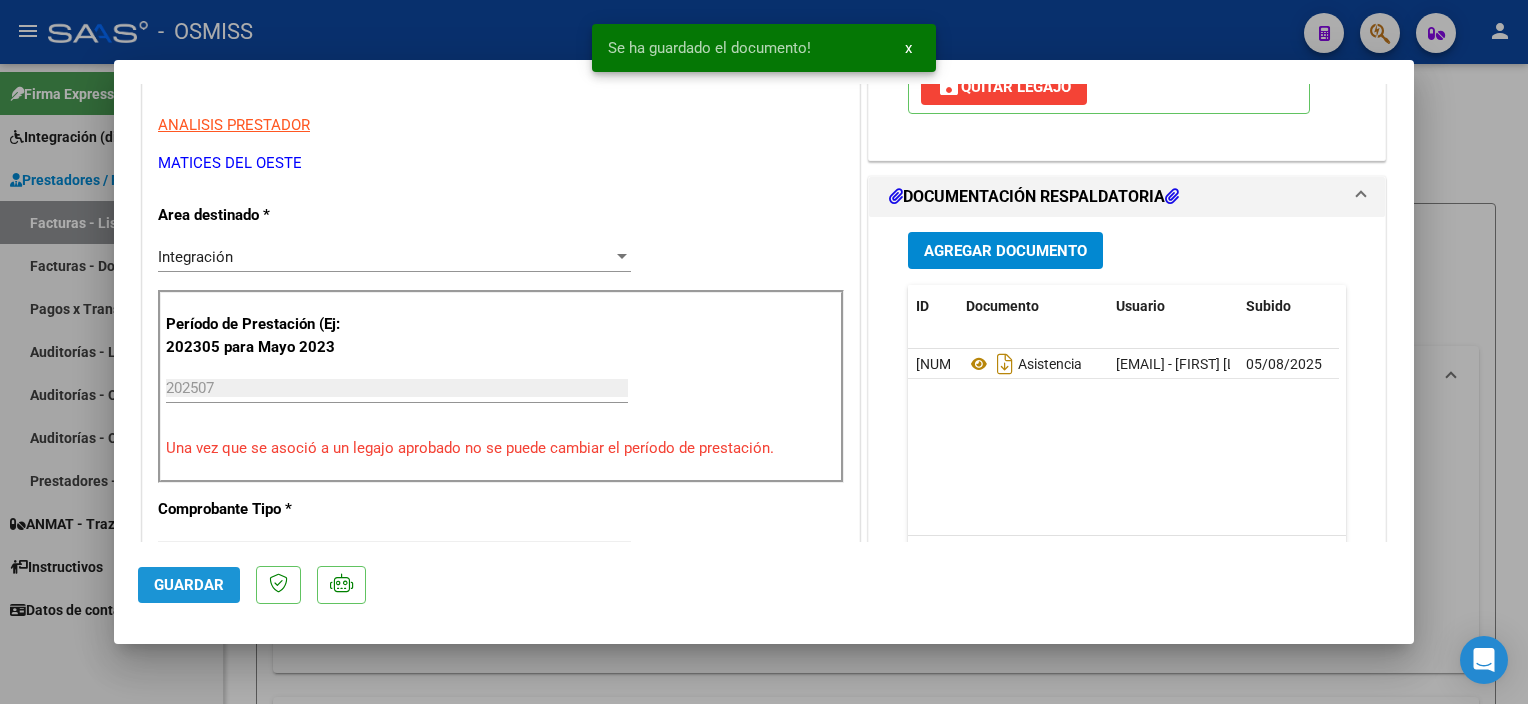 click on "Guardar" 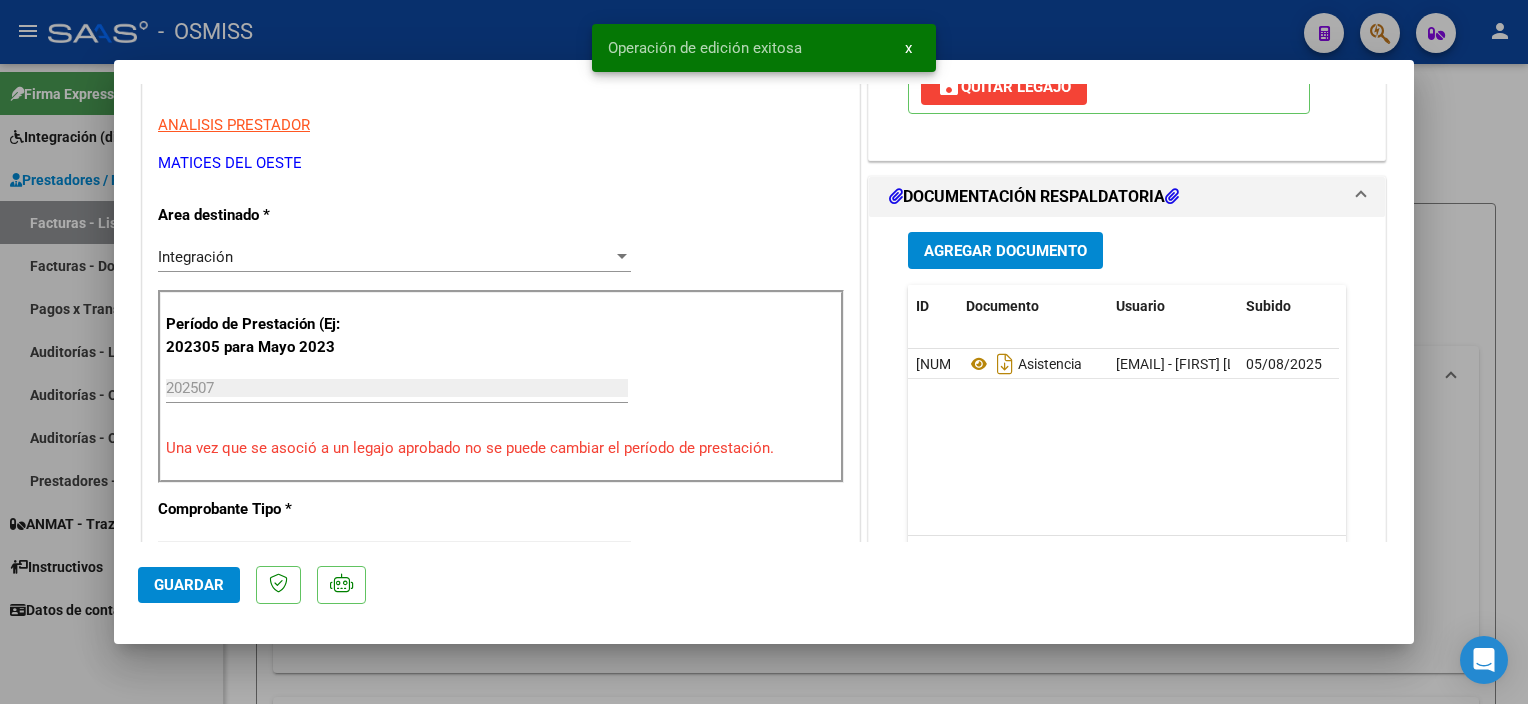 click at bounding box center (764, 352) 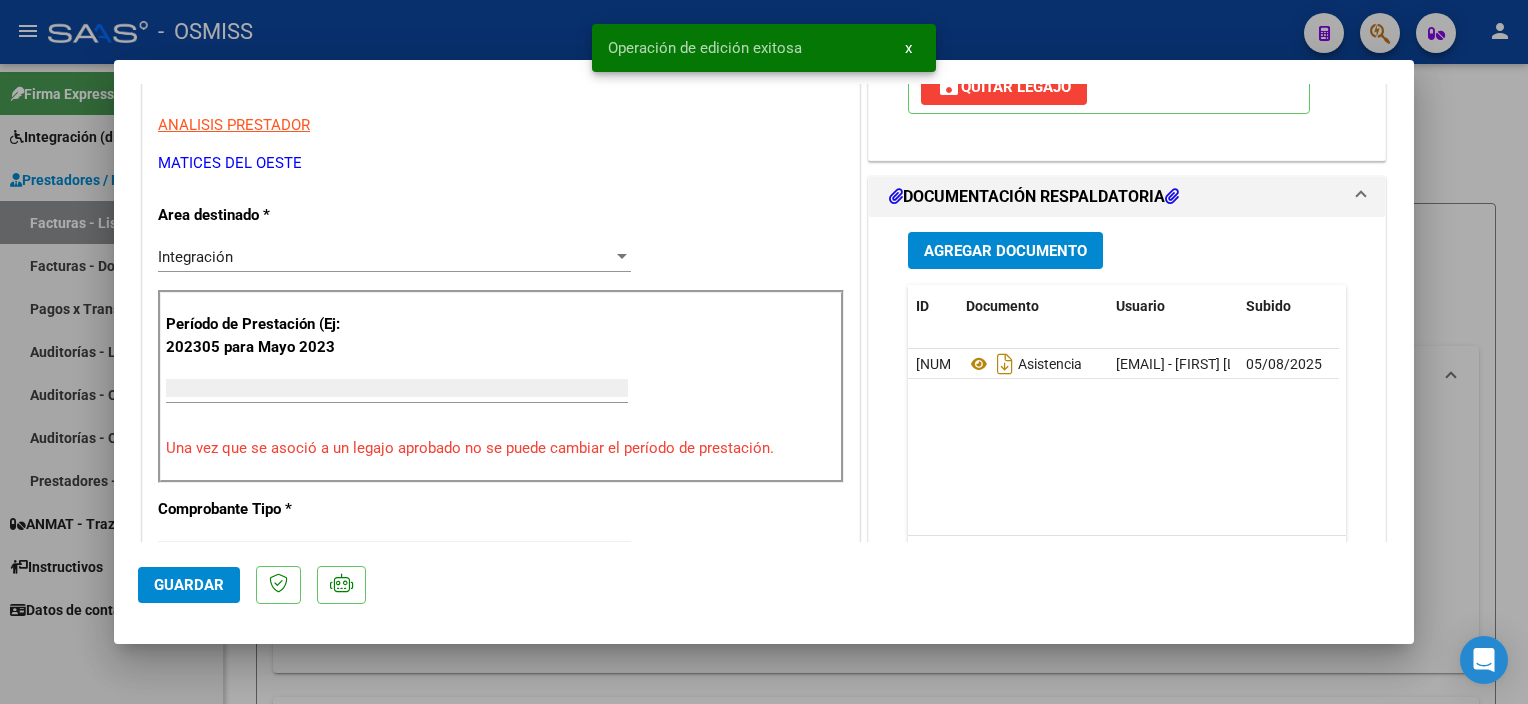 scroll, scrollTop: 329, scrollLeft: 0, axis: vertical 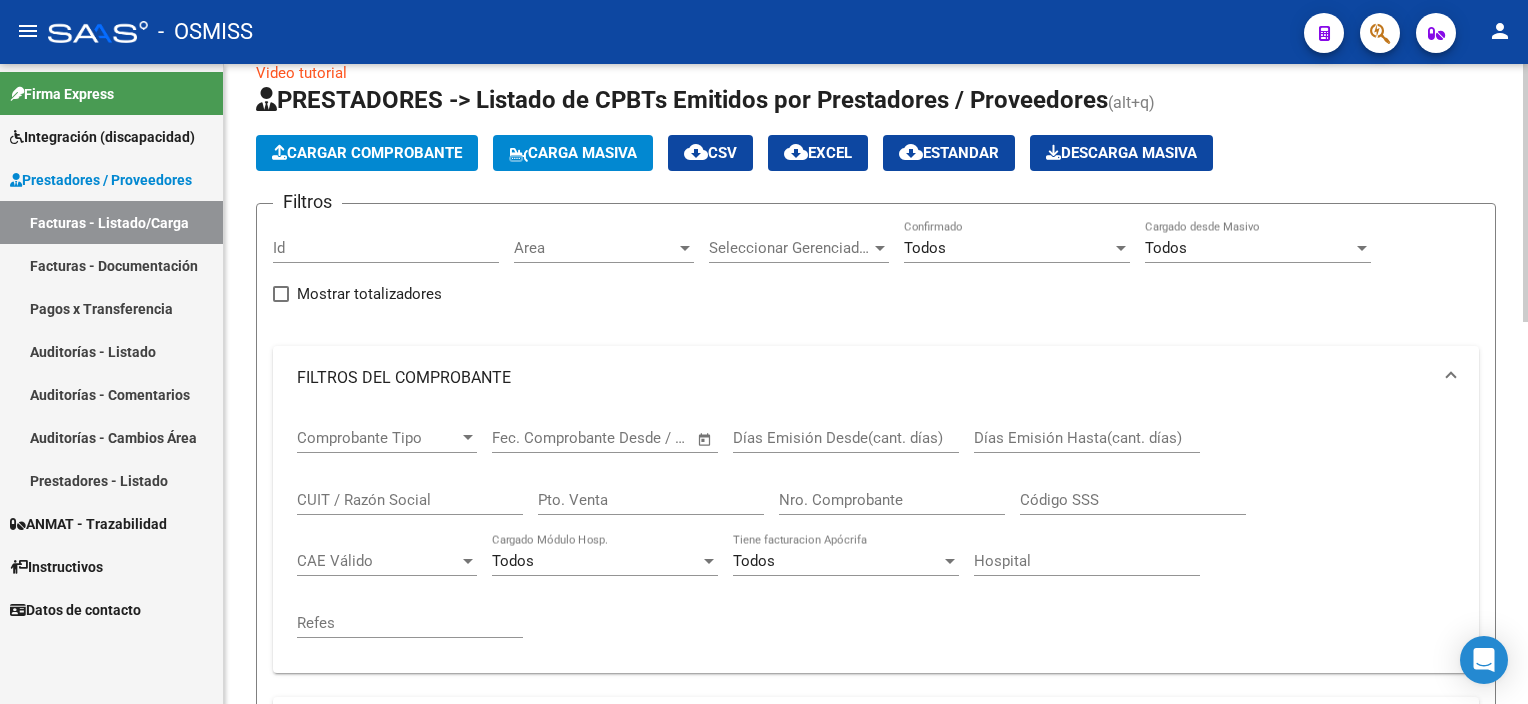 click on "Cargar Comprobante" 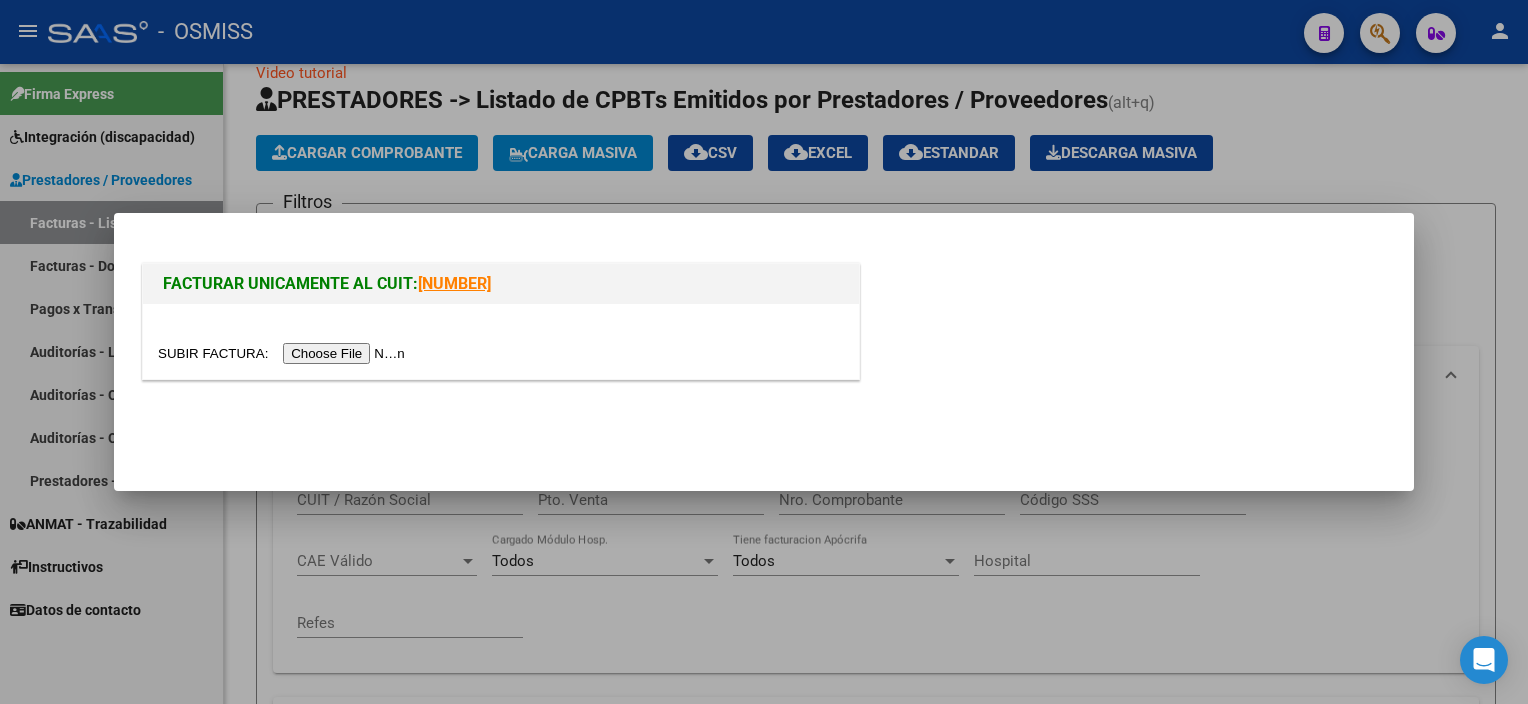 click at bounding box center (501, 341) 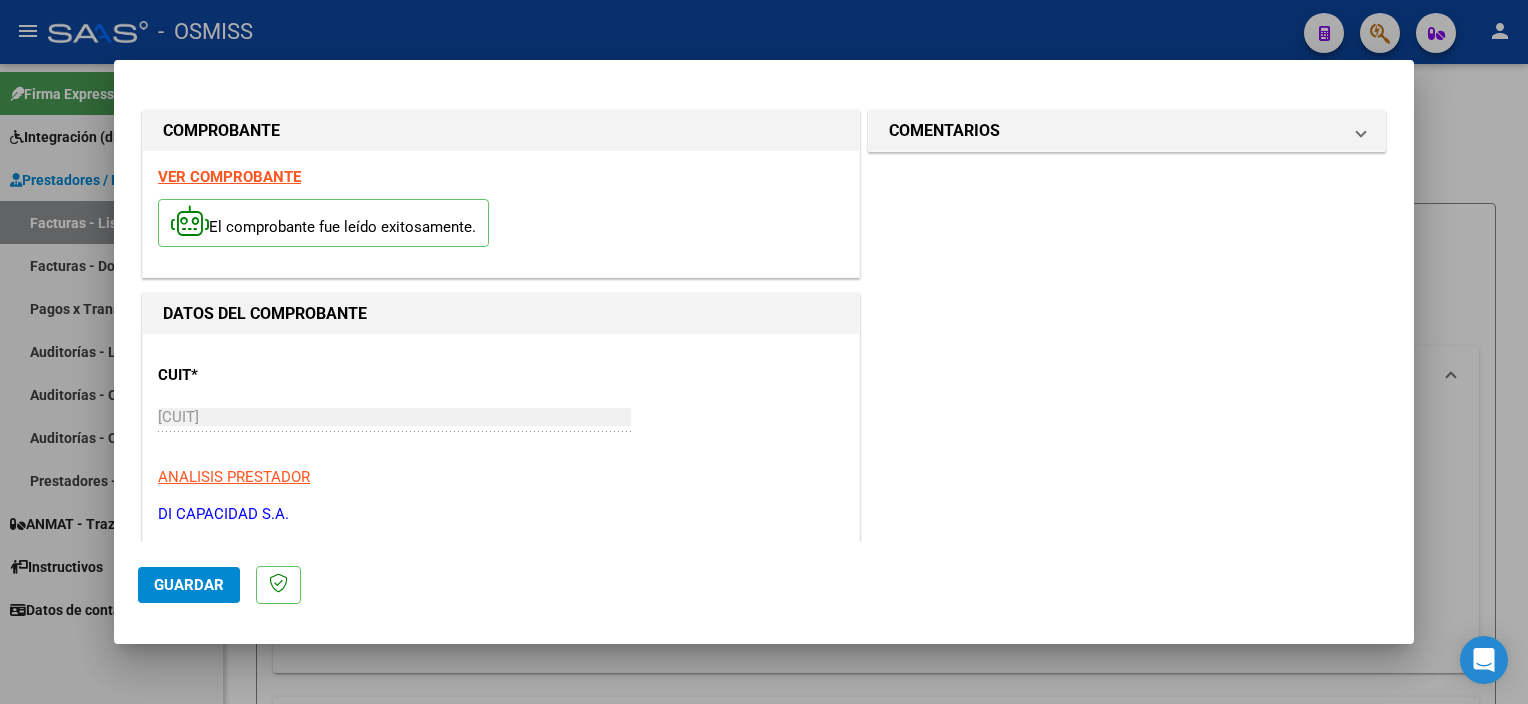 scroll, scrollTop: 295, scrollLeft: 0, axis: vertical 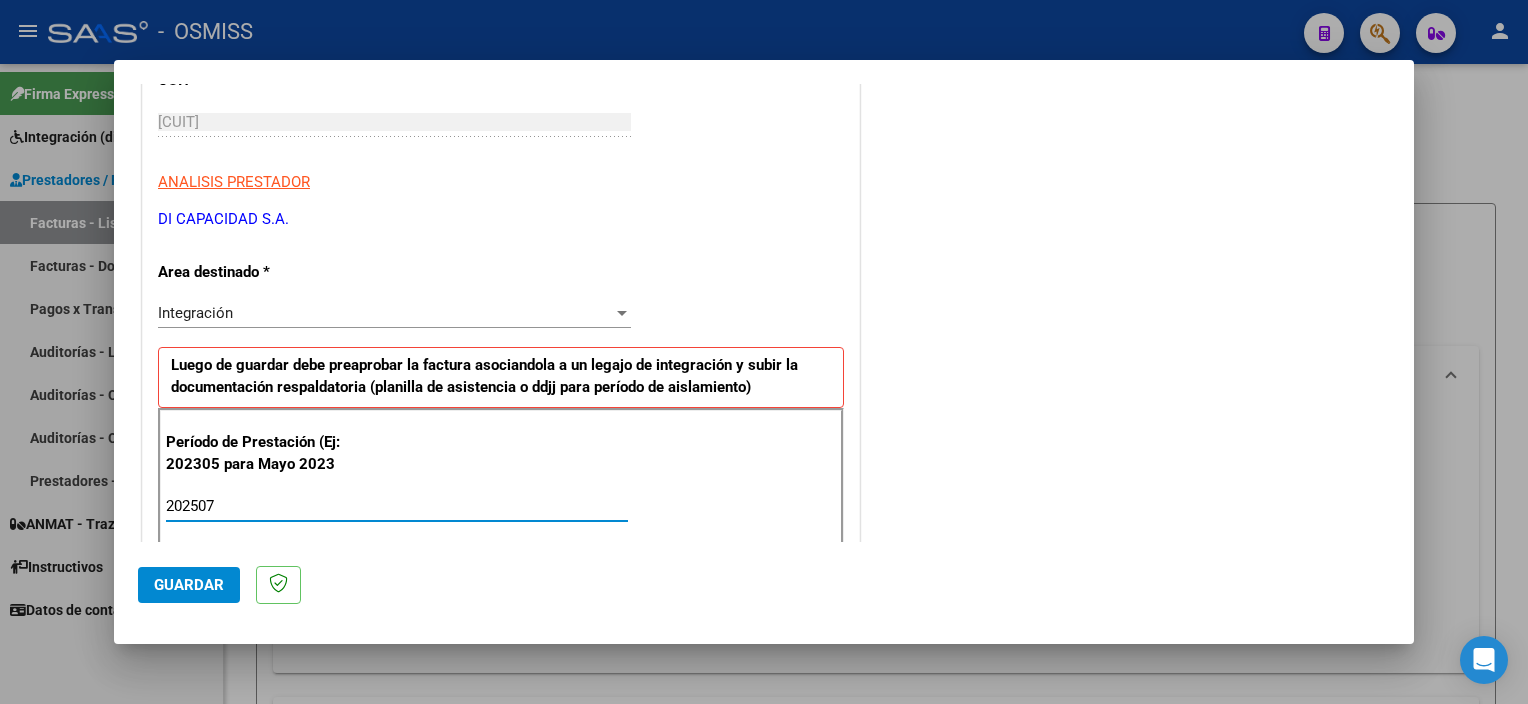 type on "202507" 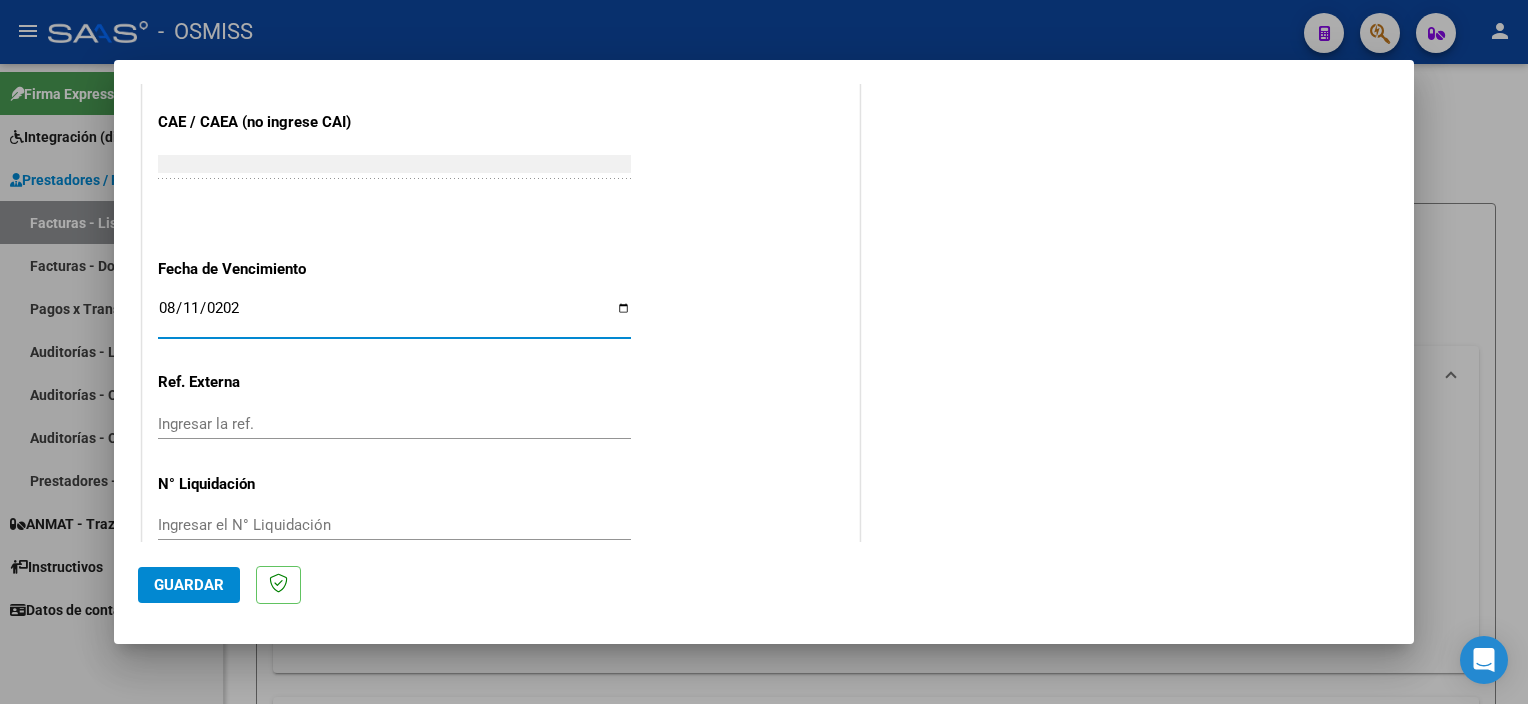 type on "2025-08-11" 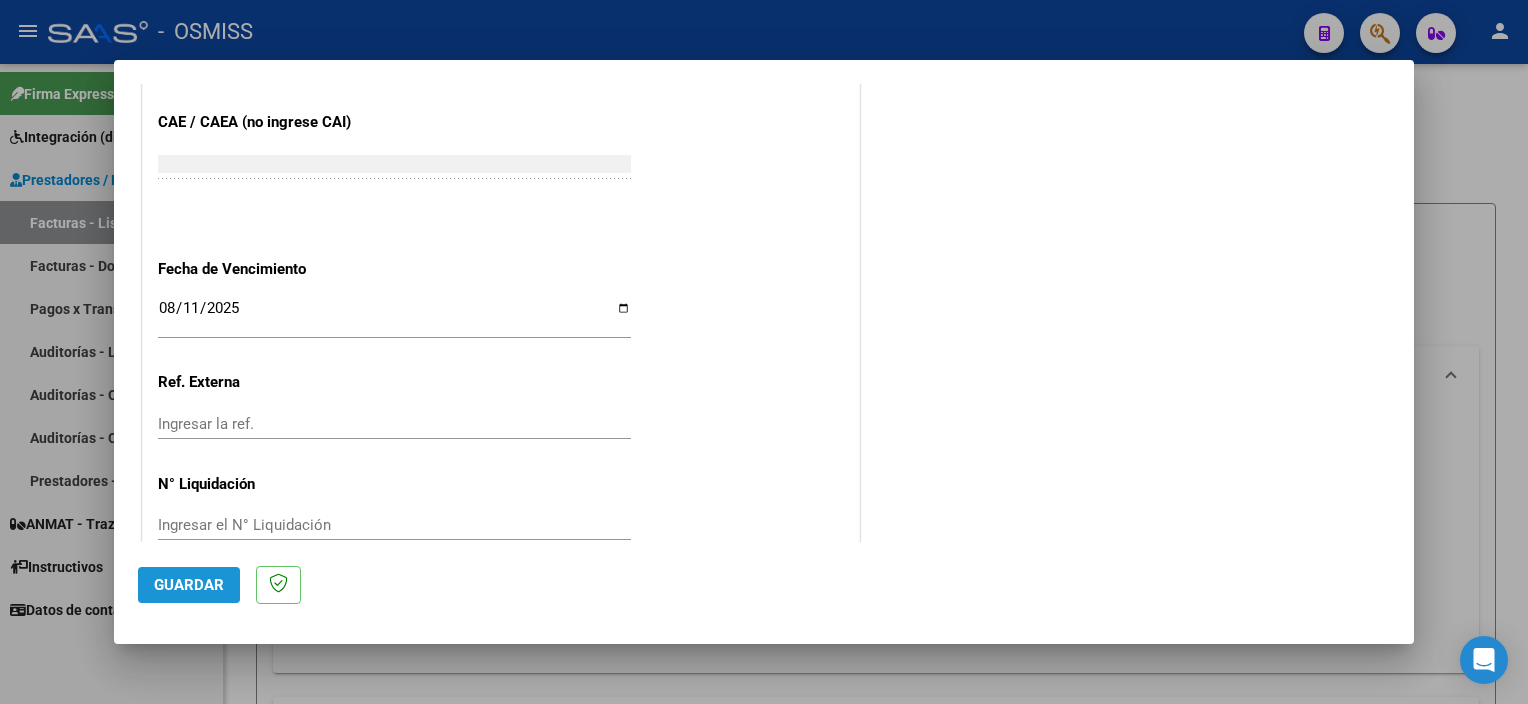 click on "Guardar" 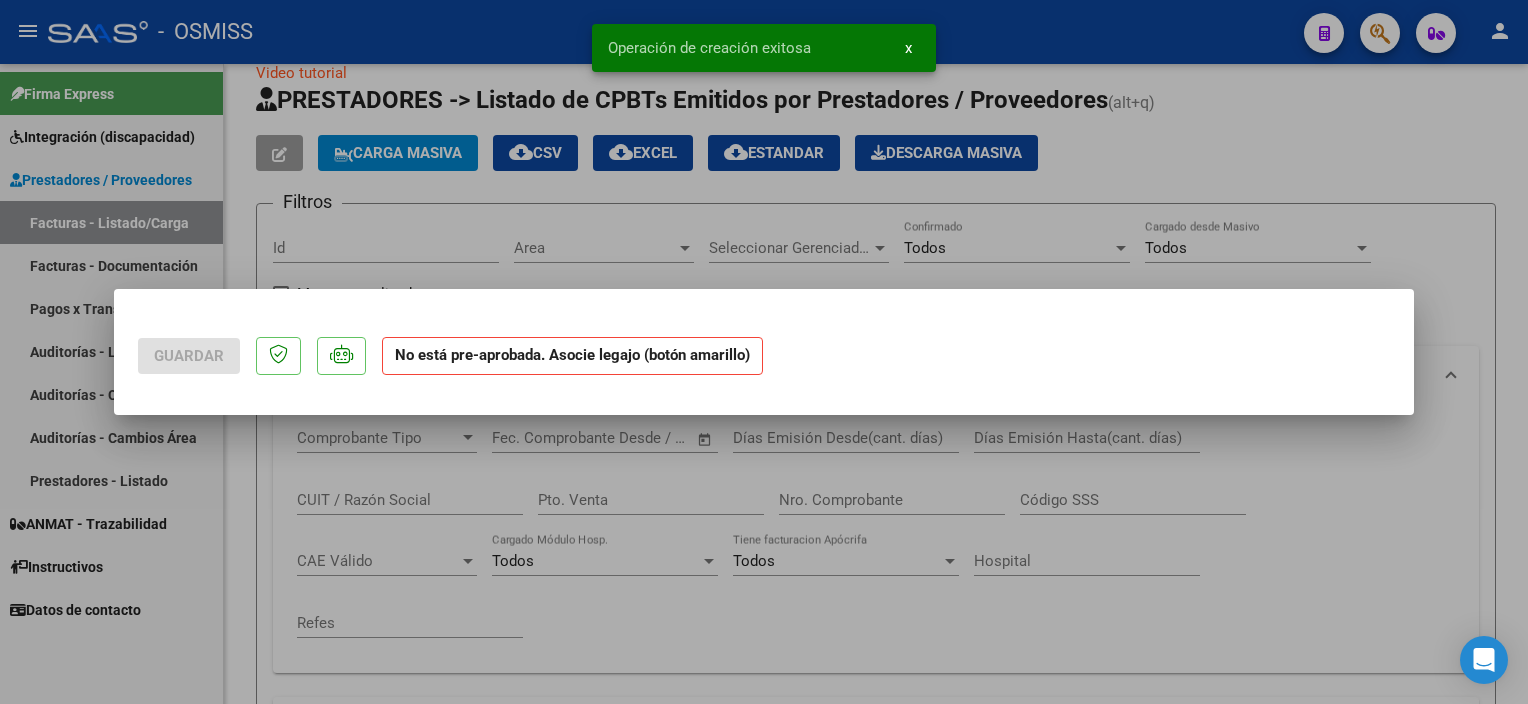 scroll, scrollTop: 0, scrollLeft: 0, axis: both 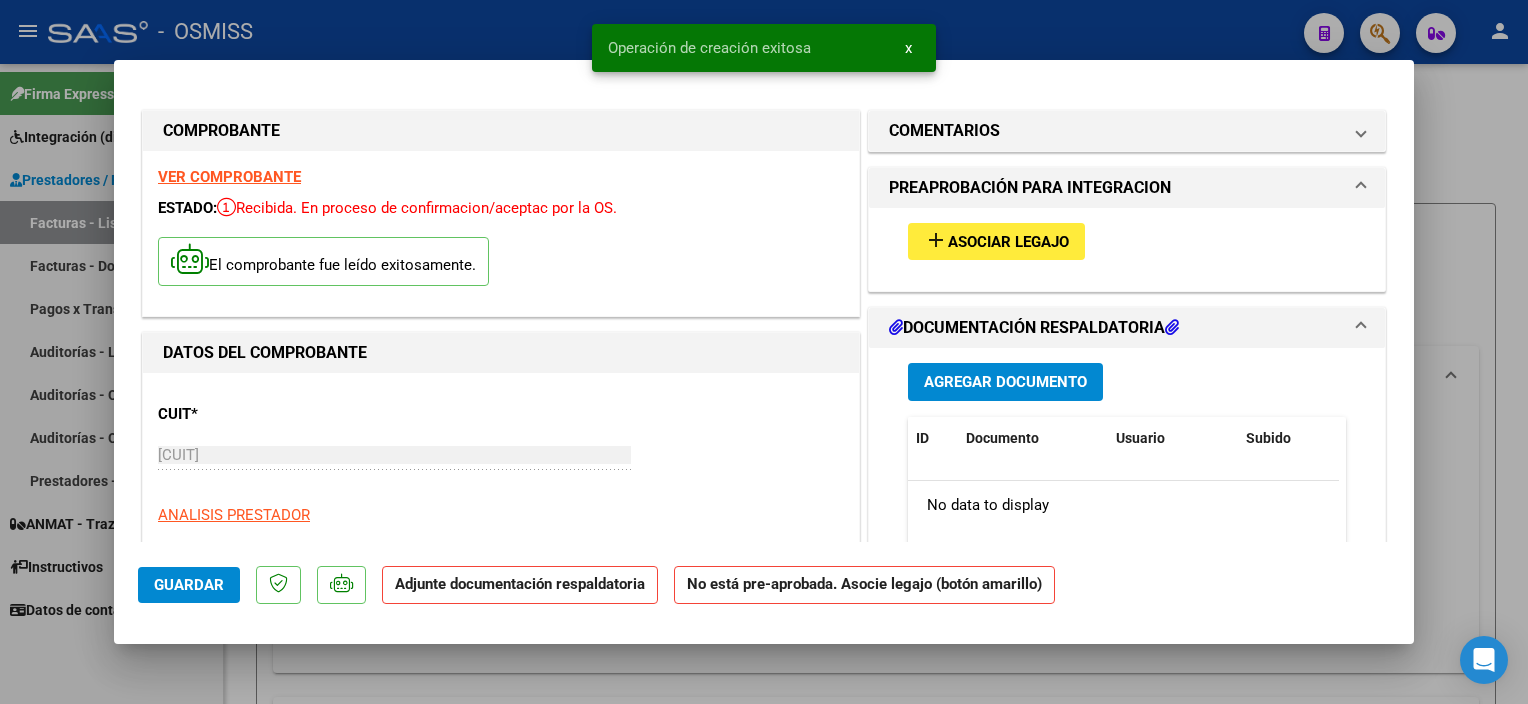 click on "Asociar Legajo" at bounding box center [1008, 242] 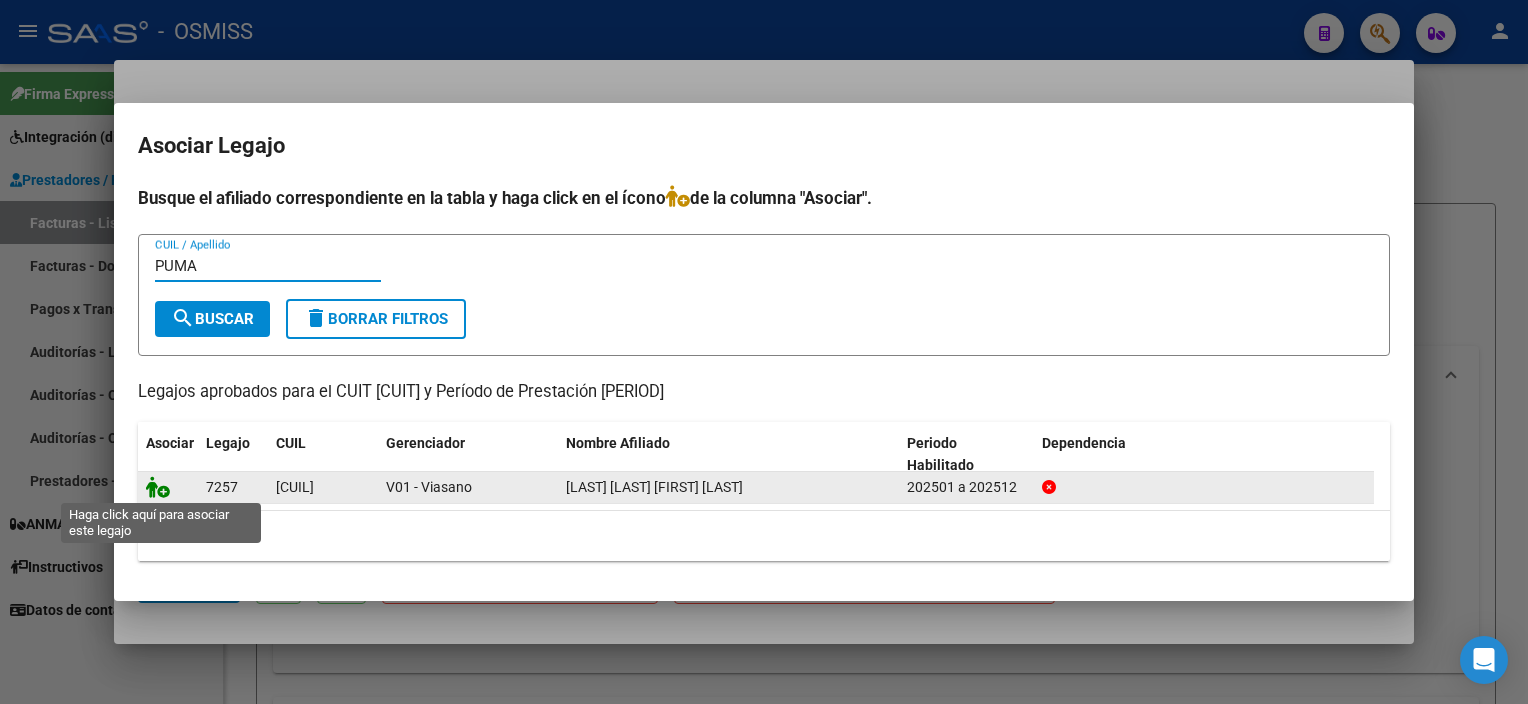 type on "PUMA" 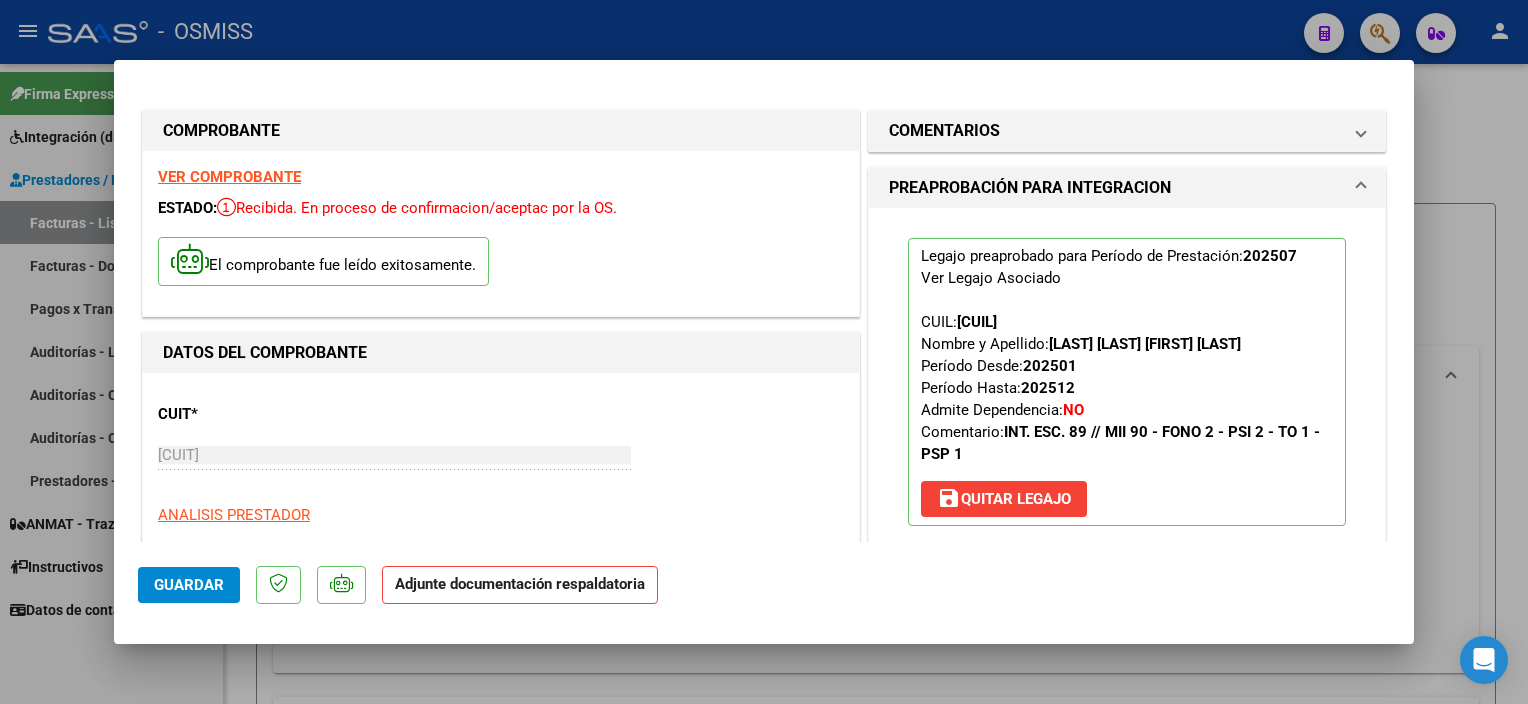 scroll, scrollTop: 463, scrollLeft: 0, axis: vertical 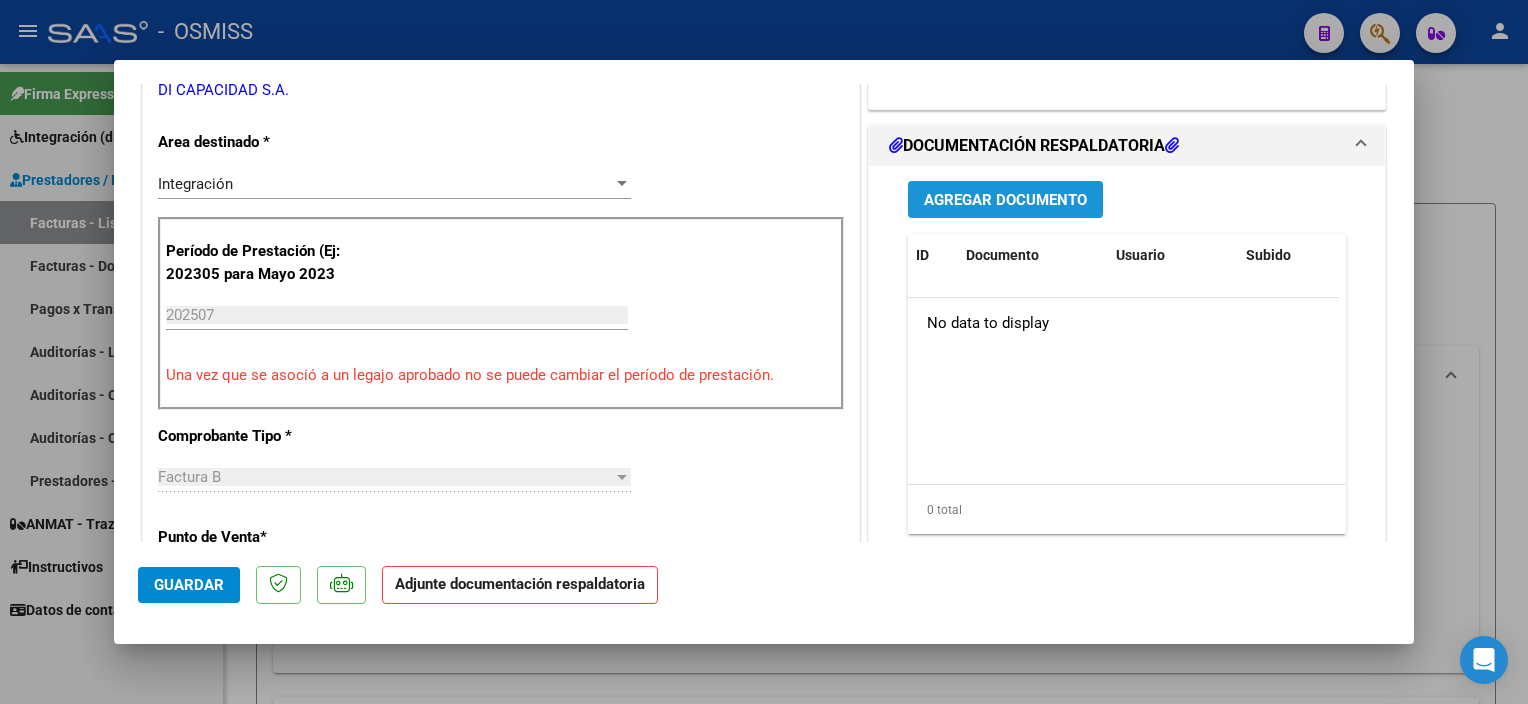 click on "Agregar Documento" at bounding box center (1005, 199) 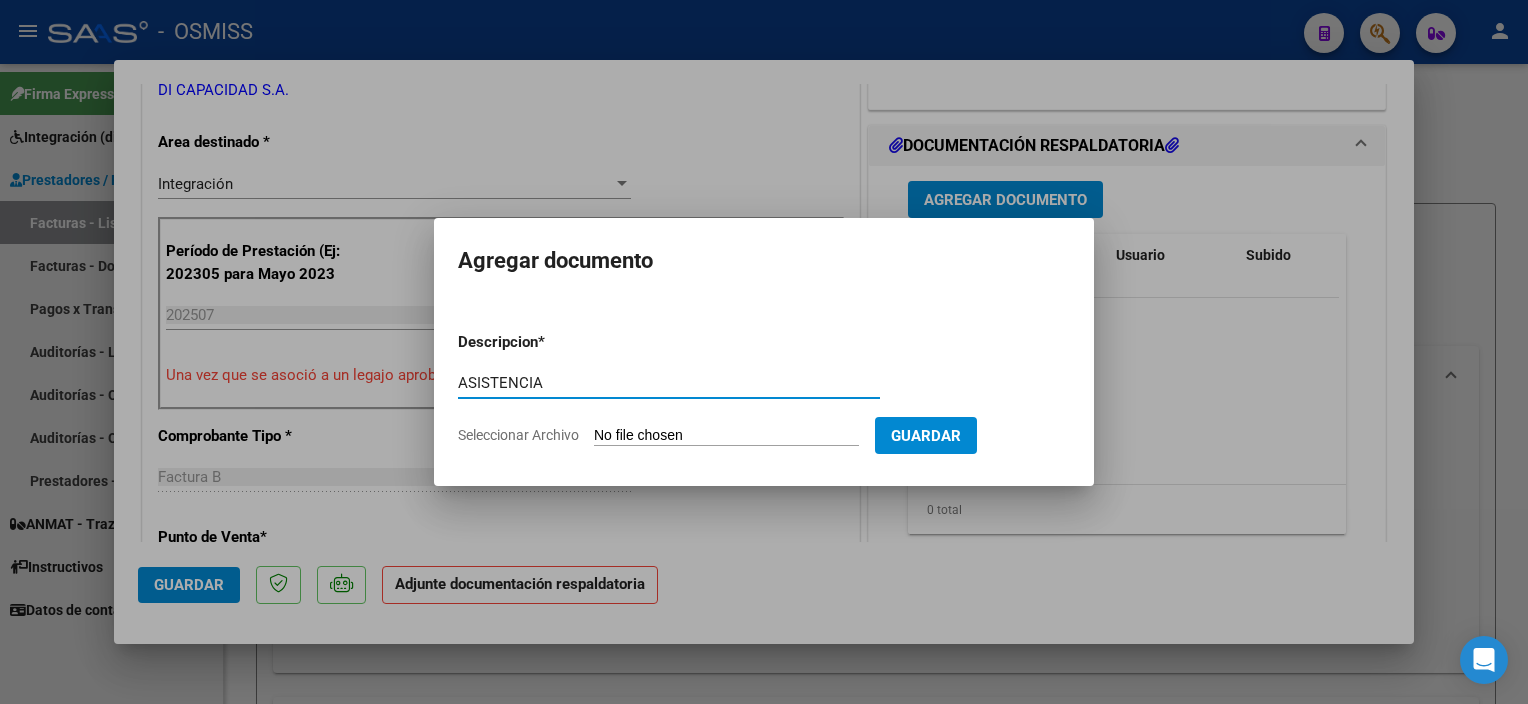 type on "ASISTENCIA" 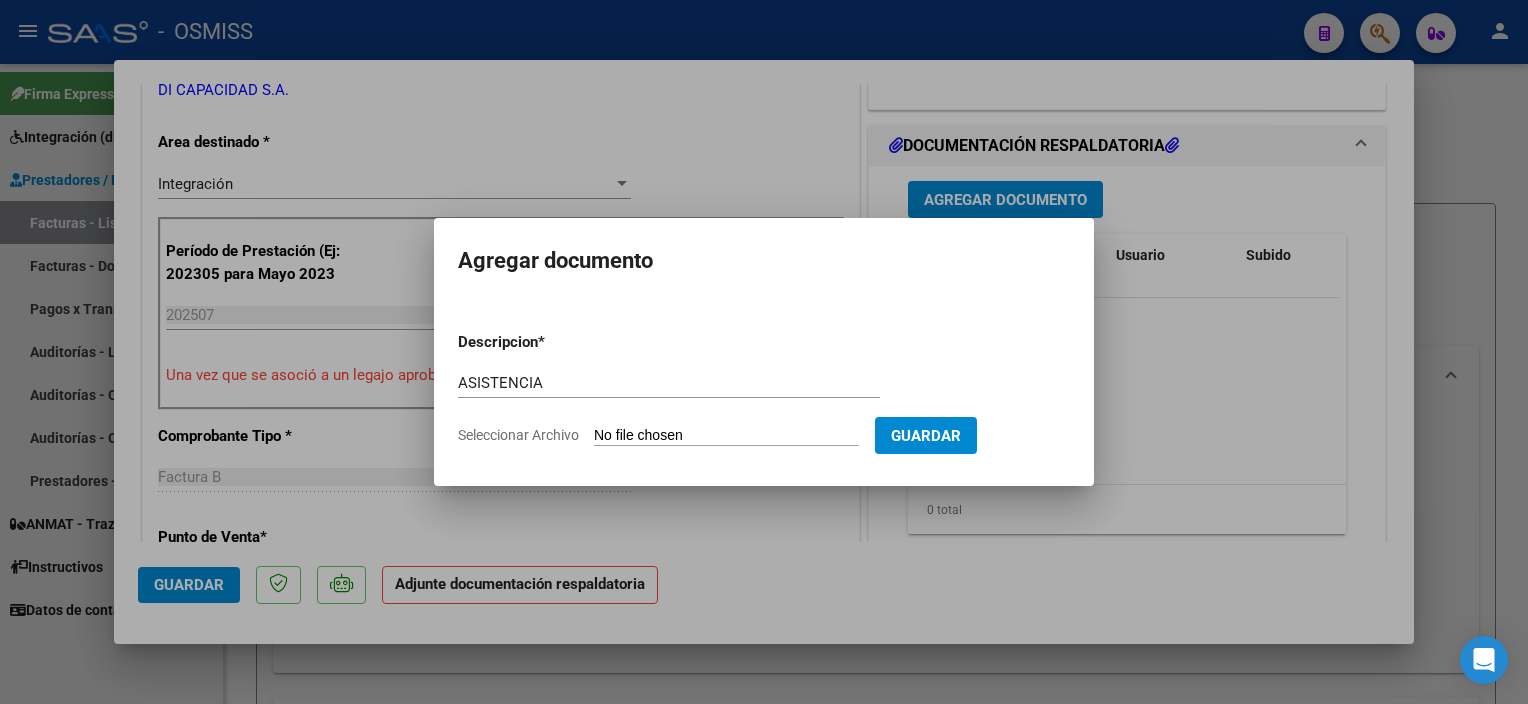 type on "C:\fakepath\07 - 2025 [LAST] [LAST] [FIRST] - VIA SANO - OSMISS - Facturacion Di-capacidad.pdf" 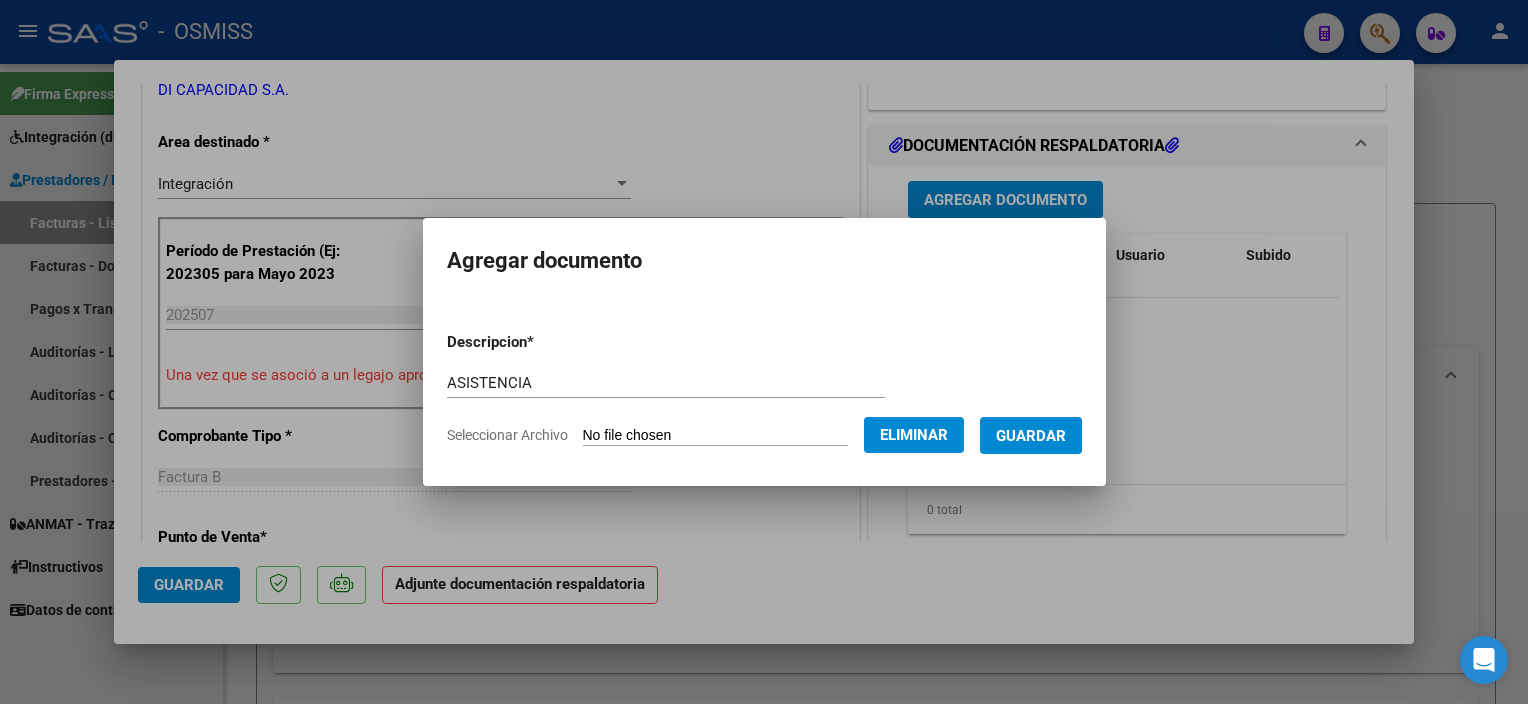 click on "Guardar" at bounding box center (1031, 436) 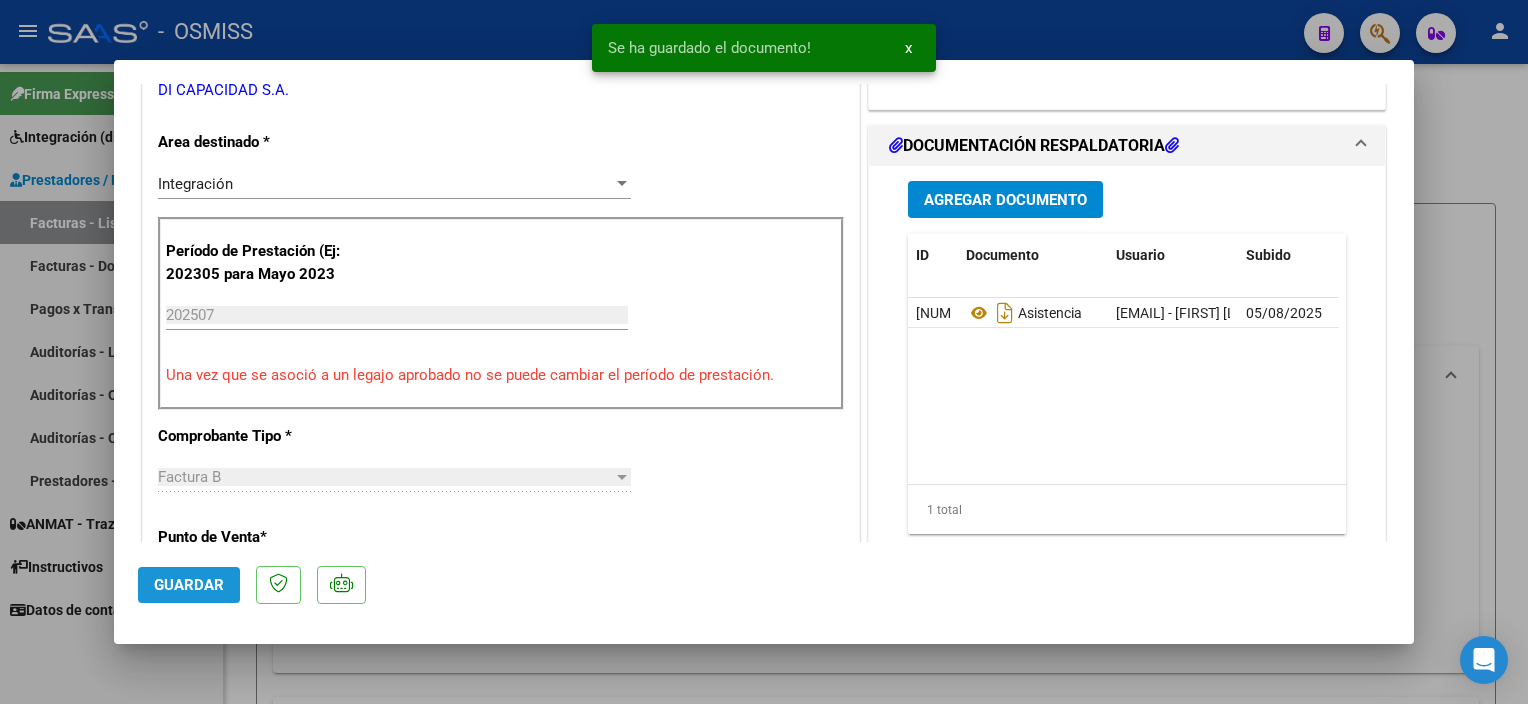 click on "Guardar" 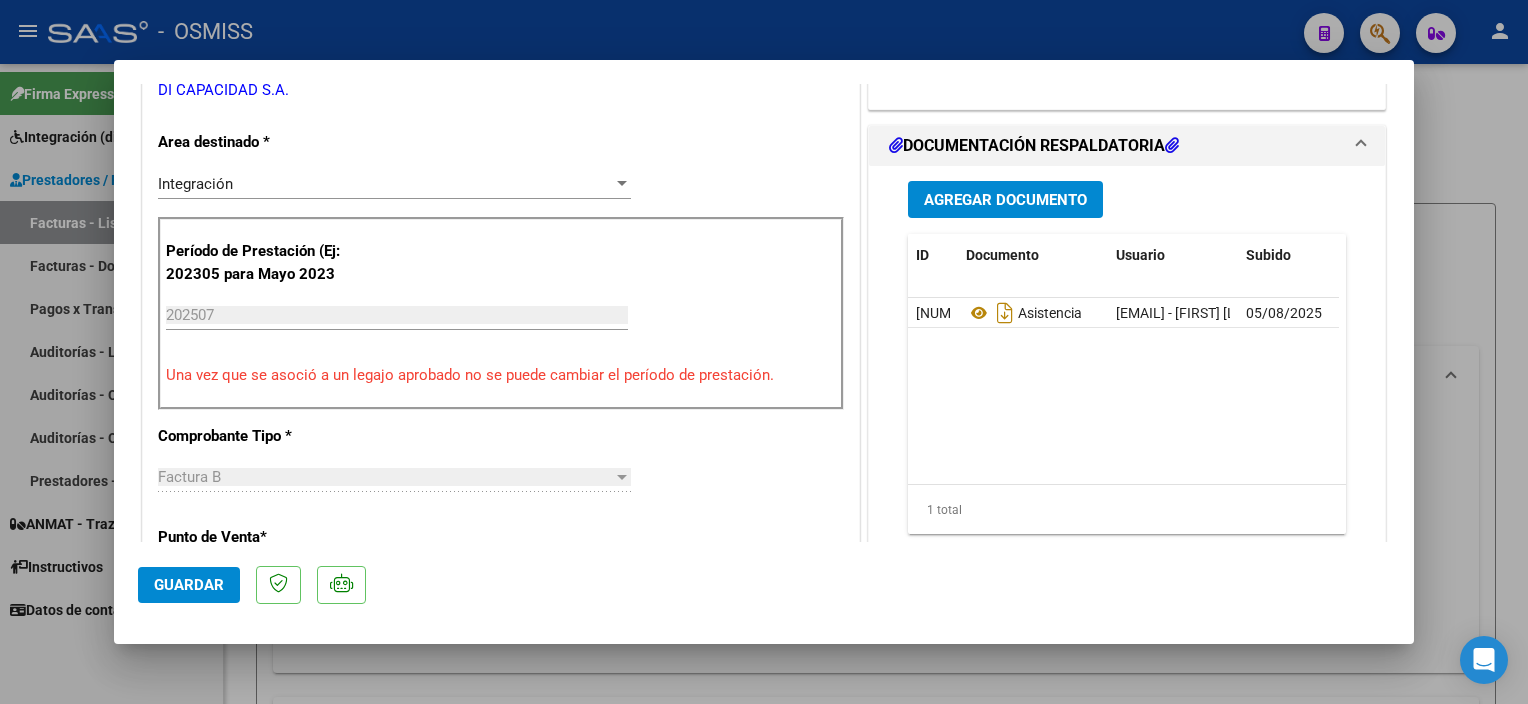 click on "Guardar" 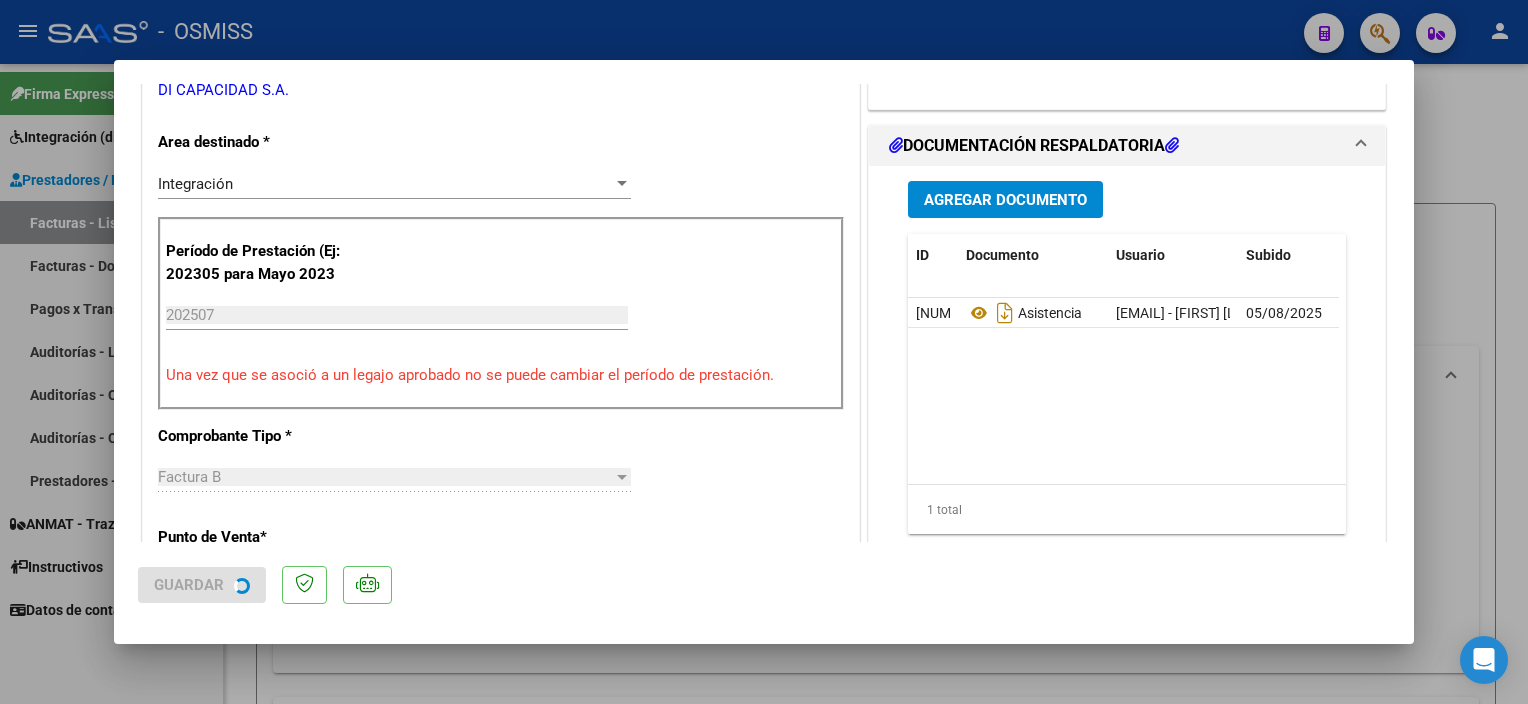 click at bounding box center (764, 352) 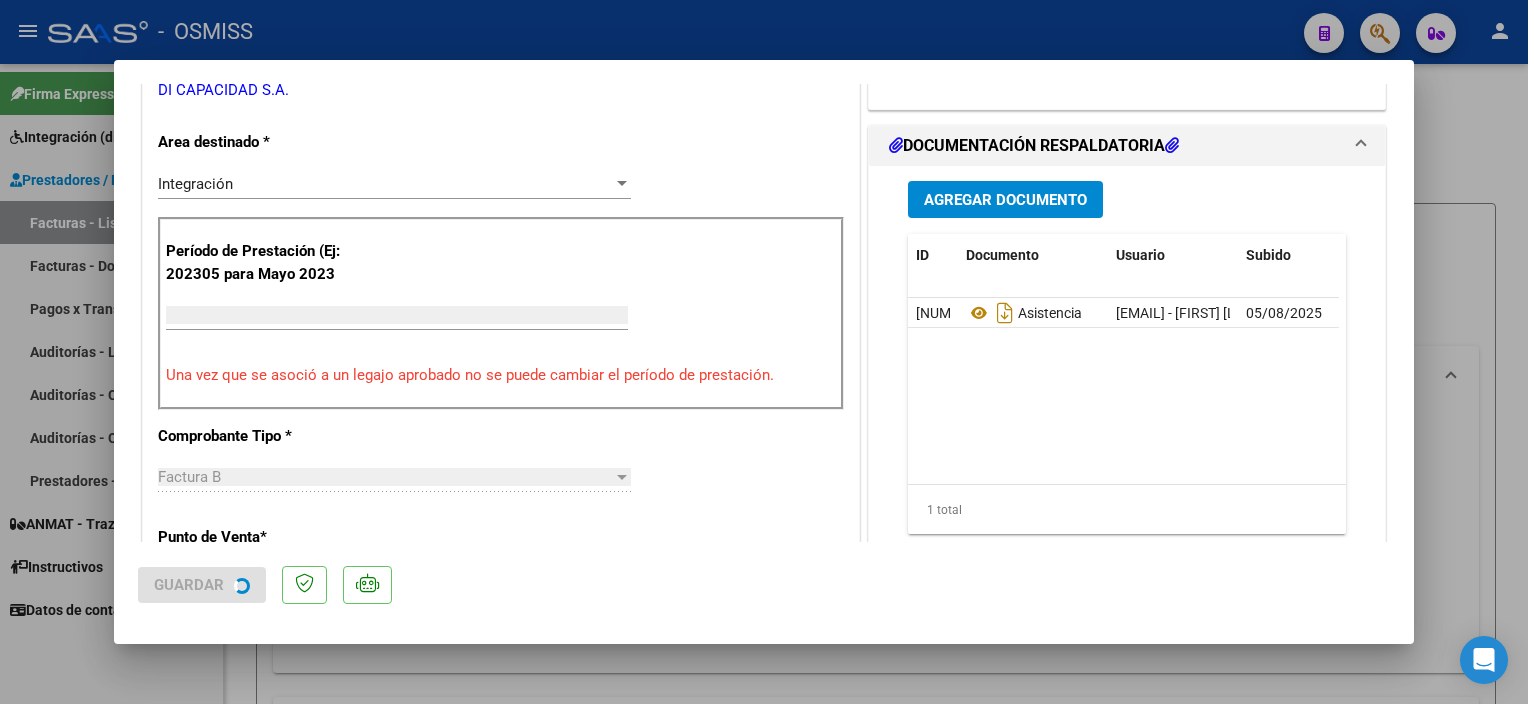 scroll, scrollTop: 0, scrollLeft: 0, axis: both 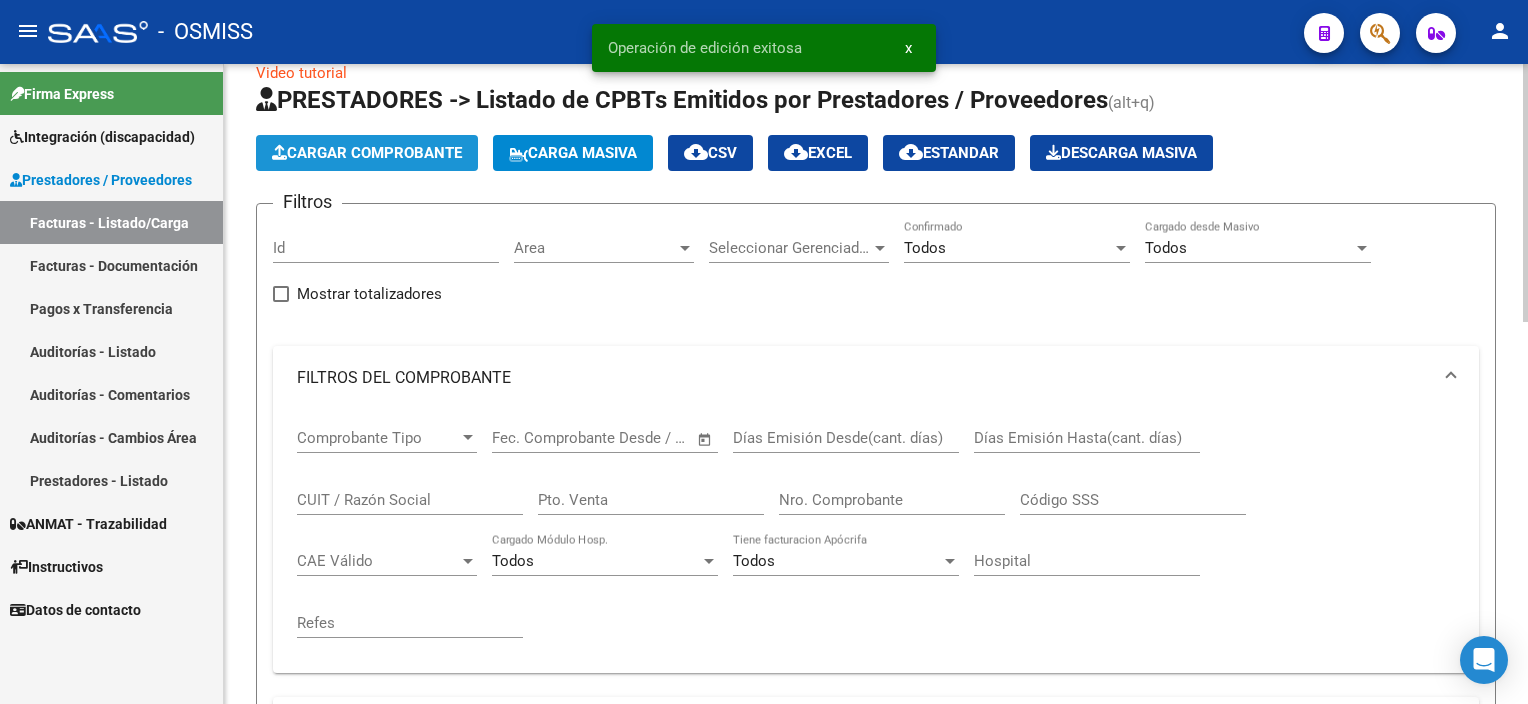 click on "Cargar Comprobante" 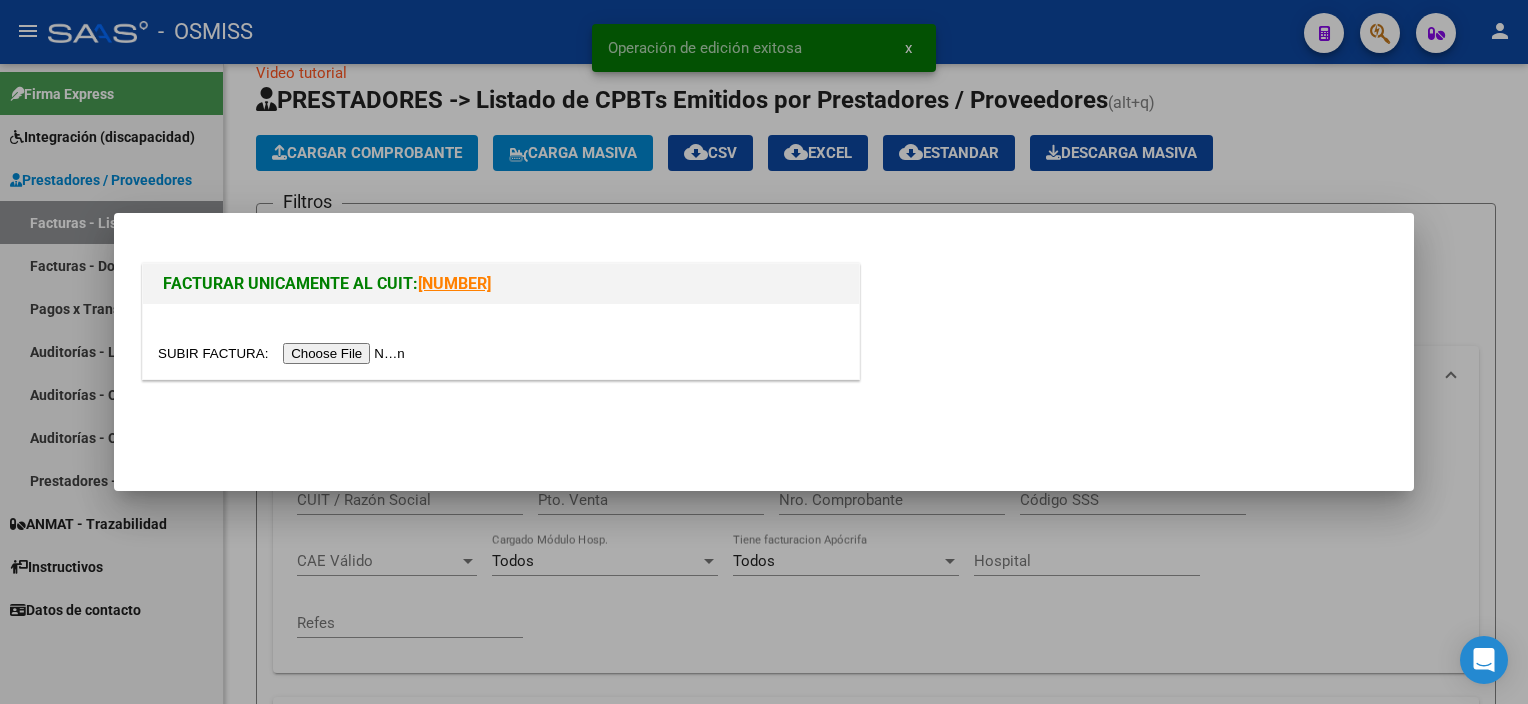 click at bounding box center (284, 353) 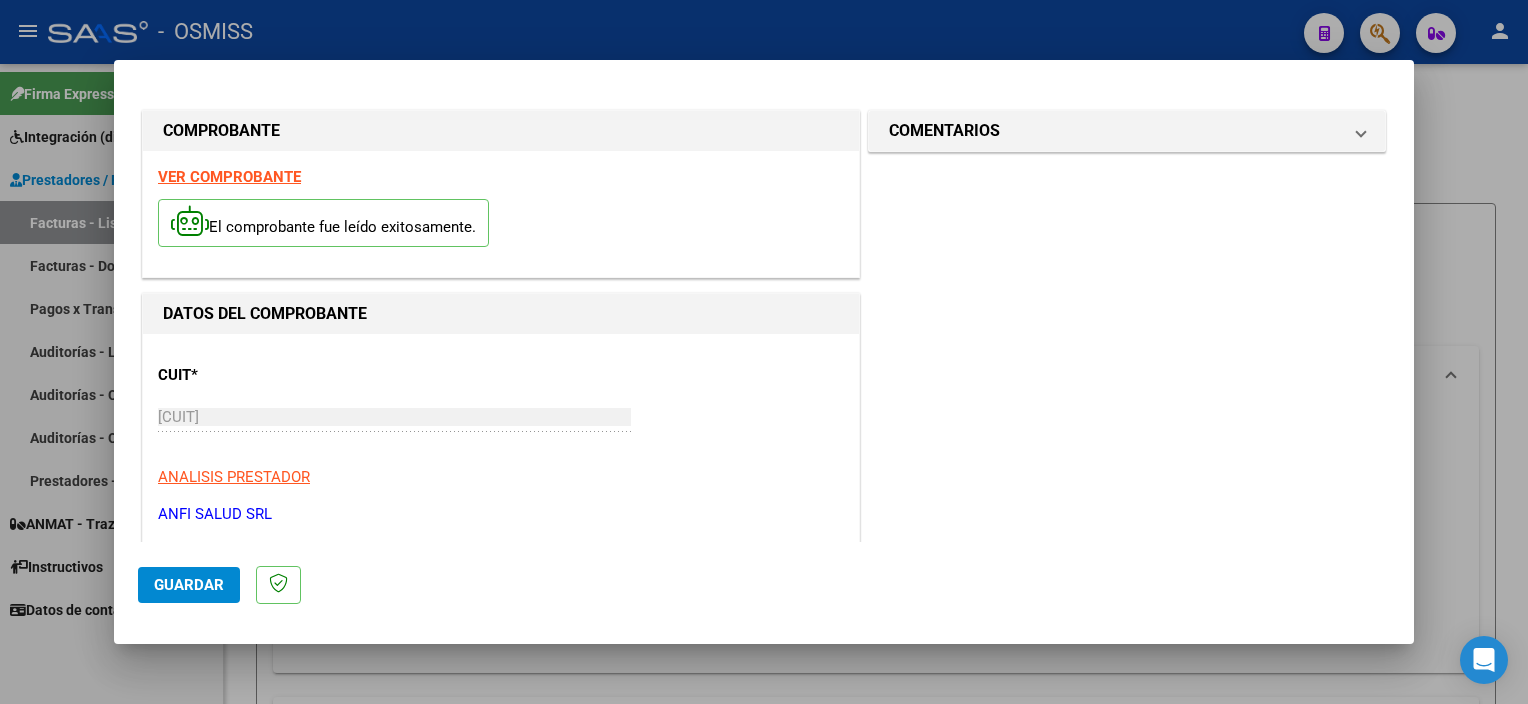 scroll, scrollTop: 295, scrollLeft: 0, axis: vertical 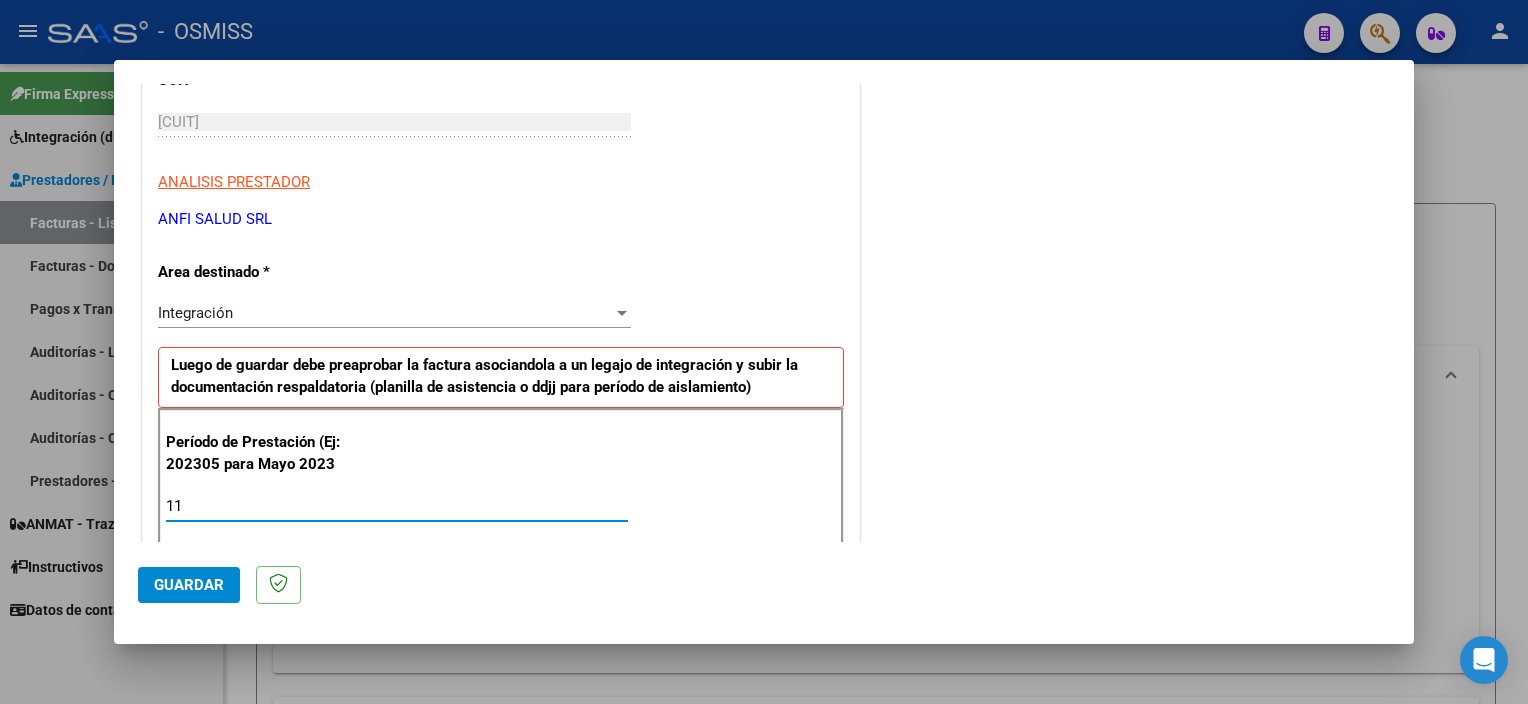 type on "1" 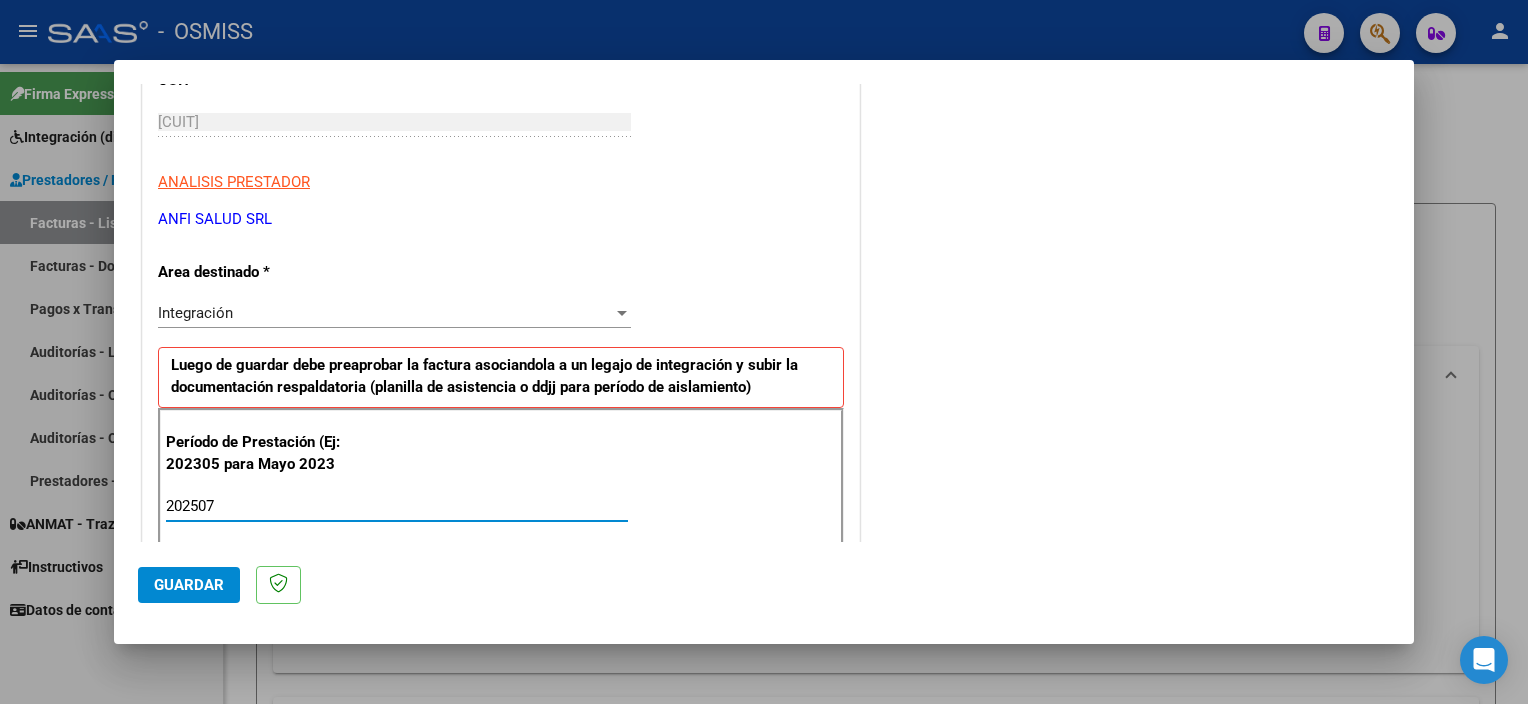 type on "202507" 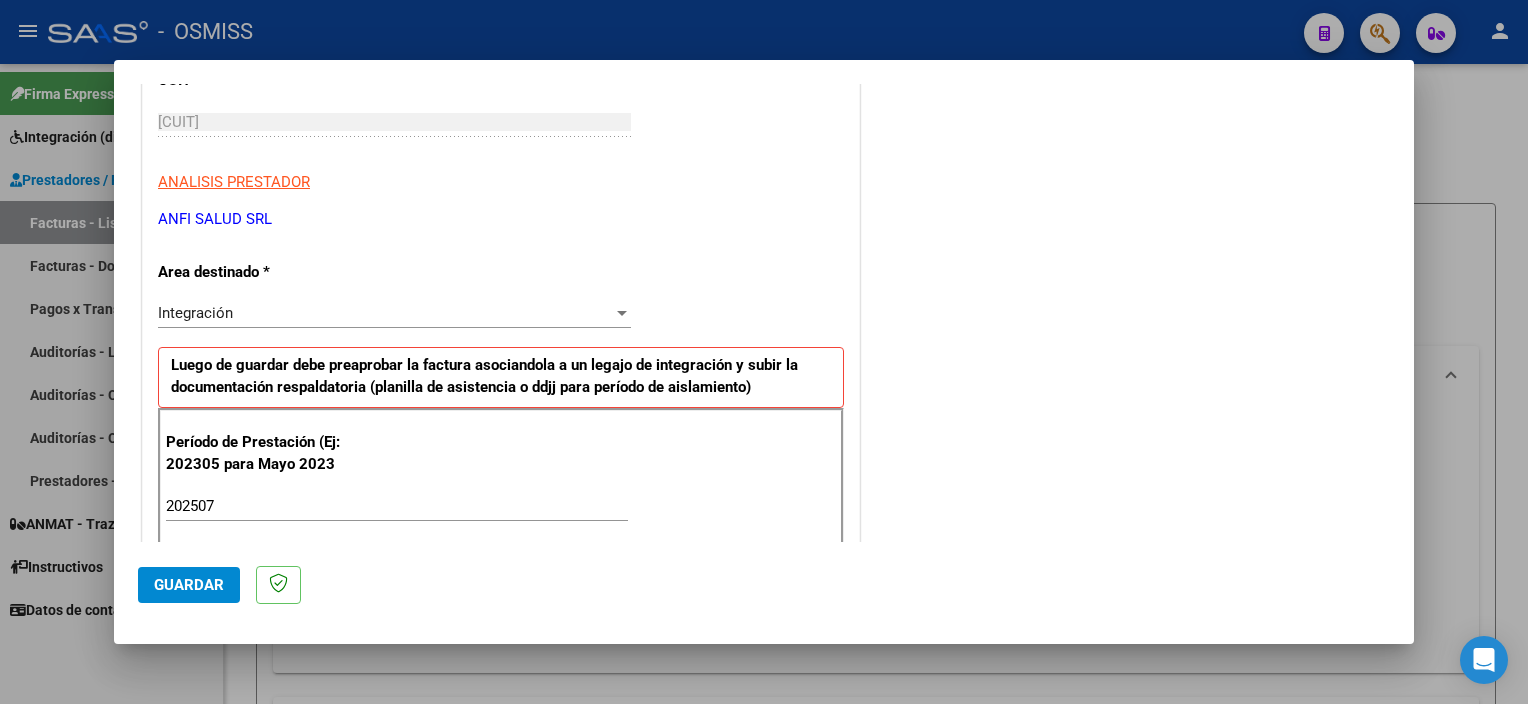 scroll, scrollTop: 1265, scrollLeft: 0, axis: vertical 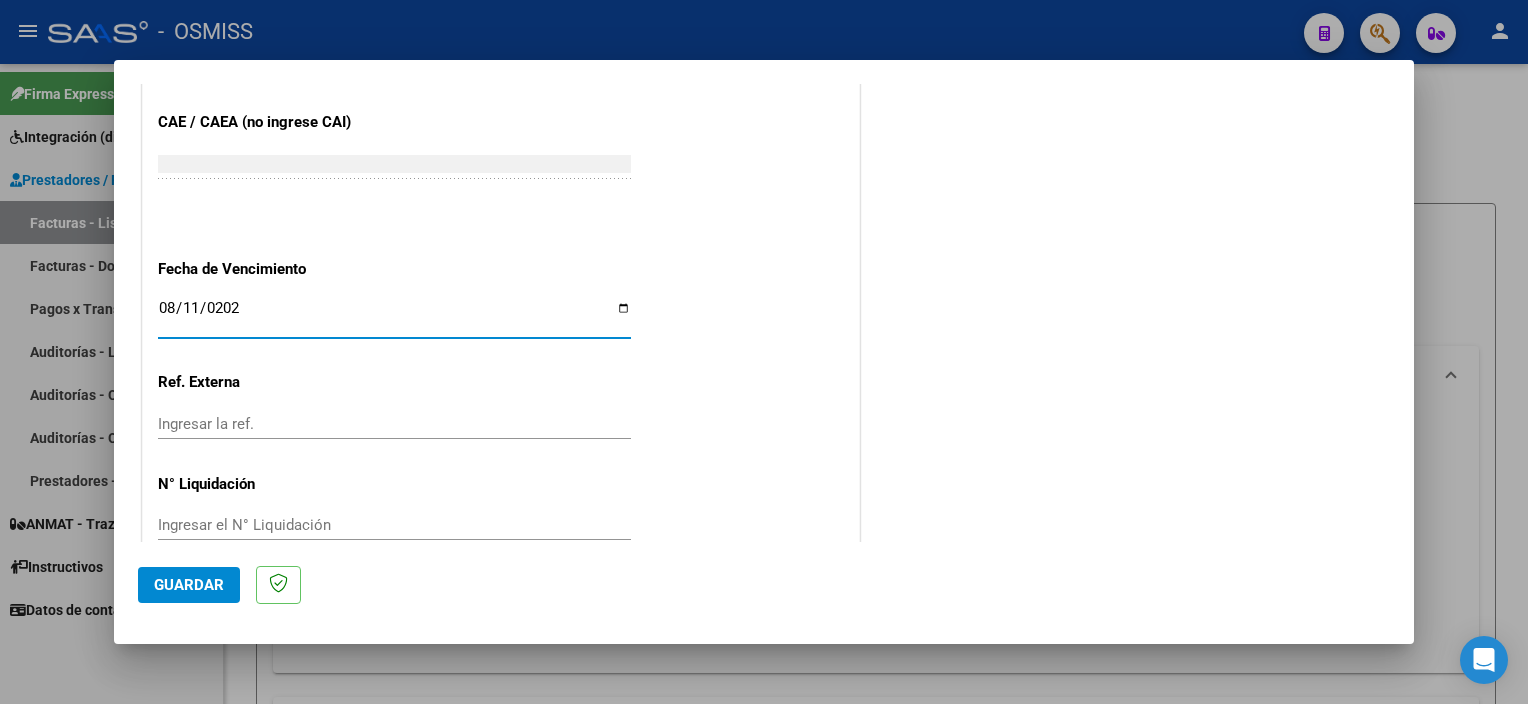 type on "2025-08-11" 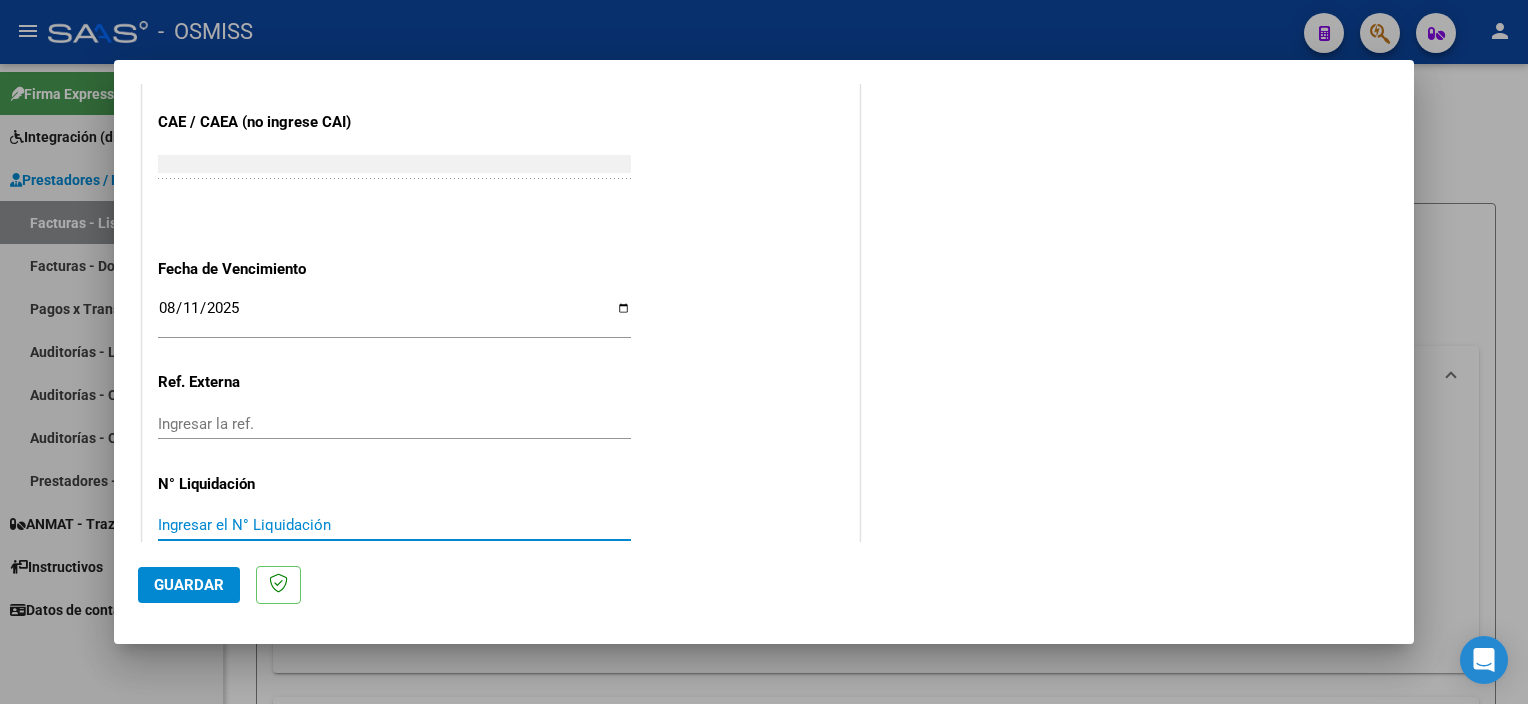 scroll, scrollTop: 0, scrollLeft: 0, axis: both 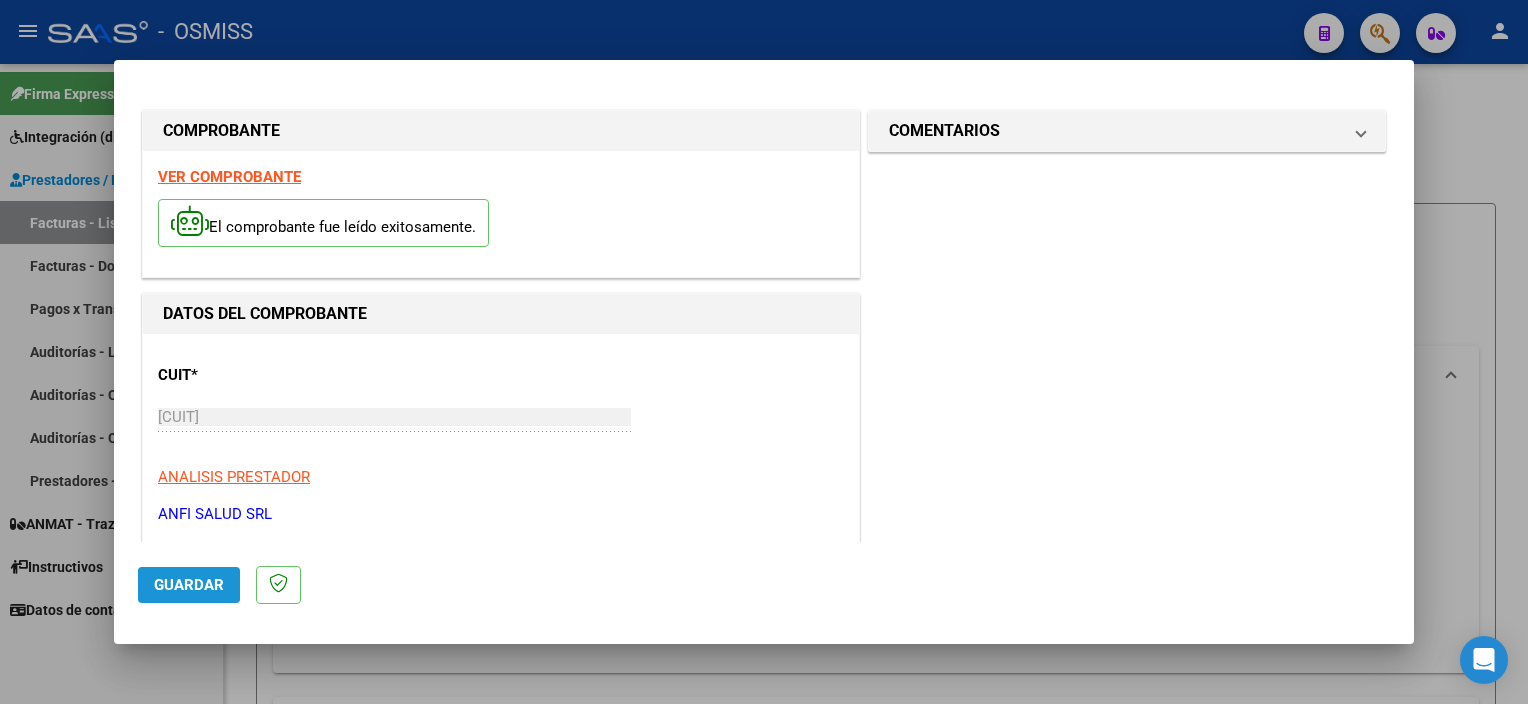 click on "Guardar" 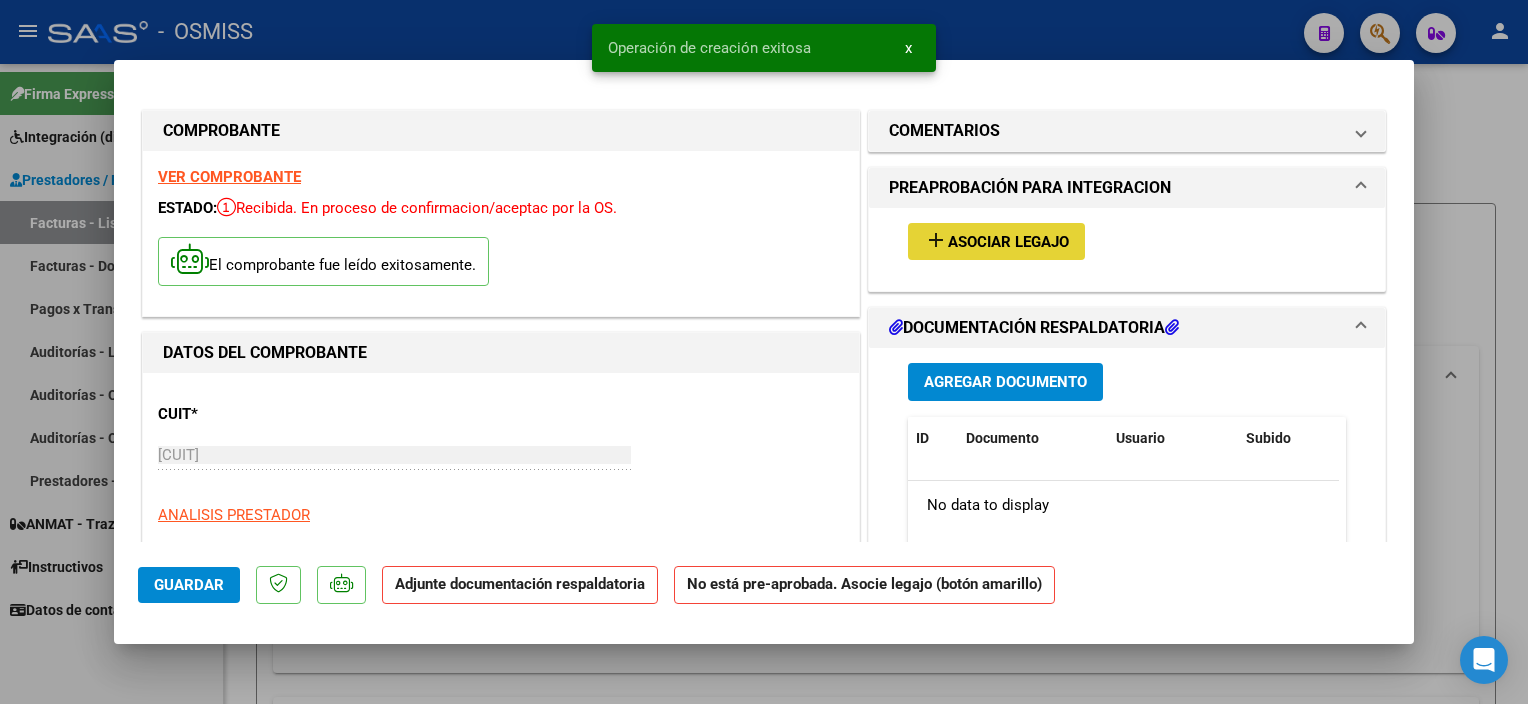 click on "Asociar Legajo" at bounding box center [1008, 242] 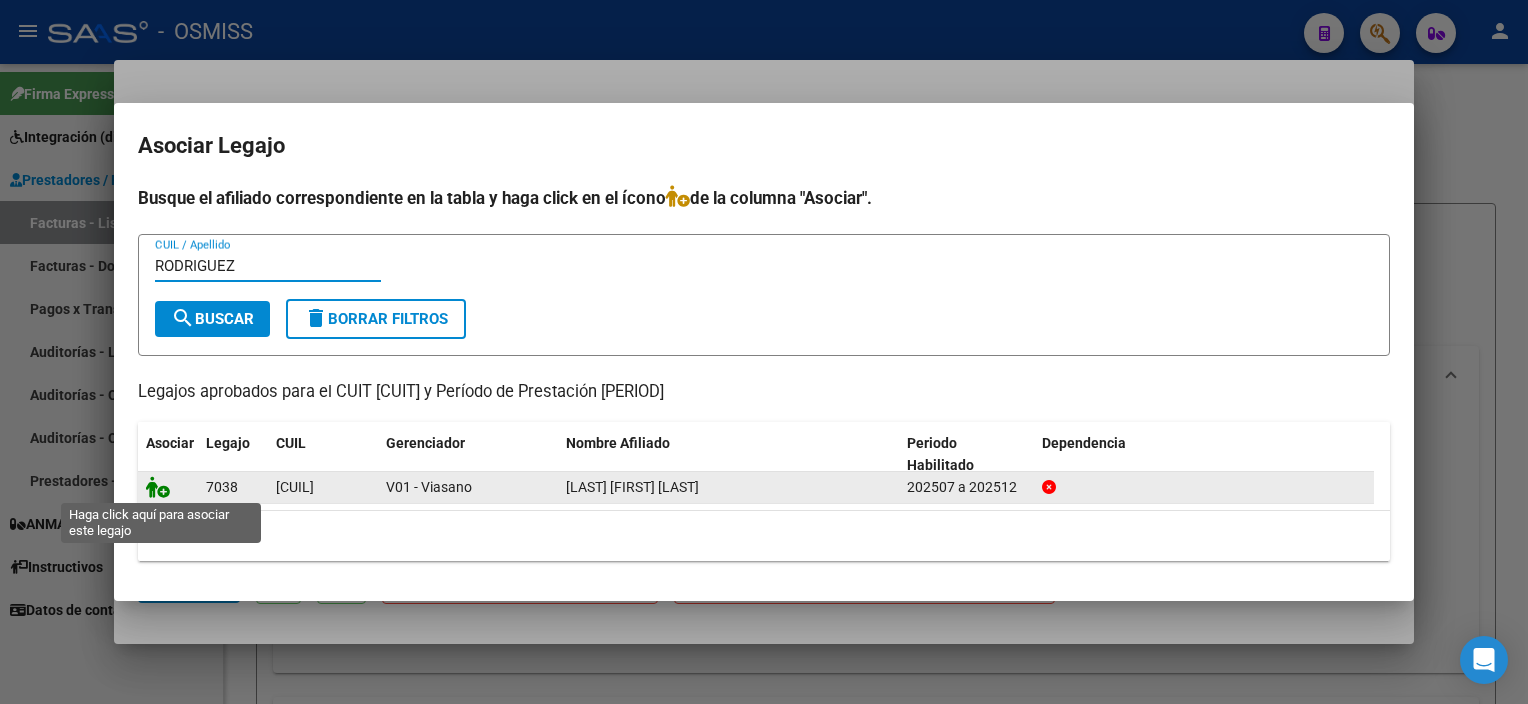 type on "RODRIGUEZ" 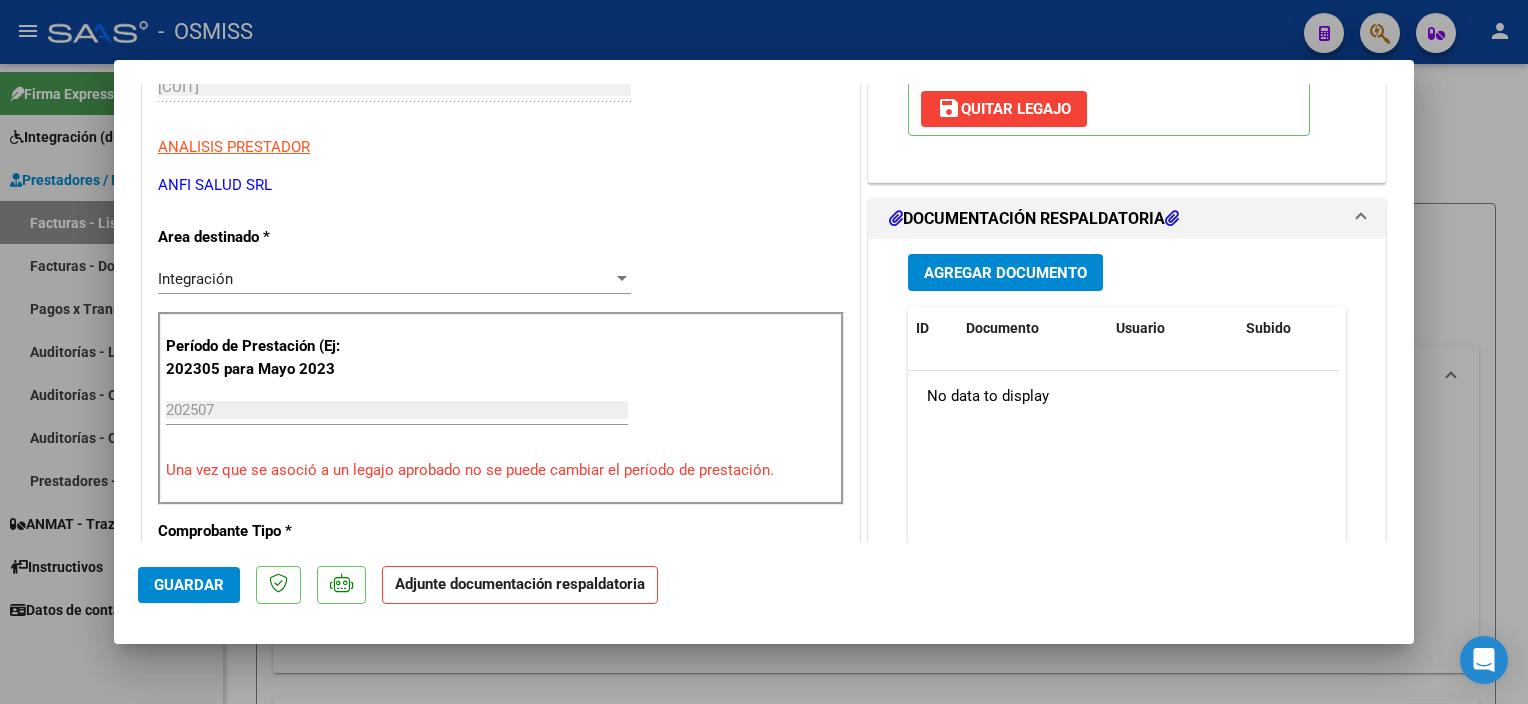 scroll, scrollTop: 372, scrollLeft: 0, axis: vertical 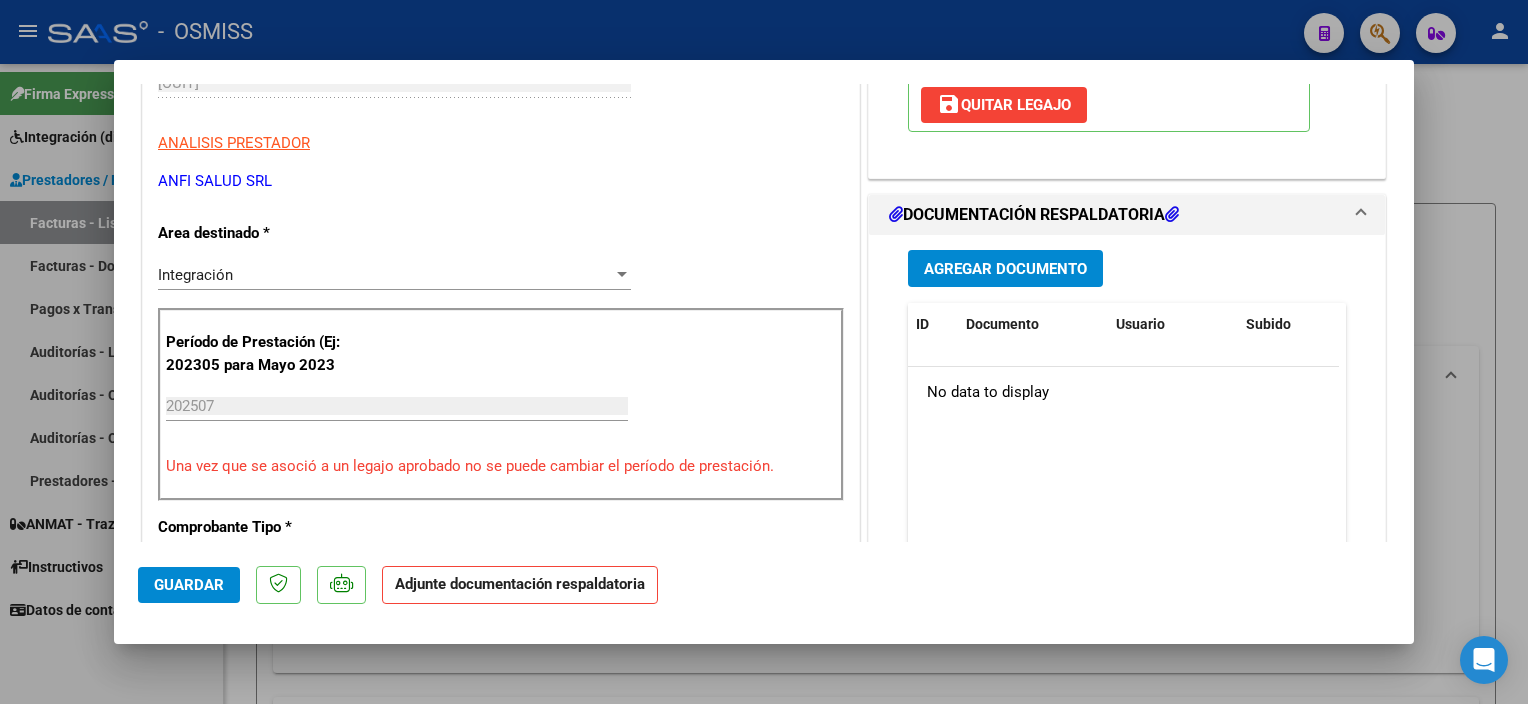 click on "Agregar Documento" at bounding box center [1005, 268] 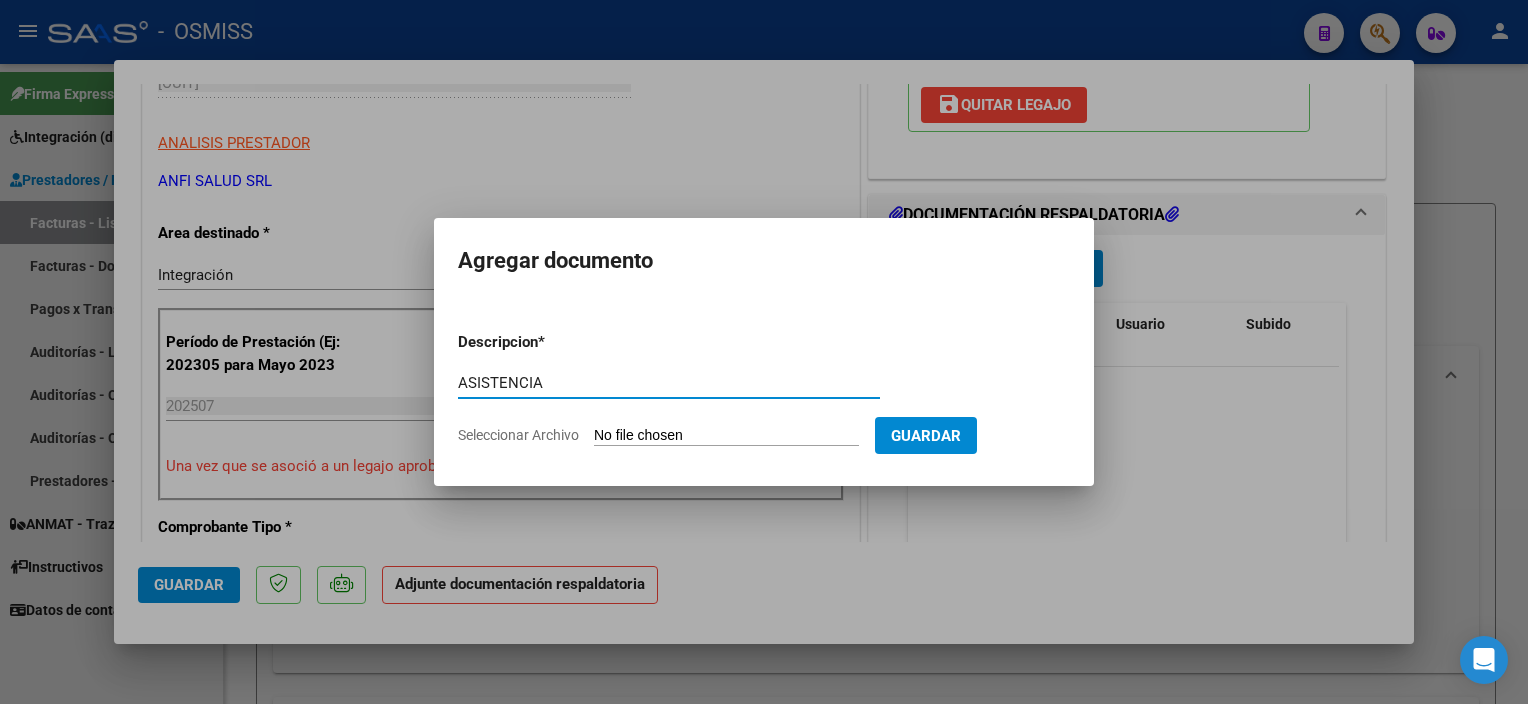 type on "ASISTENCIA" 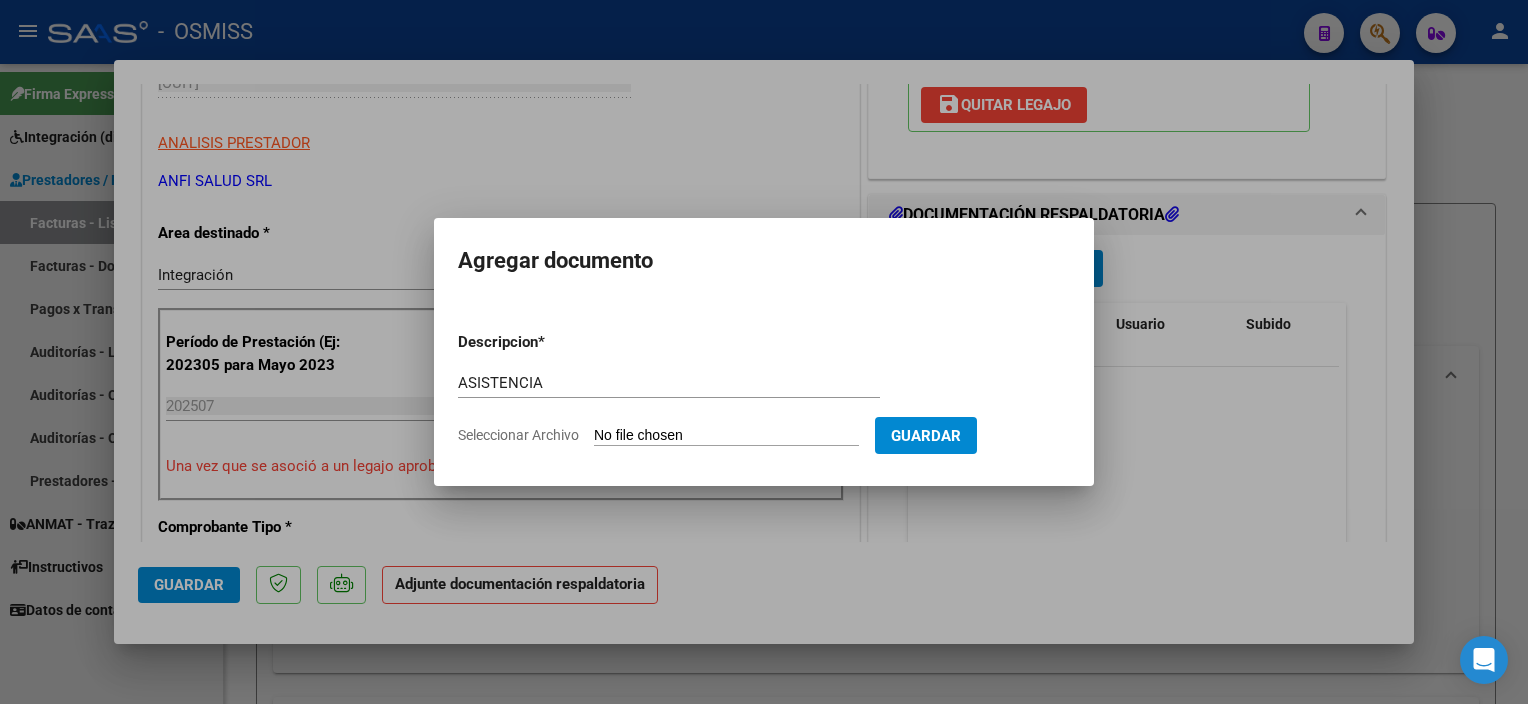 click on "Seleccionar Archivo" at bounding box center [726, 436] 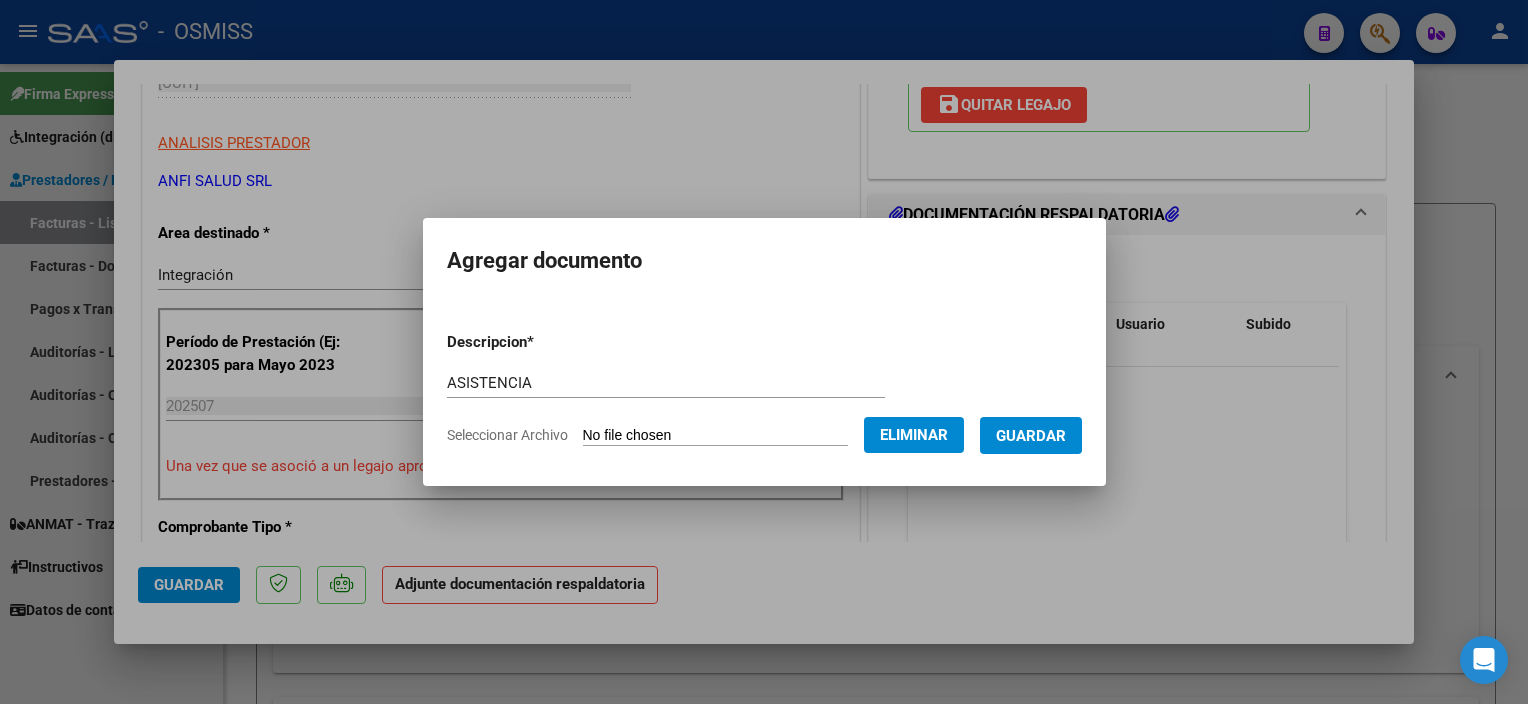 click on "Guardar" at bounding box center [1031, 436] 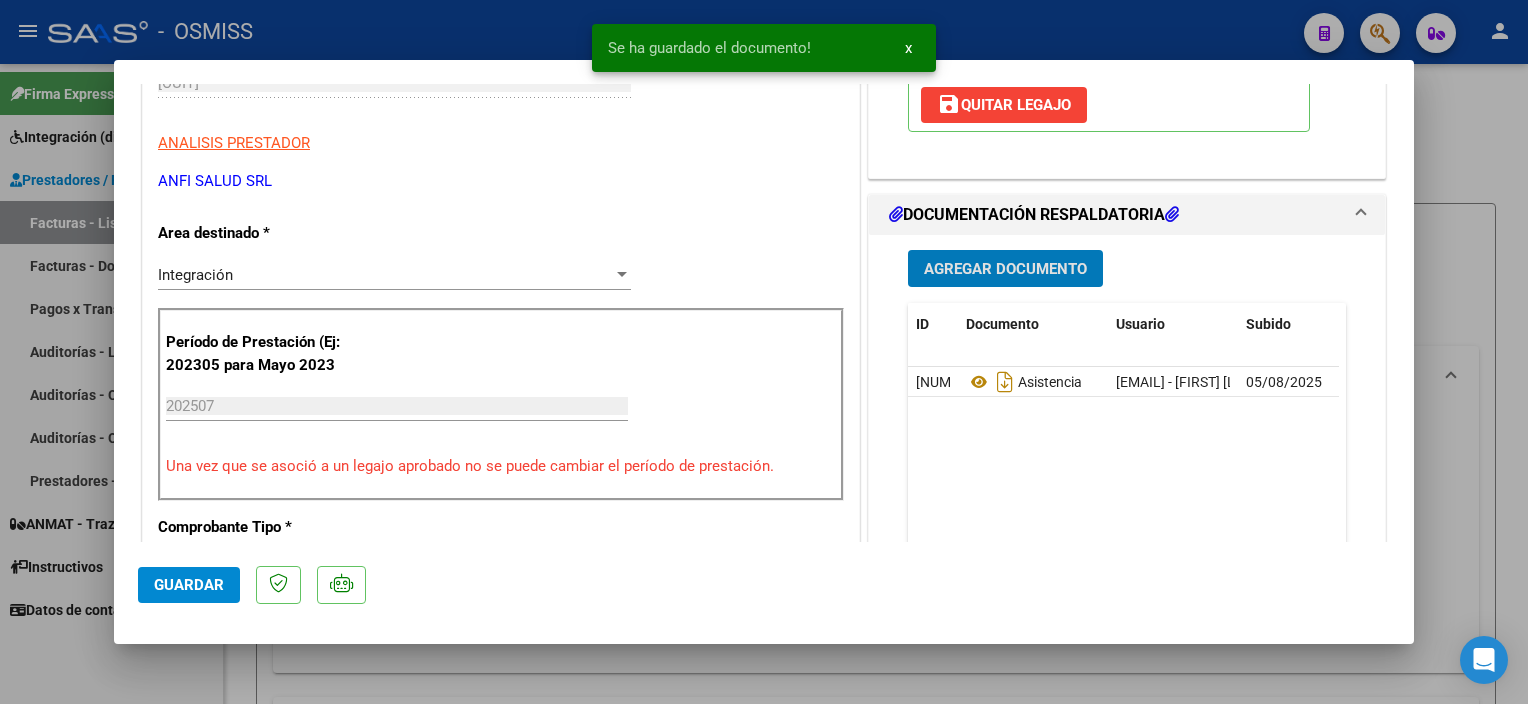 click on "Guardar" 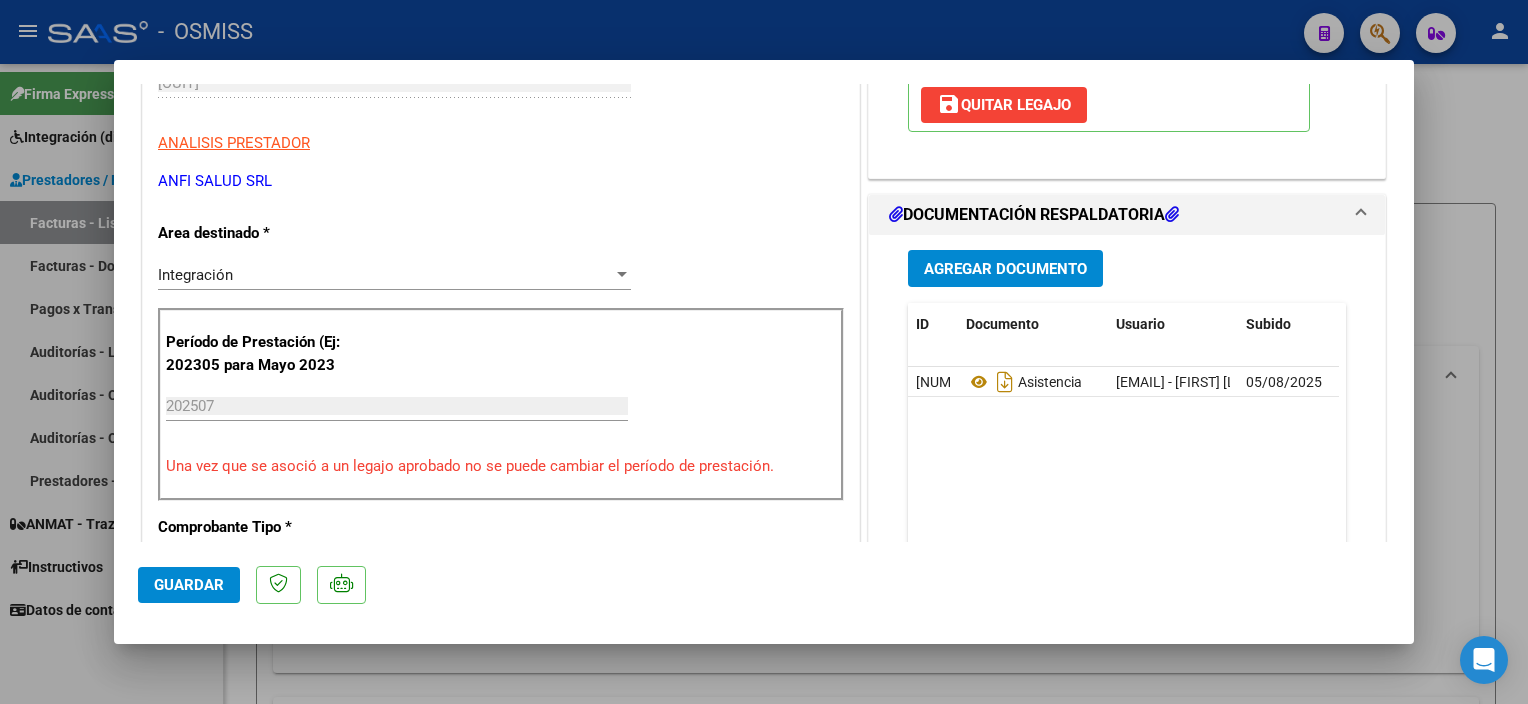 click on "Guardar" 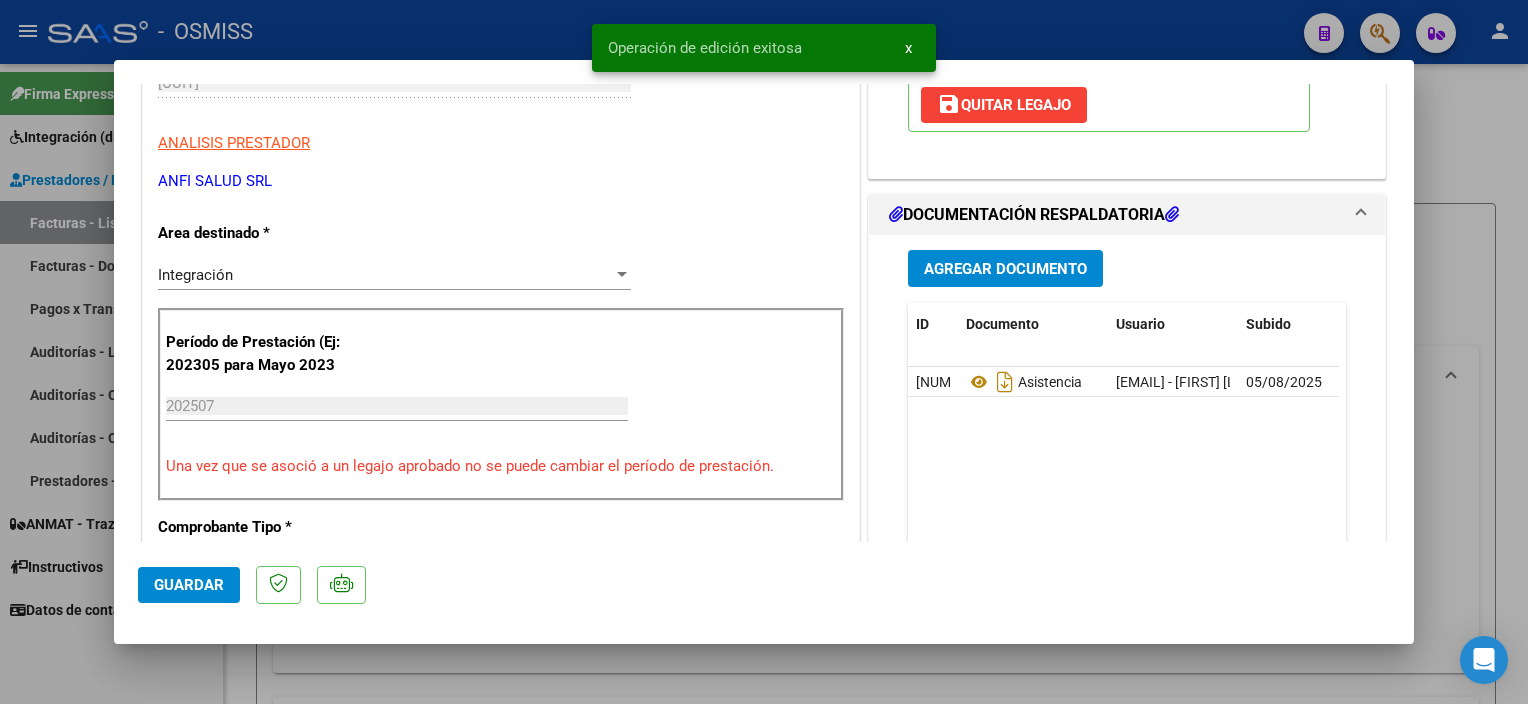 click at bounding box center [764, 352] 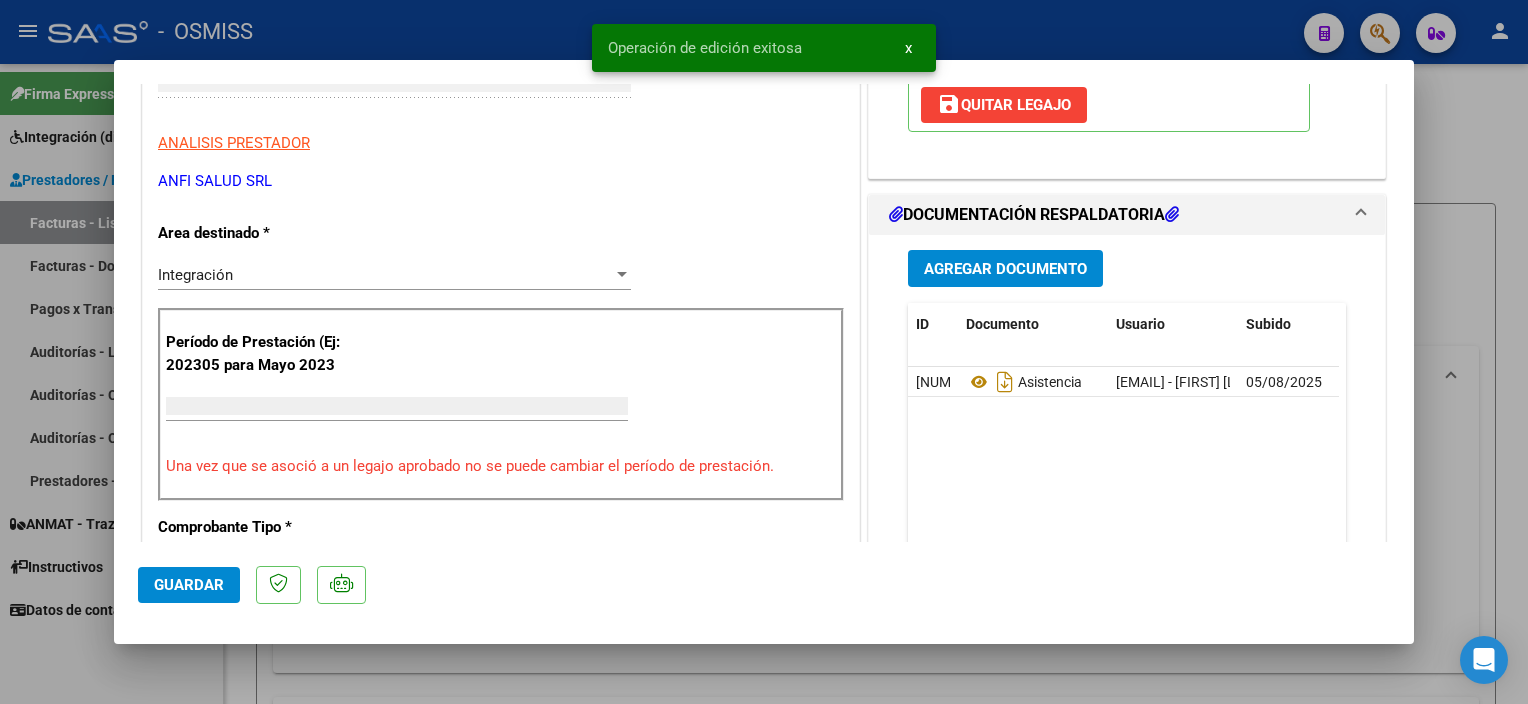 scroll, scrollTop: 0, scrollLeft: 0, axis: both 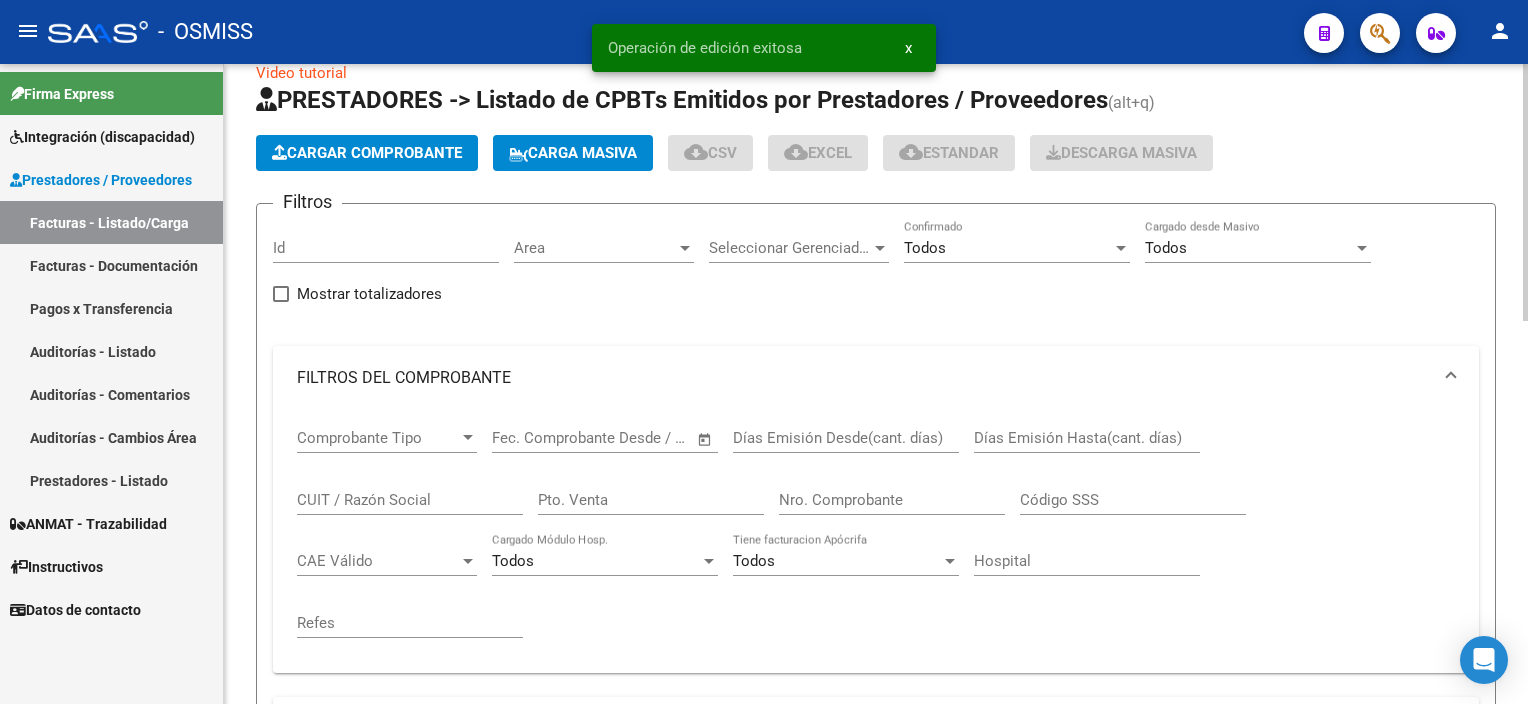 click on "Cargar Comprobante" 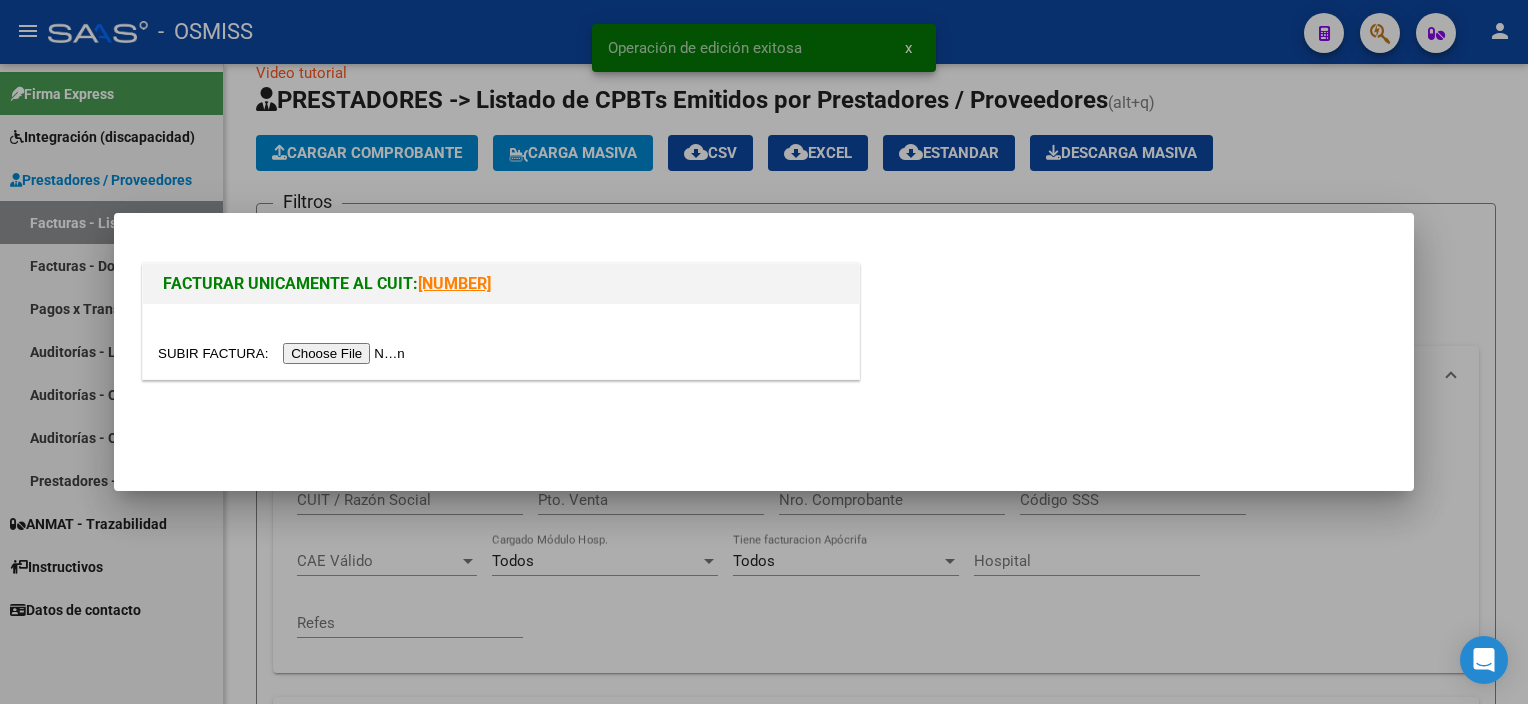 click at bounding box center (284, 353) 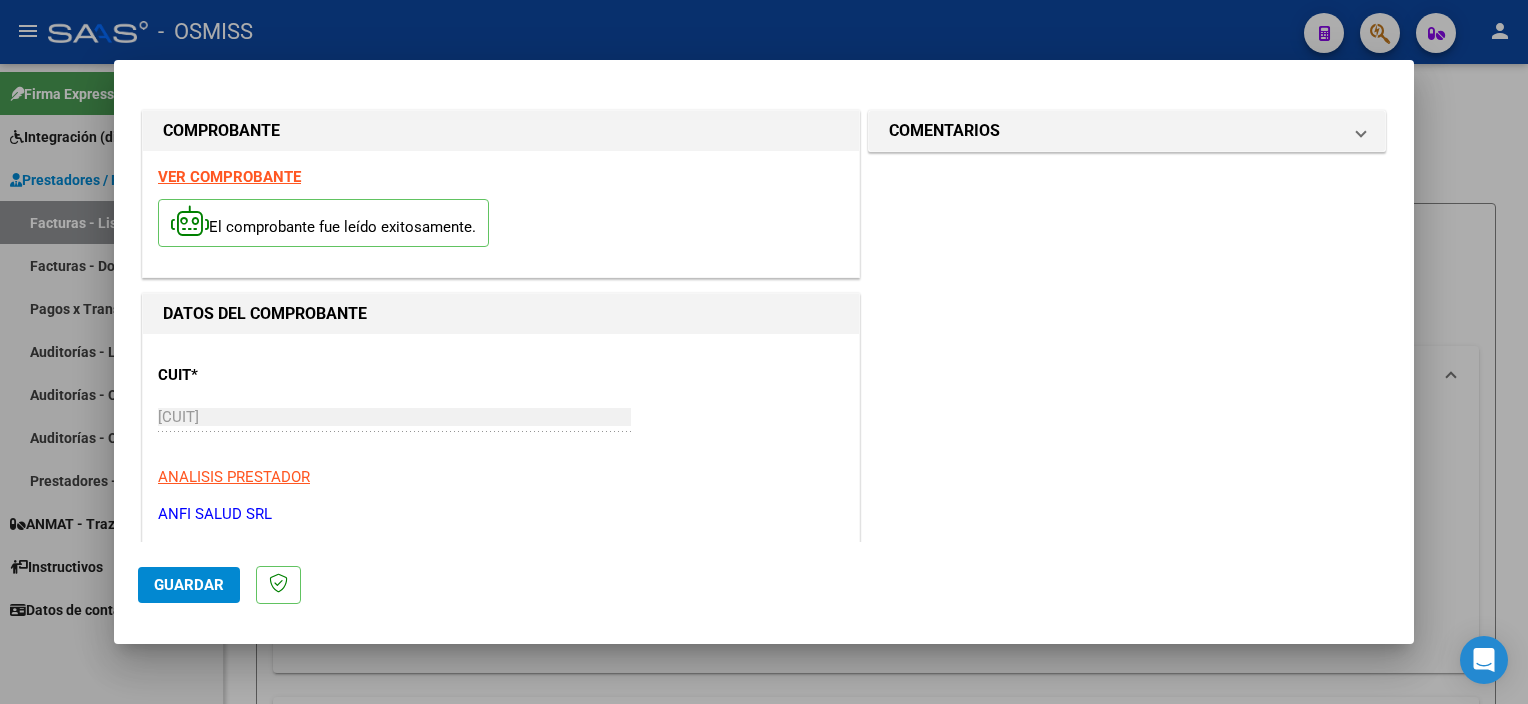 scroll, scrollTop: 295, scrollLeft: 0, axis: vertical 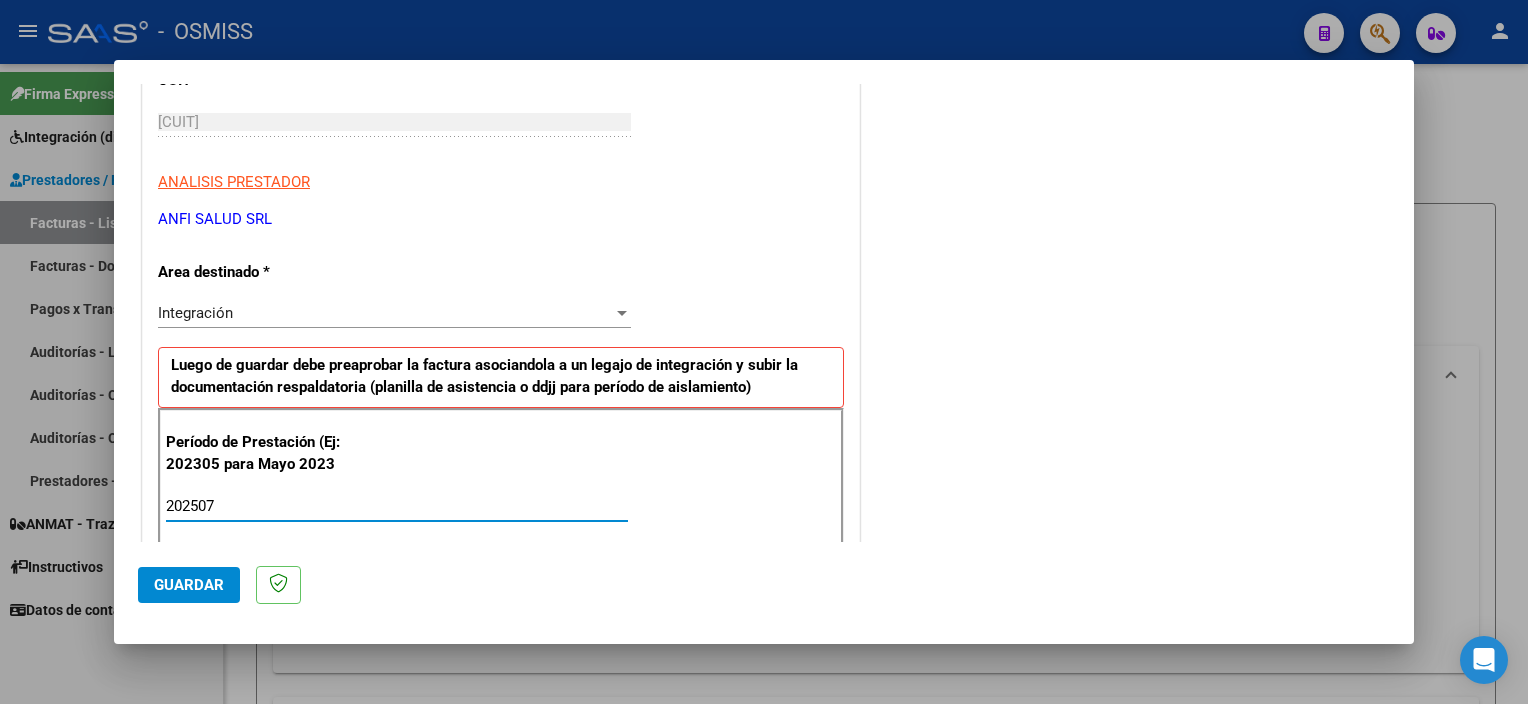 type on "202507" 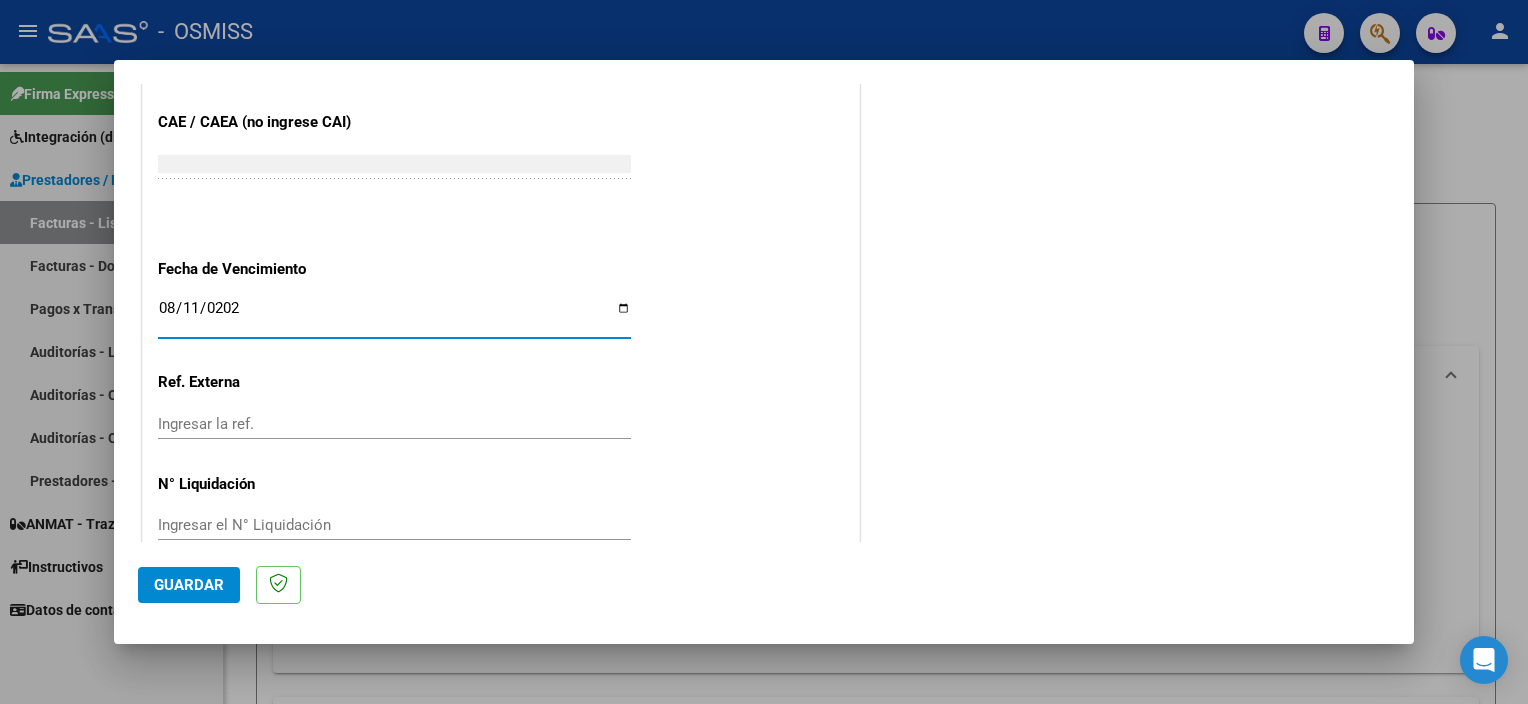 type on "2025-08-11" 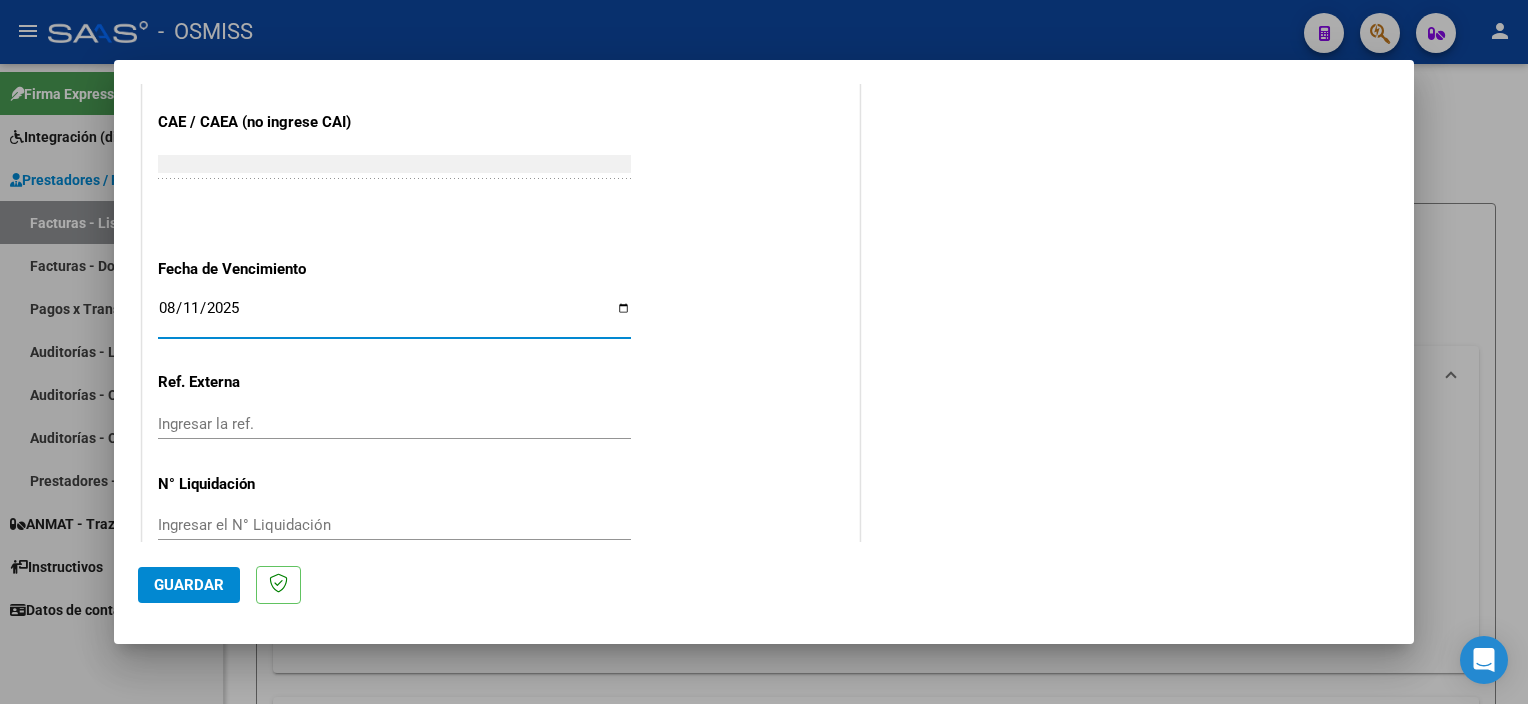 click on "Guardar" 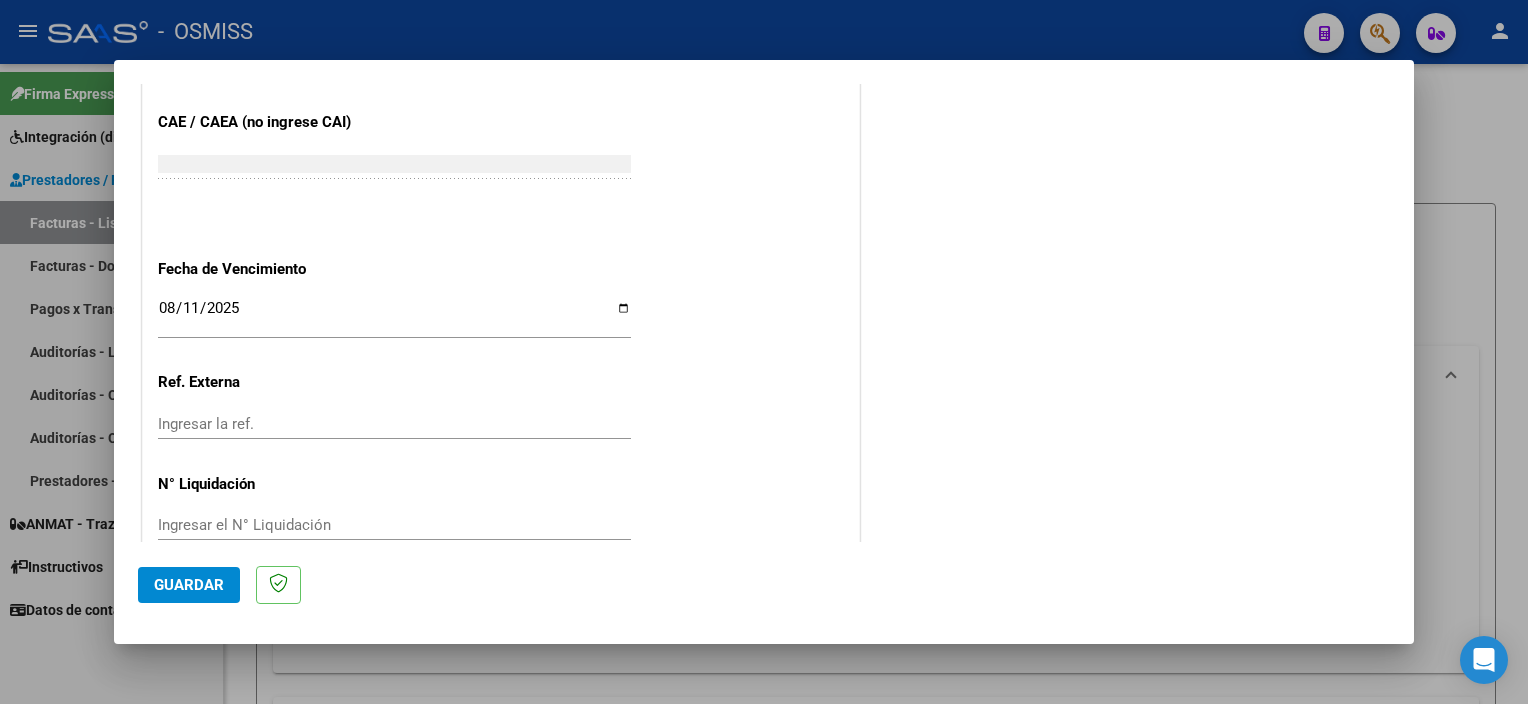 click on "Guardar" 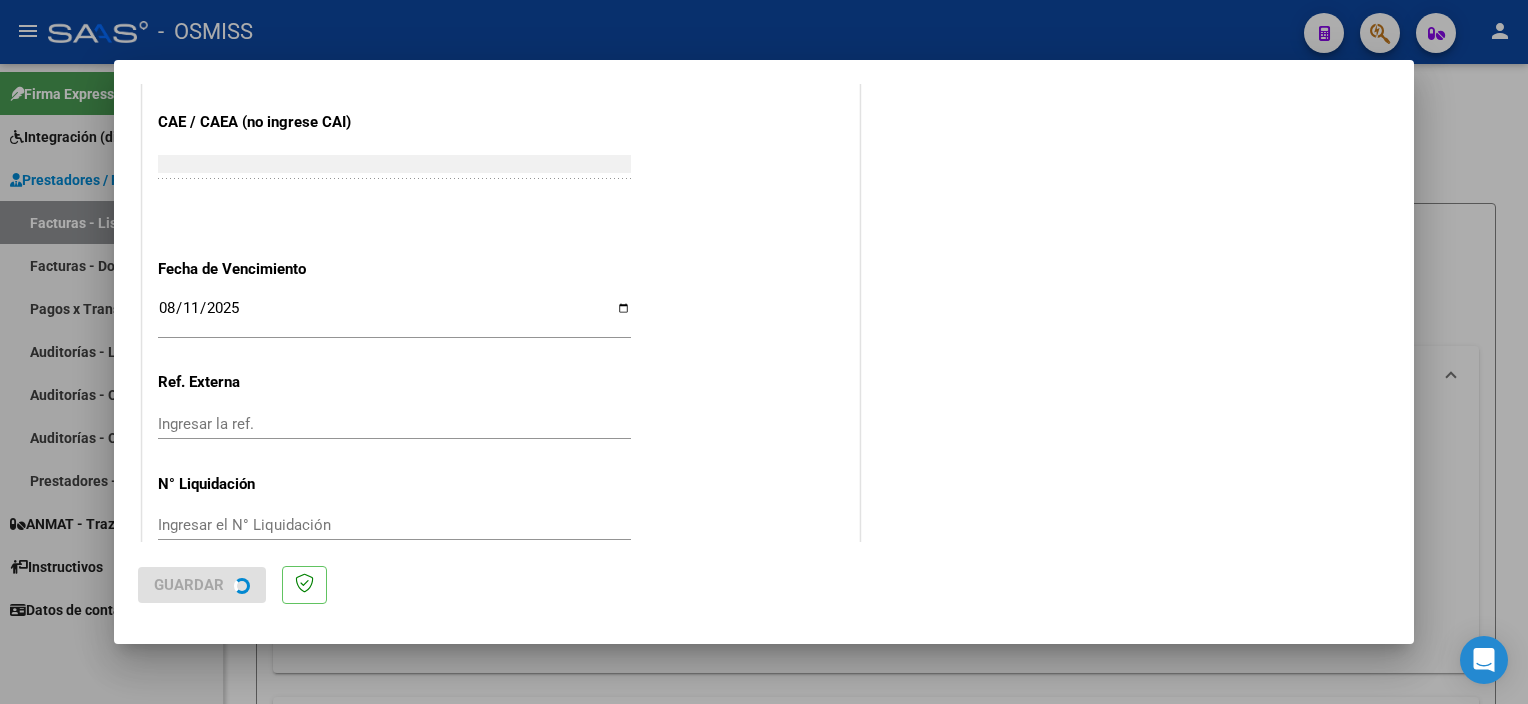 scroll, scrollTop: 0, scrollLeft: 0, axis: both 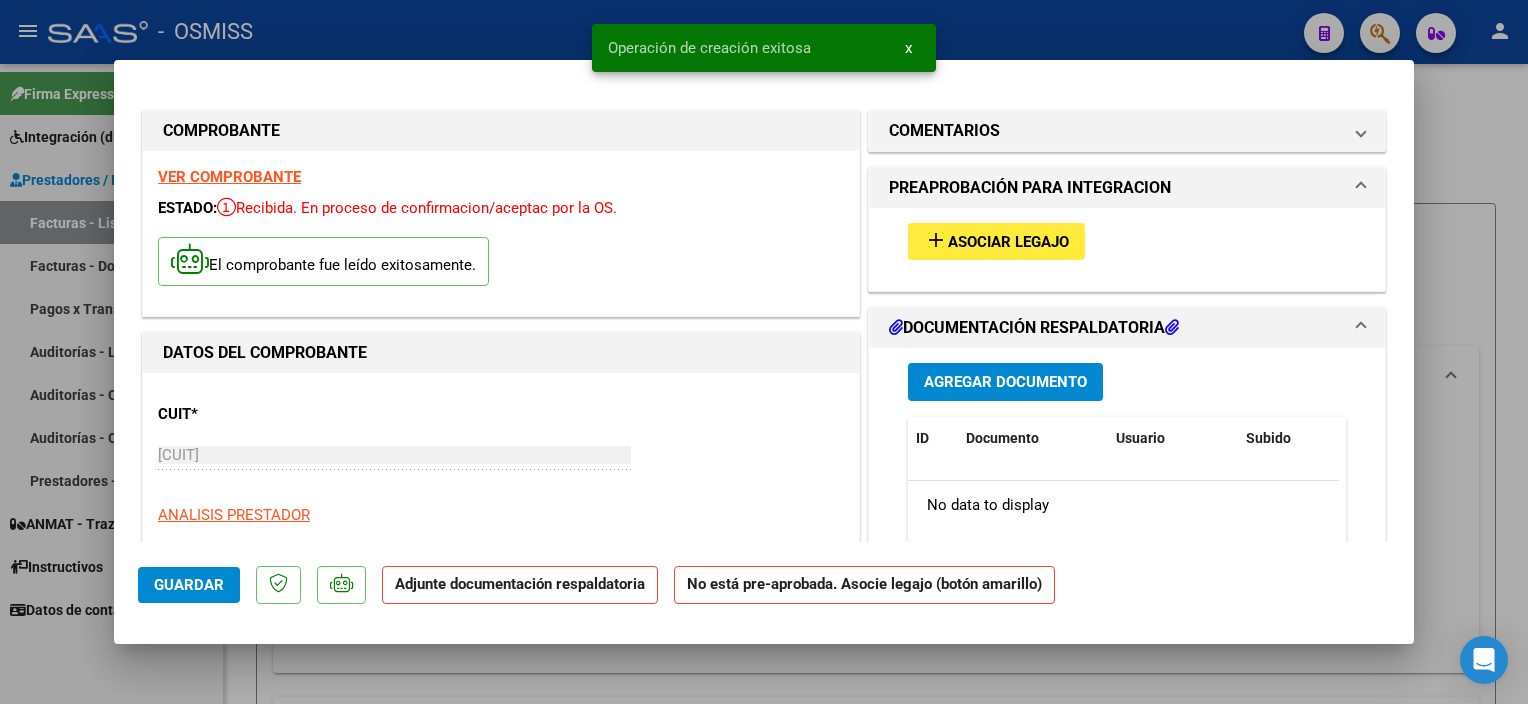 click on "Asociar Legajo" at bounding box center (1008, 242) 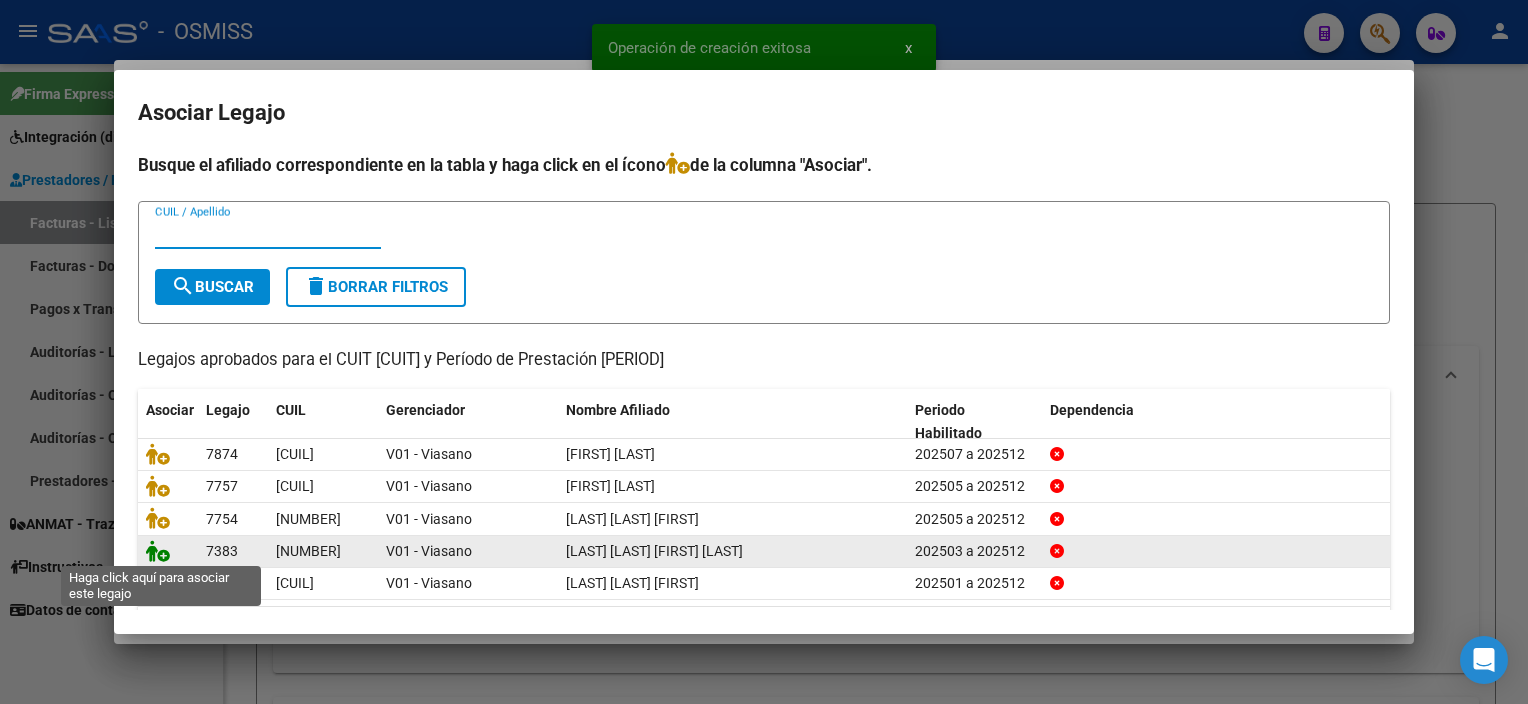 click 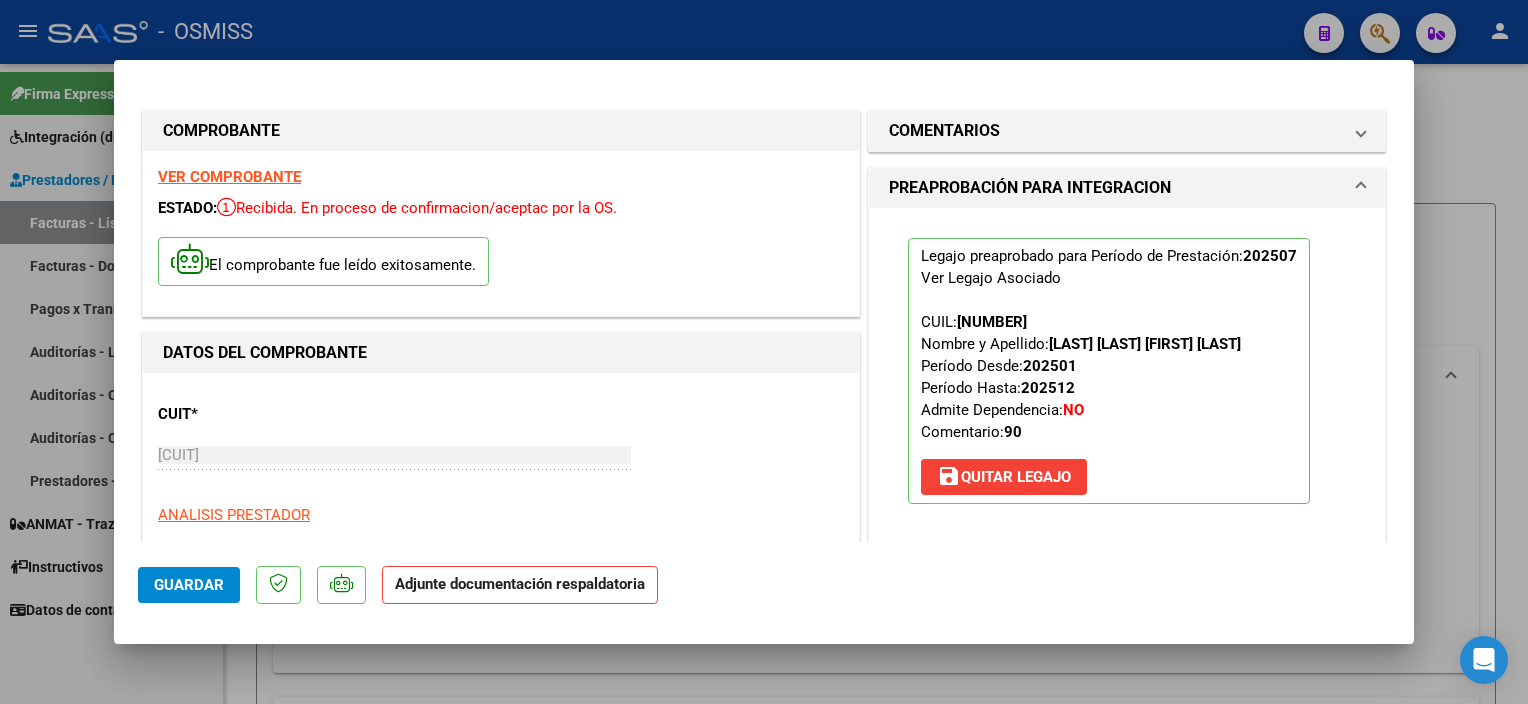 scroll, scrollTop: 352, scrollLeft: 0, axis: vertical 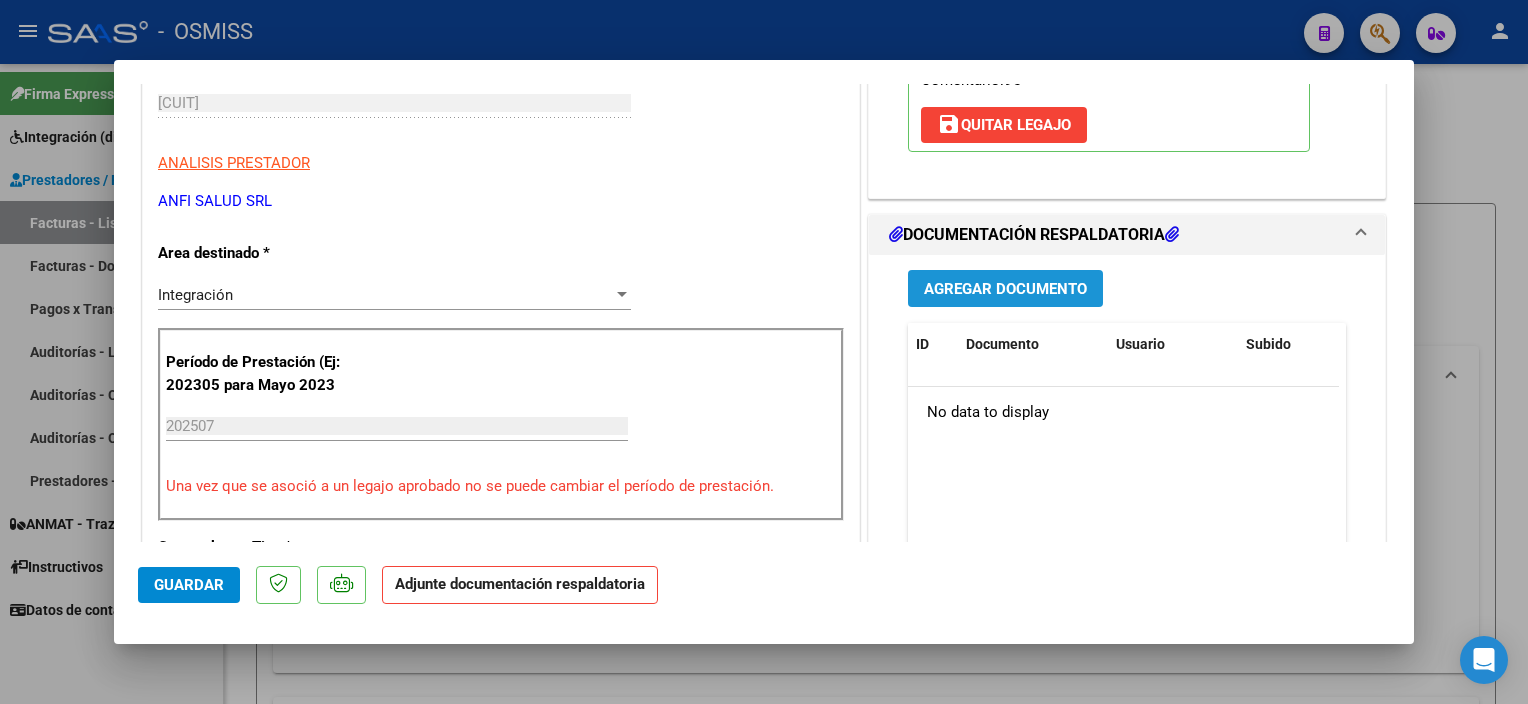 click on "Agregar Documento" at bounding box center (1005, 288) 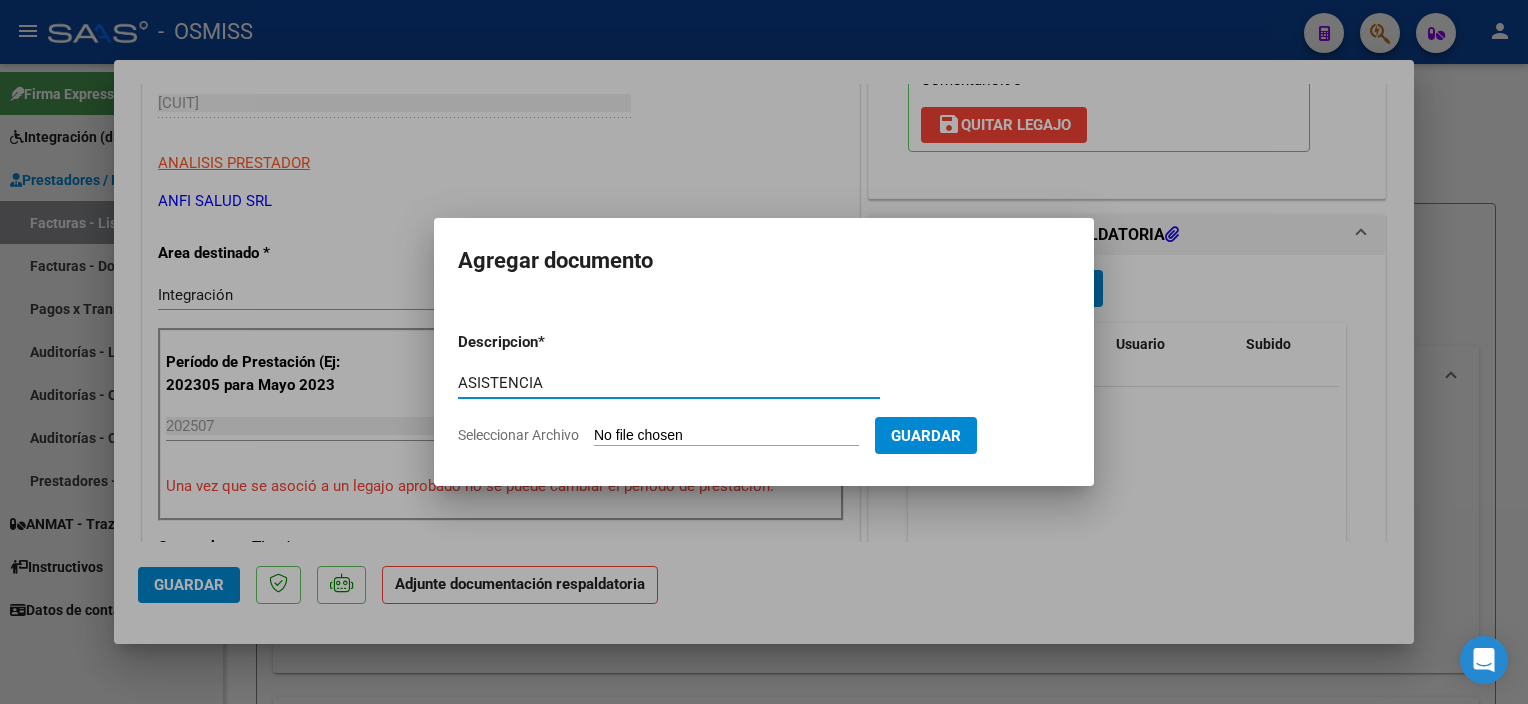 type on "ASISTENCIA" 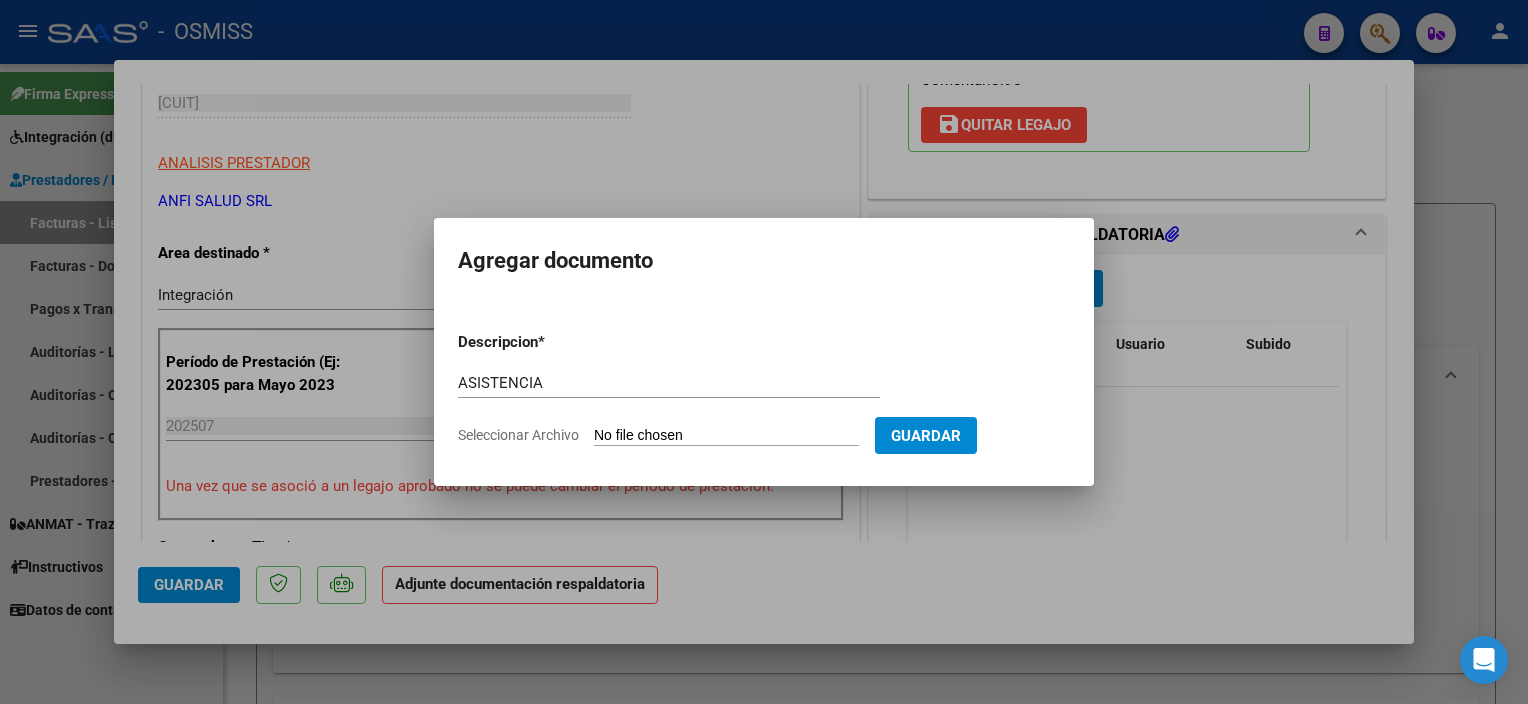 type on "C:\fakepath\[LAST] [LAST] - FACTURACION ANFISALUD.pdf" 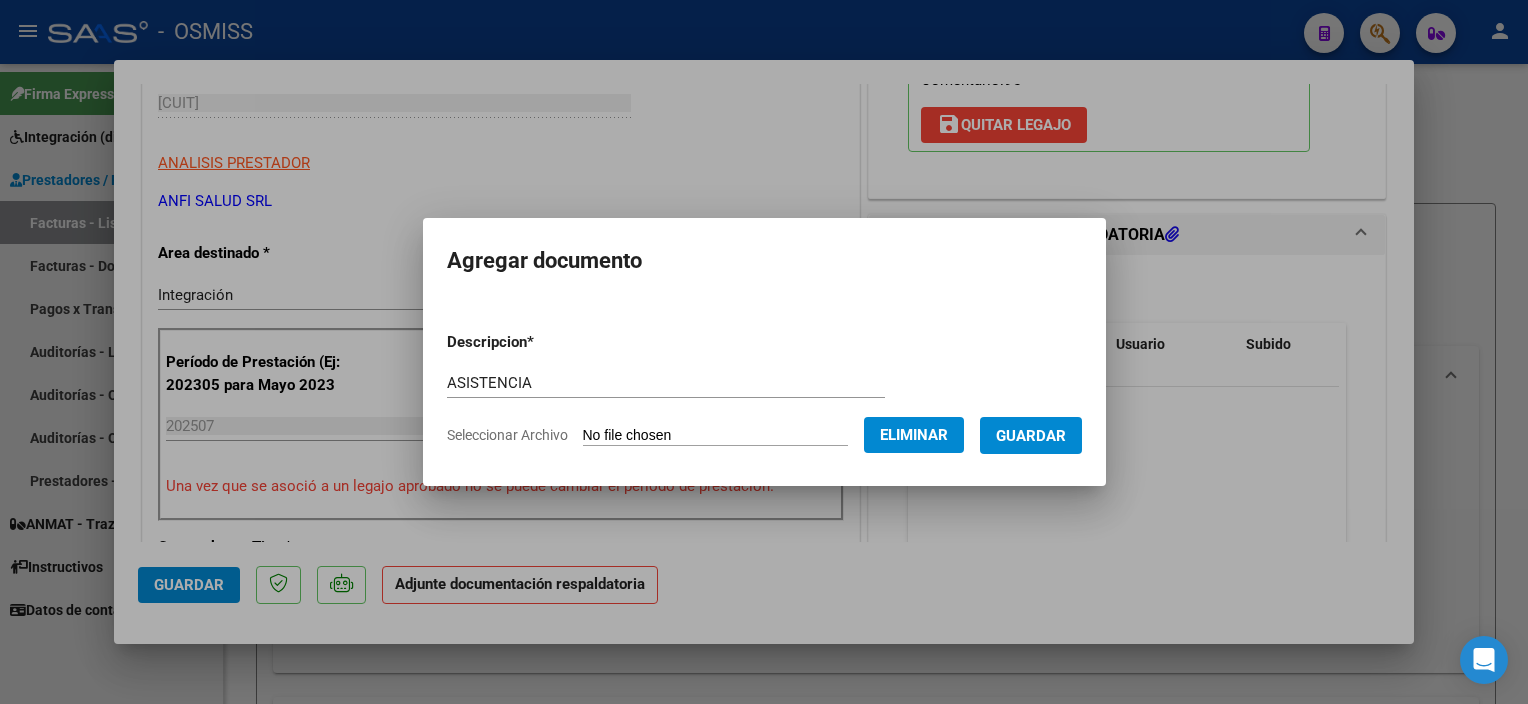 click on "Guardar" at bounding box center (1031, 436) 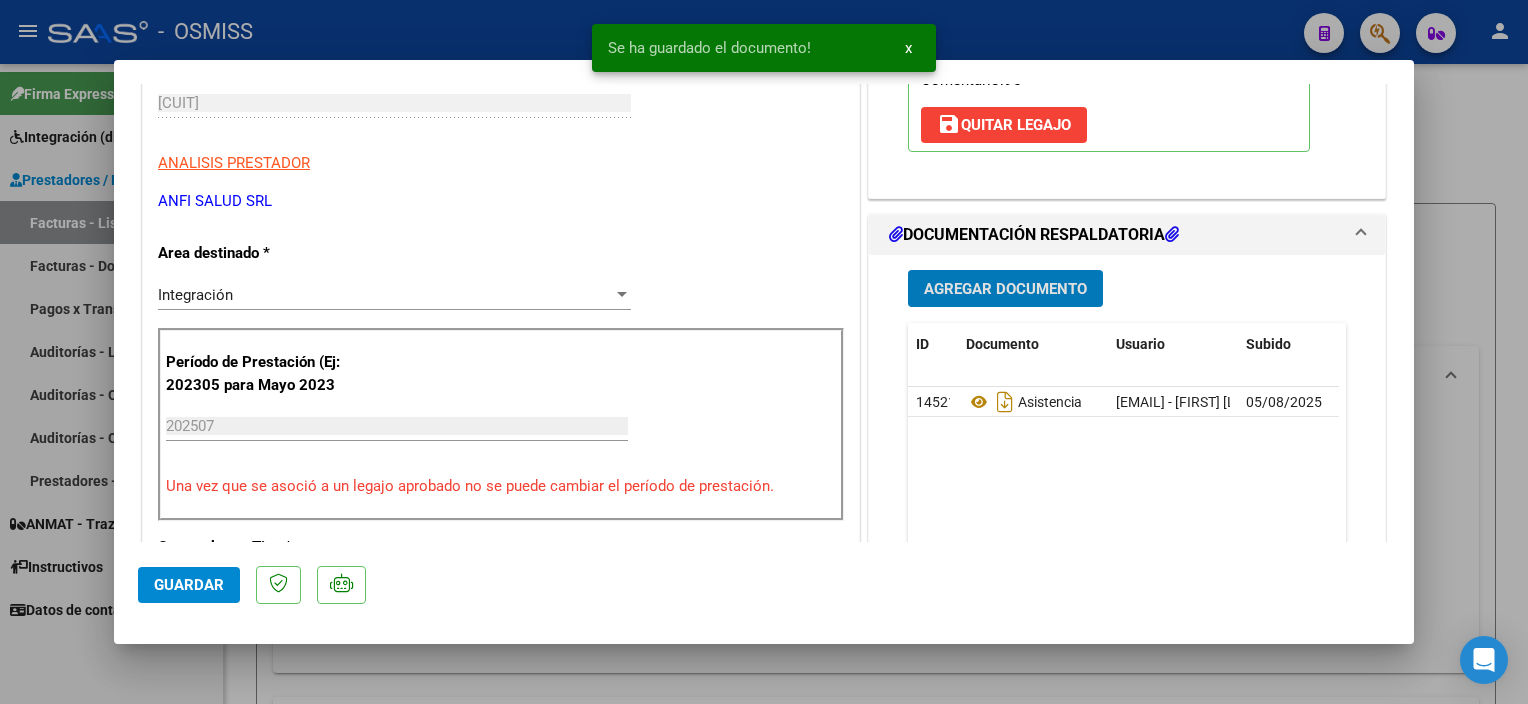 click on "Guardar" 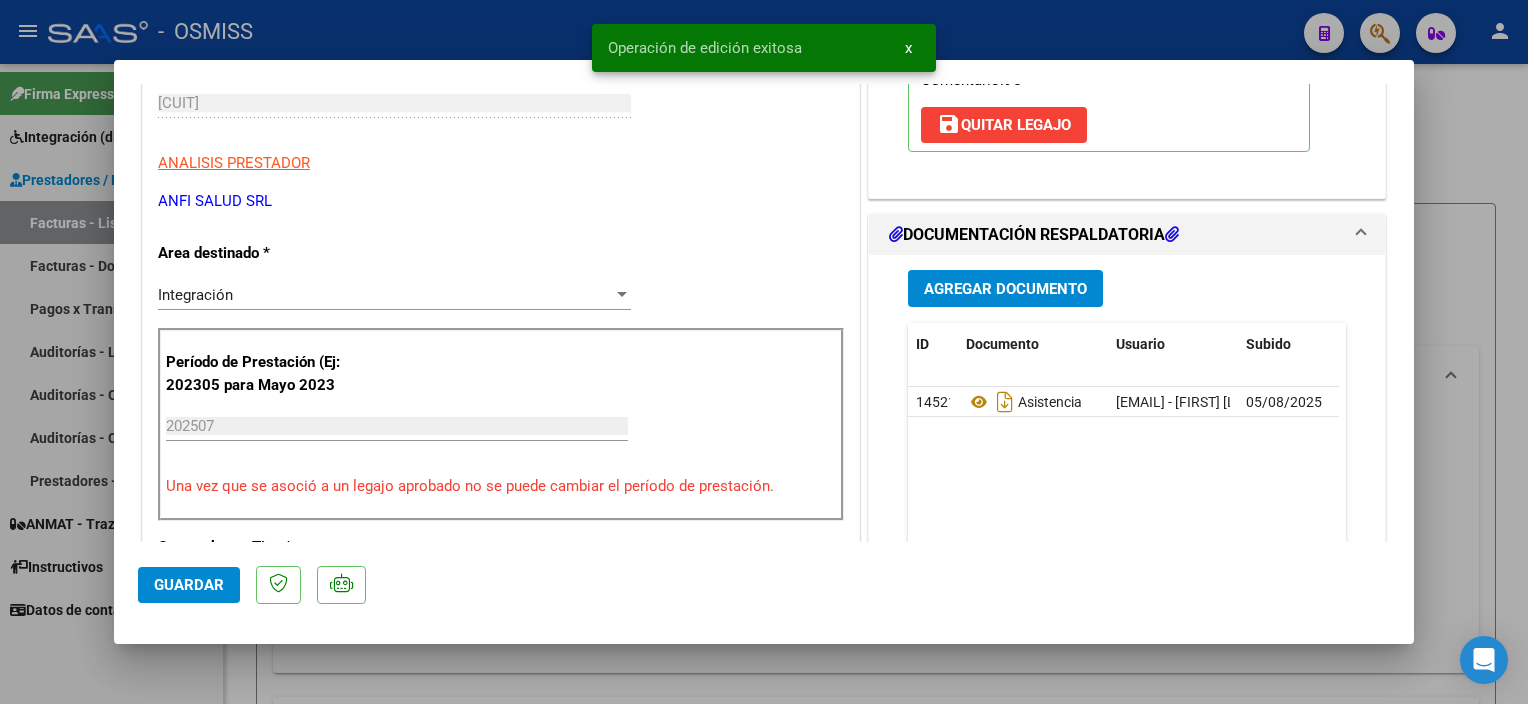 click at bounding box center (764, 352) 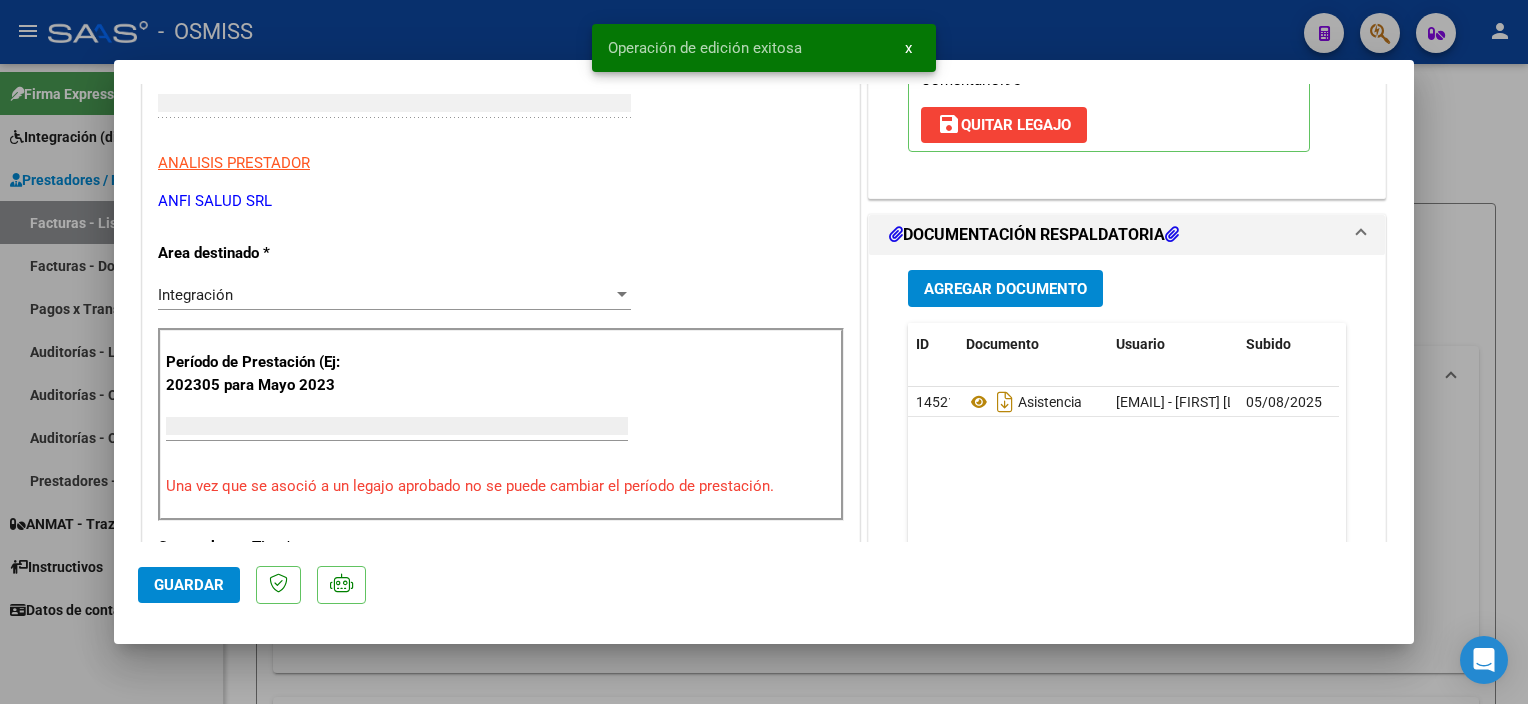 scroll, scrollTop: 0, scrollLeft: 0, axis: both 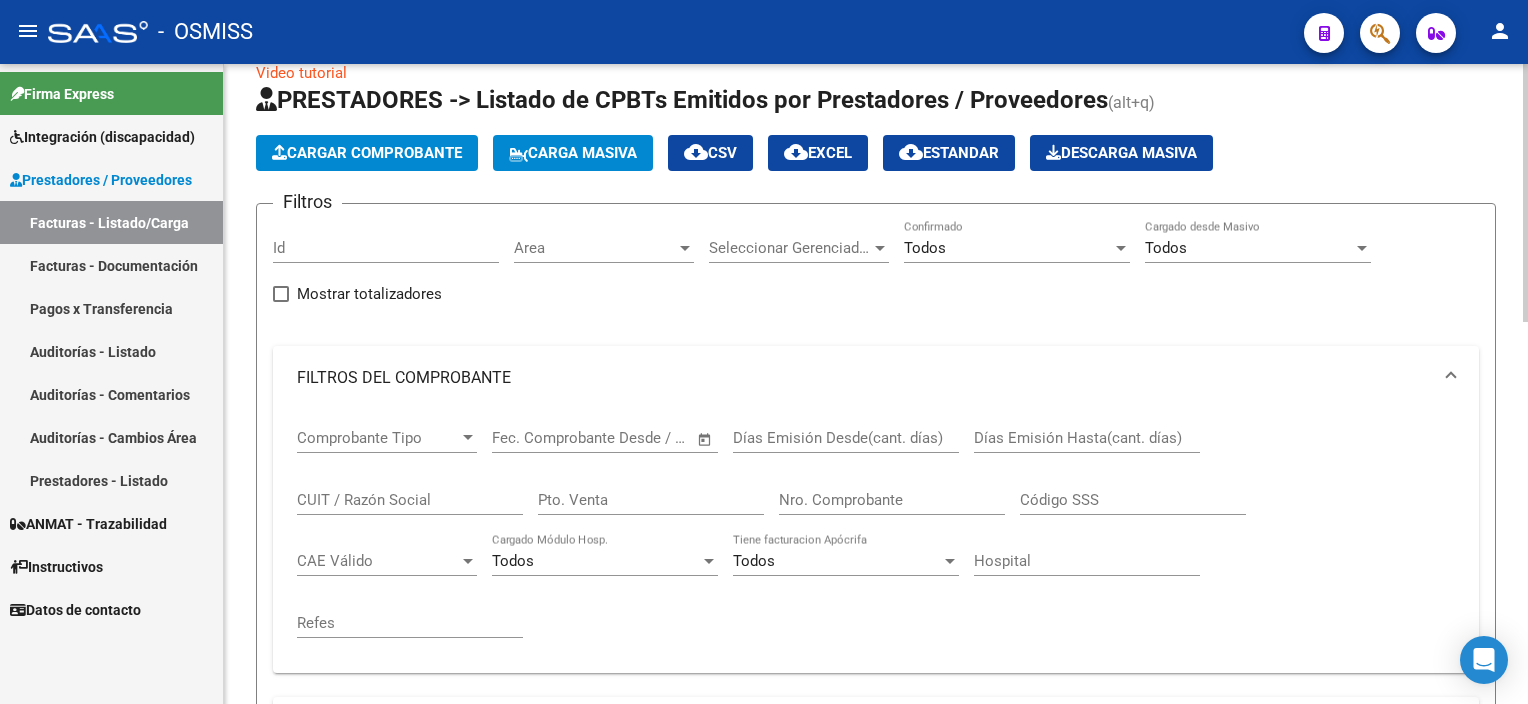 click on "Comprobante Tipo Comprobante Tipo Start date – End date Fec. Comprobante Desde / Hasta Días Emisión Desde(cant. días) Días Emisión Hasta(cant. días) CUIT / Razón Social Pto. Venta Nro. Comprobante Código SSS CAE Válido CAE Válido Todos Cargado Módulo Hosp. Todos Tiene facturacion Apócrifa Hospital Refes" at bounding box center [876, 533] 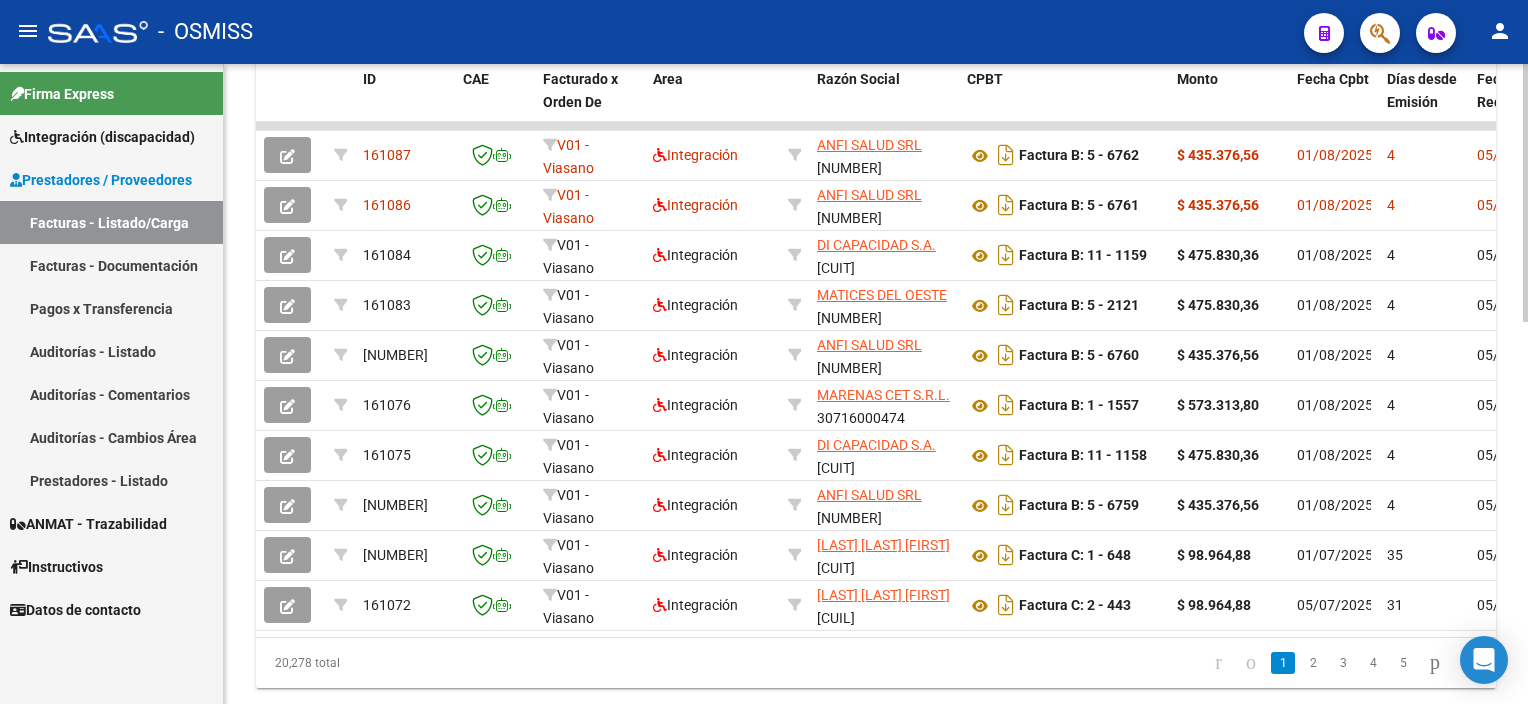 scroll, scrollTop: 885, scrollLeft: 0, axis: vertical 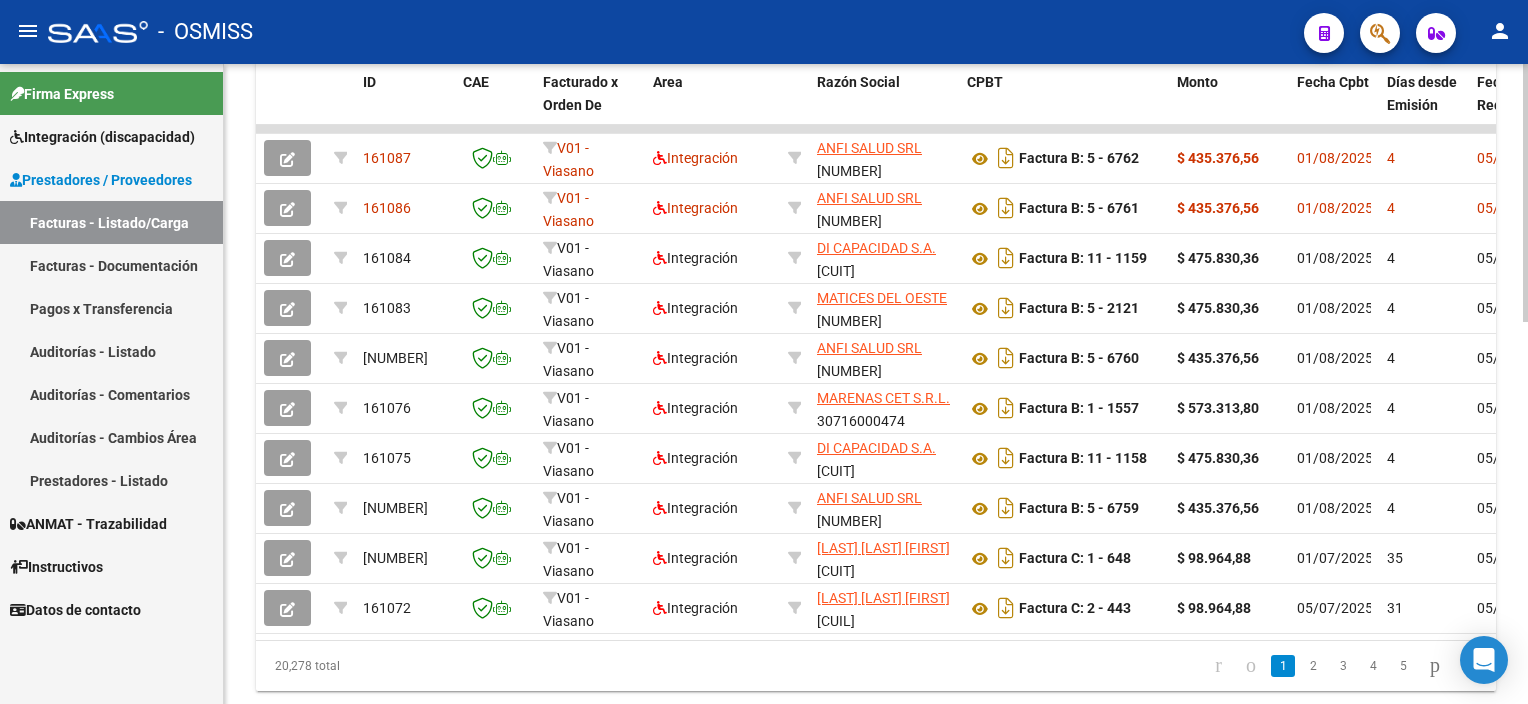 click on "menu -   OSMISS  person    Firma Express     Integración (discapacidad) Legajos    Prestadores / Proveedores Facturas - Listado/Carga Facturas - Documentación Pagos x Transferencia Auditorías - Listado Auditorías - Comentarios Auditorías - Cambios Área Prestadores - Listado    ANMAT - Trazabilidad    Instructivos    Datos de contacto  Video tutorial   PRESTADORES -> Listado de CPBTs Emitidos por Prestadores / Proveedores (alt+q)   Cargar Comprobante
Carga Masiva  cloud_download  CSV  cloud_download  EXCEL  cloud_download  Estandar   Descarga Masiva
Filtros Id Area Area Seleccionar Gerenciador Seleccionar Gerenciador Todos Confirmado Todos Cargado desde Masivo   Mostrar totalizadores   FILTROS DEL COMPROBANTE  Comprobante Tipo Comprobante Tipo Start date – End date Fec. Comprobante Desde / Hasta Días Emisión Desde(cant. días) Días Emisión Hasta(cant. días) CUIT / Razón Social Pto. Venta Nro. Comprobante Código SSS CAE Válido CAE Válido Todos Cargado Módulo Hosp. Todos Op" at bounding box center [764, 352] 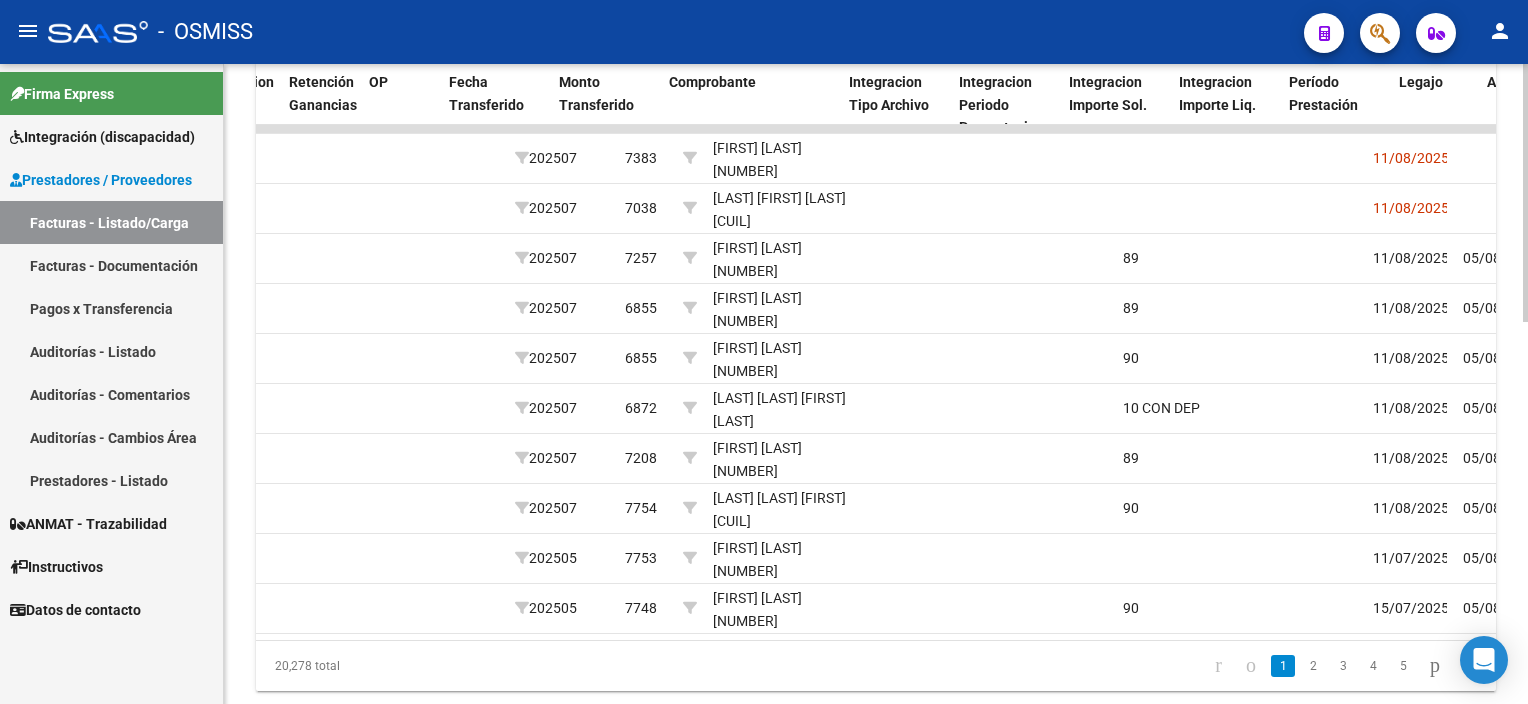 scroll, scrollTop: 0, scrollLeft: 1796, axis: horizontal 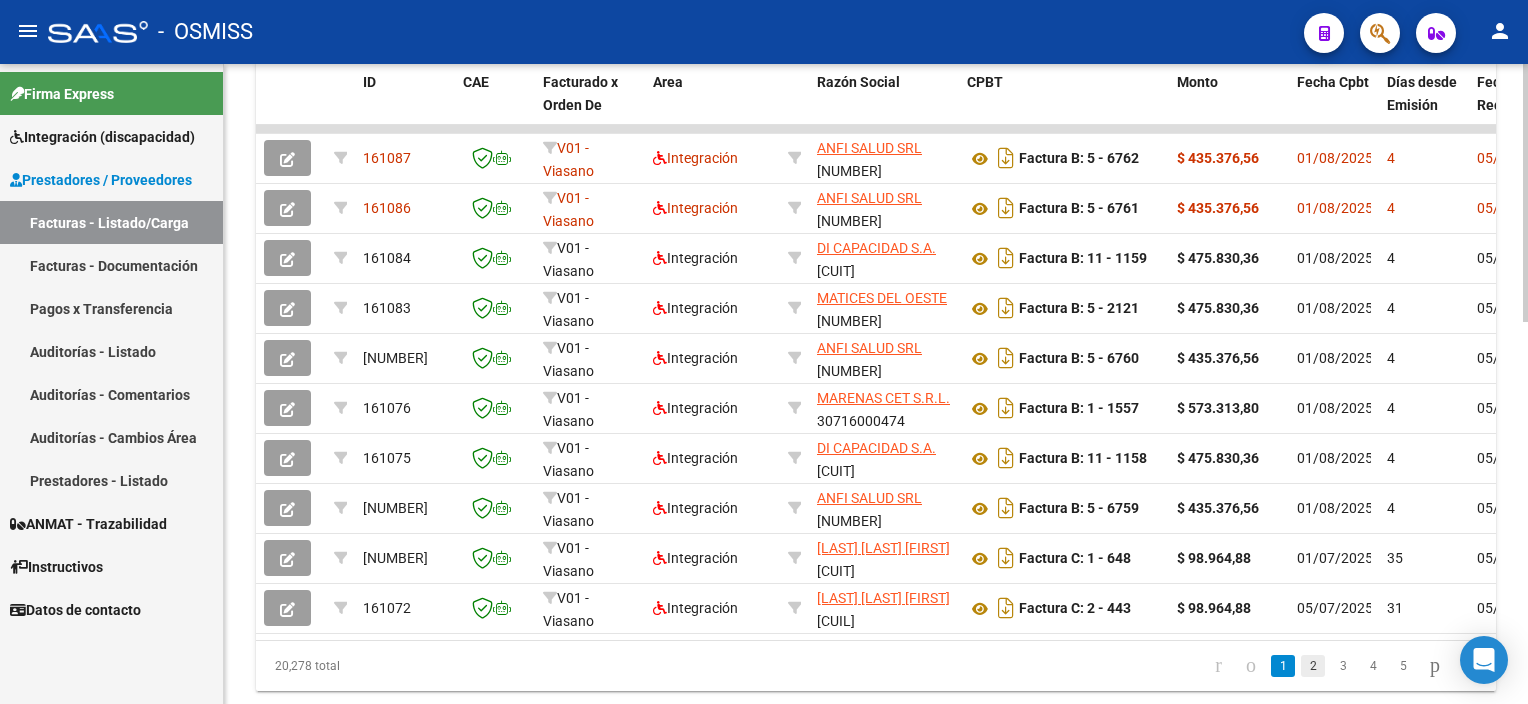 click on "2" 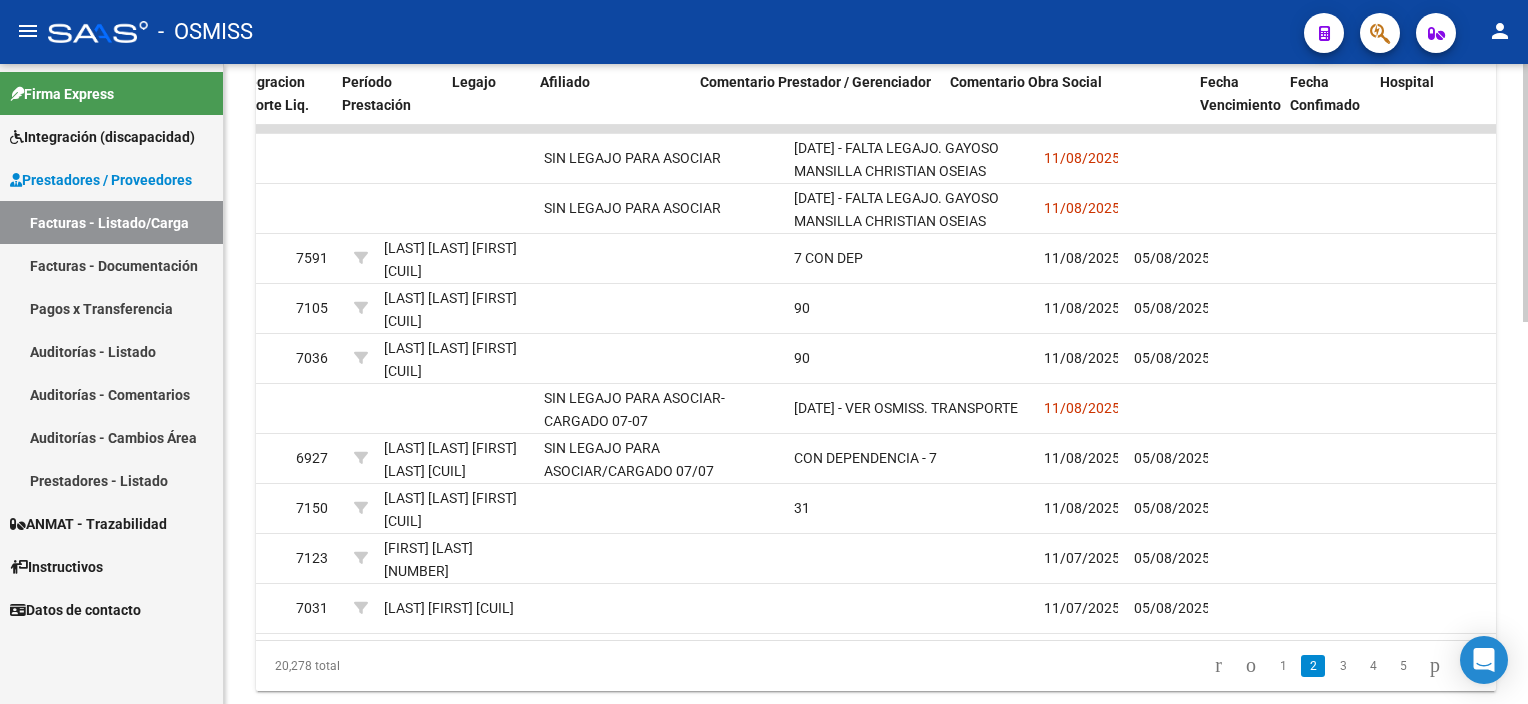 scroll, scrollTop: 0, scrollLeft: 2740, axis: horizontal 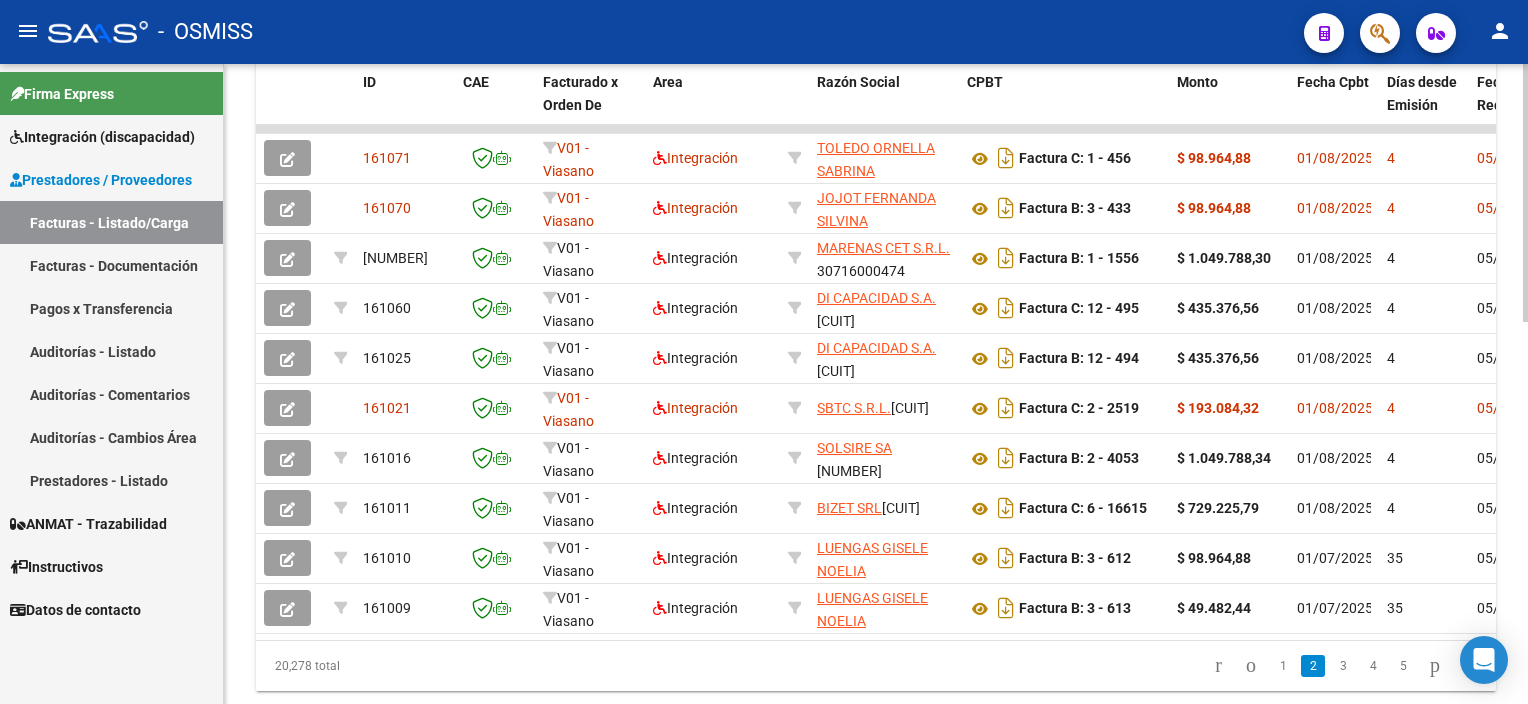 click on "Video tutorial   PRESTADORES -> Listado de CPBTs Emitidos por Prestadores / Proveedores (alt+q)   Cargar Comprobante
Carga Masiva  cloud_download  CSV  cloud_download  EXCEL  cloud_download  Estandar   Descarga Masiva
Filtros Id Area Area Seleccionar Gerenciador Seleccionar Gerenciador Todos Confirmado Todos Cargado desde Masivo   Mostrar totalizadores   FILTROS DEL COMPROBANTE  Comprobante Tipo Comprobante Tipo Start date – End date Fec. Comprobante Desde / Hasta Días Emisión Desde(cant. días) Días Emisión Hasta(cant. días) CUIT / Razón Social Pto. Venta Nro. Comprobante Código SSS CAE Válido CAE Válido Todos Cargado Módulo Hosp. Todos Tiene facturacion Apócrifa Hospital Refes  FILTROS DE INTEGRACION  Período De Prestación Campos del Archivo de Rendición Devuelto x SSS (dr_envio) Todos Rendido x SSS (dr_envio) Tipo de Registro Tipo de Registro Período Presentación Período Presentación Campos del Legajo Asociado (preaprobación) Afiliado Legajo (cuil/nombre) Todos  MAS FILTROS  Op" 